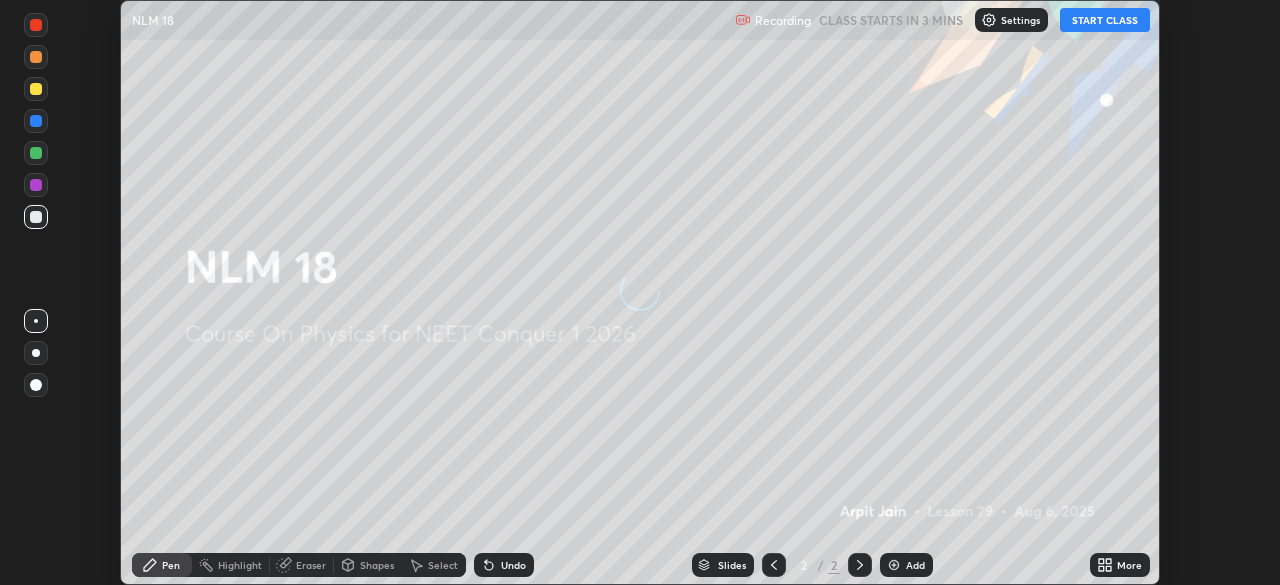 scroll, scrollTop: 0, scrollLeft: 0, axis: both 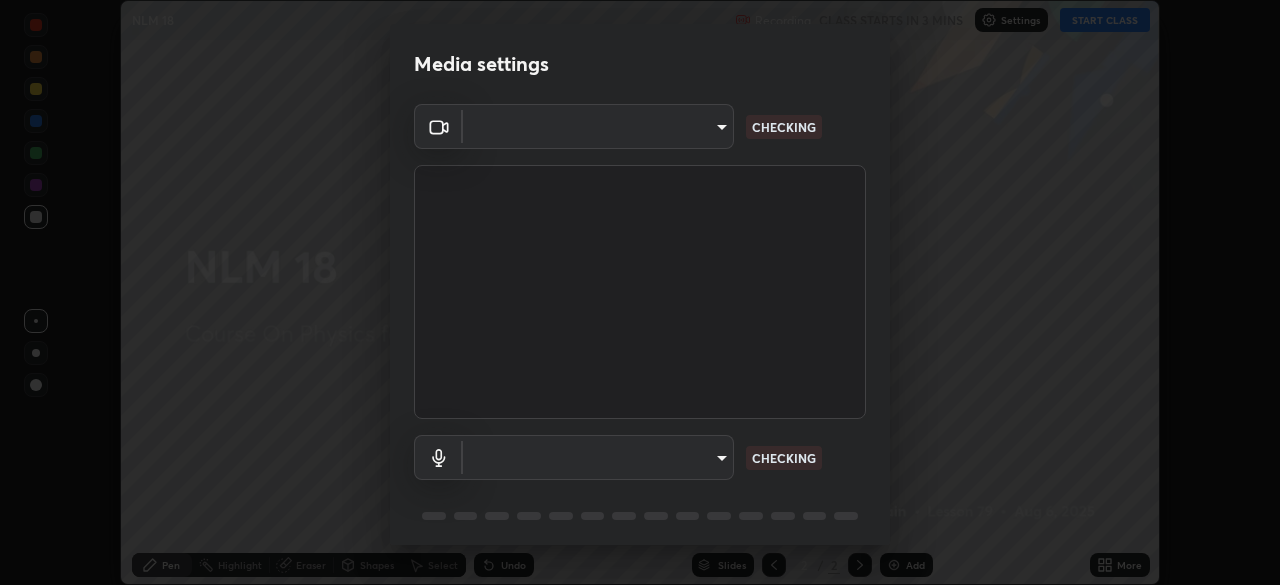 type on "85224a5ddb1d7c473c8089fb73f01f25a8fb598abb9b0335bd4e39e439134962" 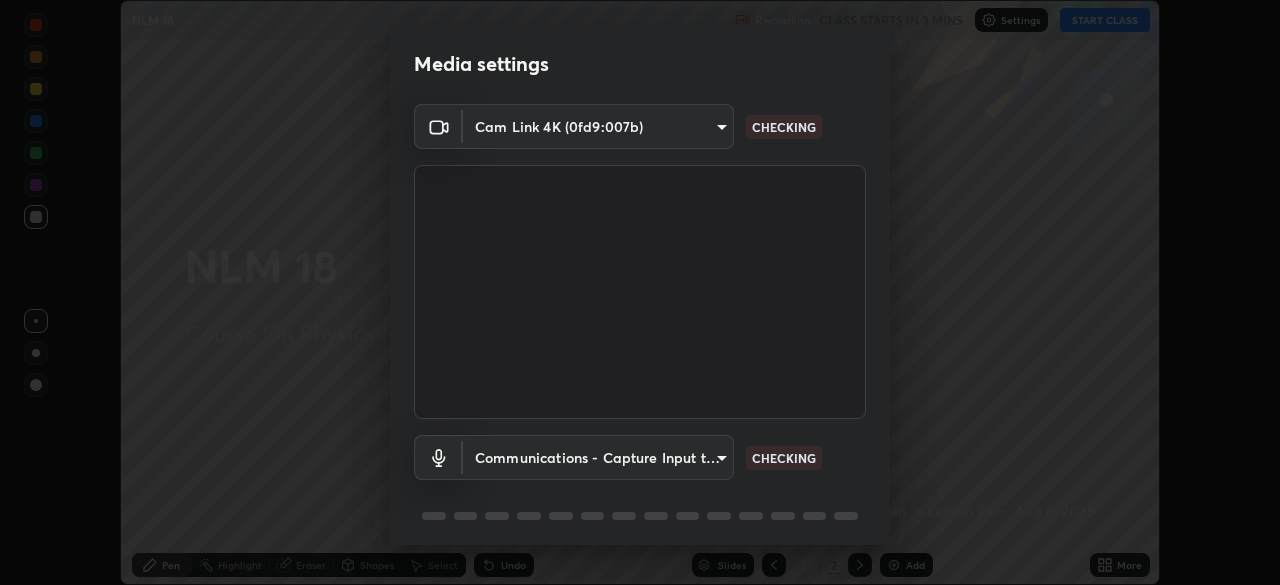 click on "Erase all NLM 18 Recording CLASS STARTS IN 3 MINS Settings START CLASS Setting up your live class NLM 18 • L79 of Course On Physics for NEET Conquer 1 2026 [FIRST] [LAST] Pen Highlight Eraser Shapes Select Undo Slides 2 / 2 Add More No doubts shared Encourage your learners to ask a doubt for better clarity Report an issue Reason for reporting Buffering Chat not working Audio - Video sync issue Educator video quality low ​ Attach an image Report Media settings Cam Link 4K (0fd9:007b) 85224a5ddb1d7c473c8089fb73f01f25a8fb598abb9b0335bd4e39e439134962 CHECKING Communications - Capture Input terminal (Digital Array MIC) communications CHECKING 1 / 5 Next" at bounding box center (640, 292) 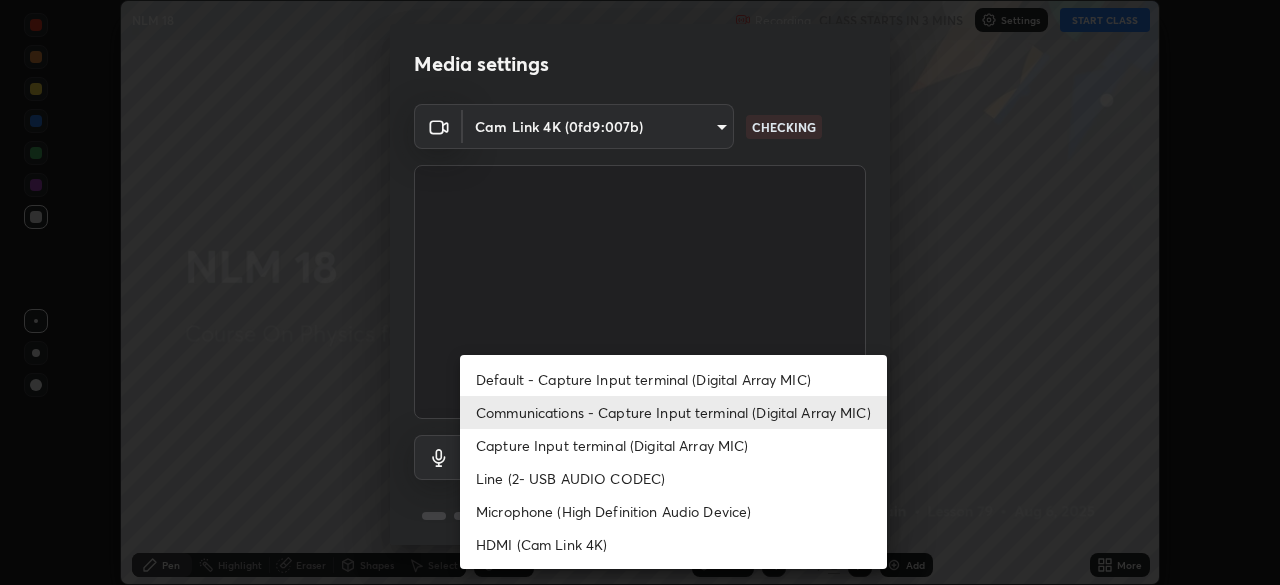click on "Capture Input terminal (Digital Array MIC)" at bounding box center [673, 445] 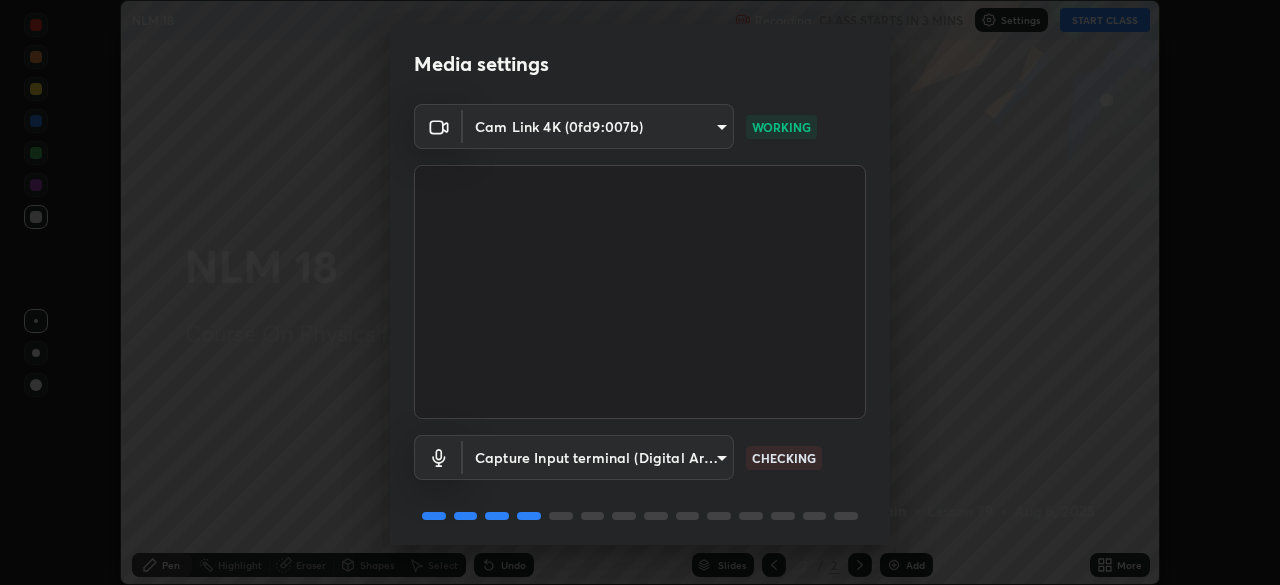 scroll, scrollTop: 71, scrollLeft: 0, axis: vertical 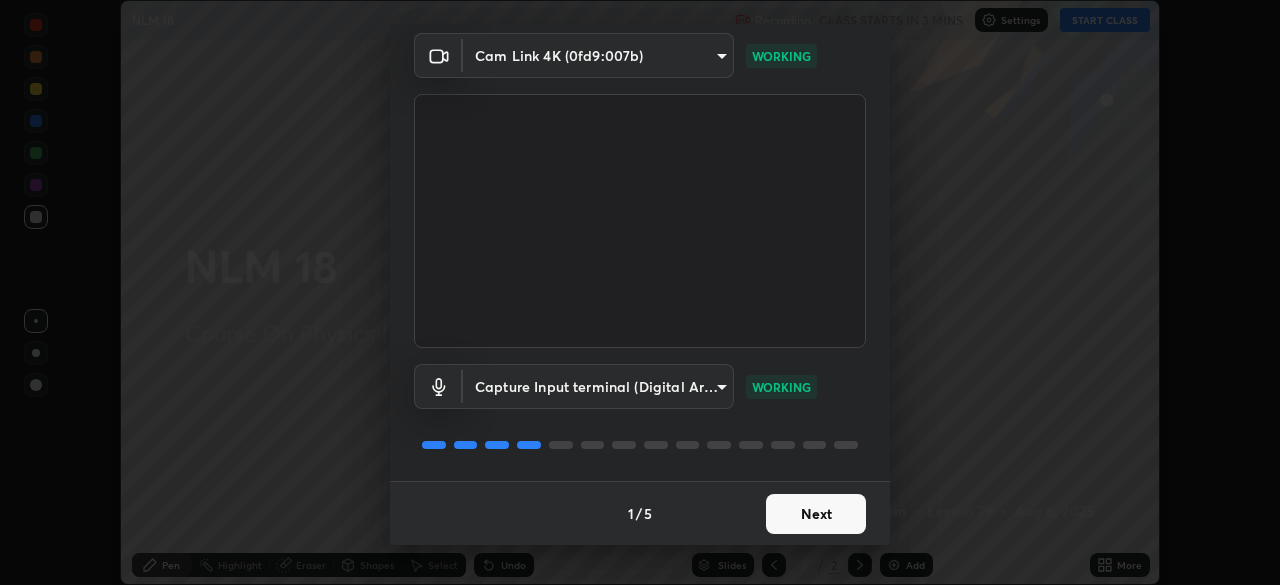 click on "Next" at bounding box center (816, 514) 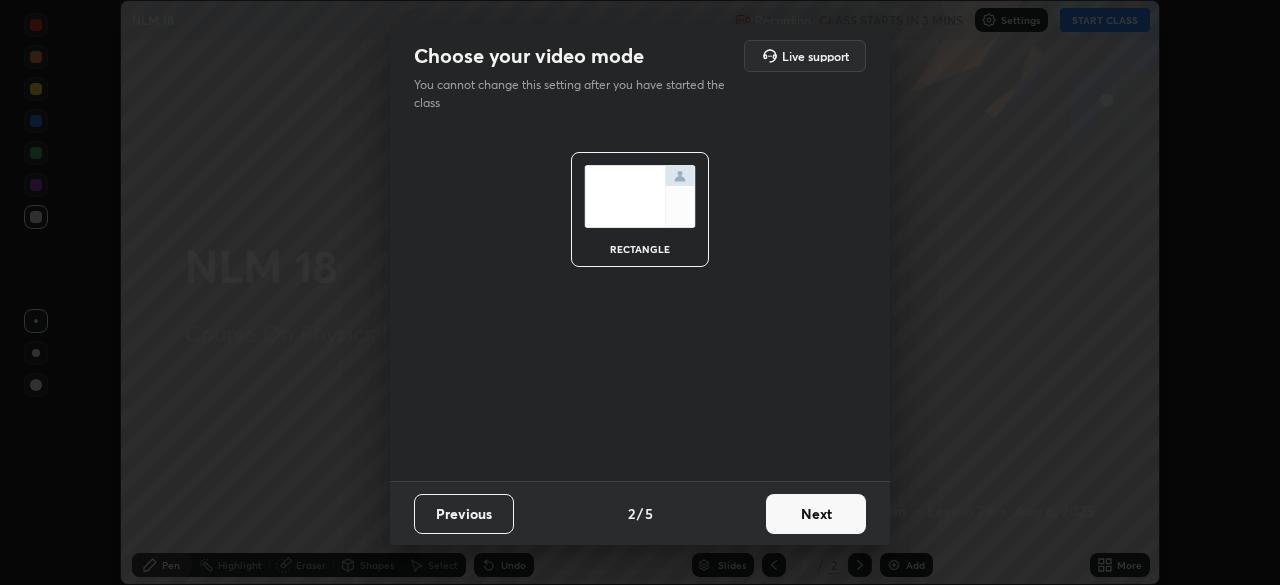 scroll, scrollTop: 0, scrollLeft: 0, axis: both 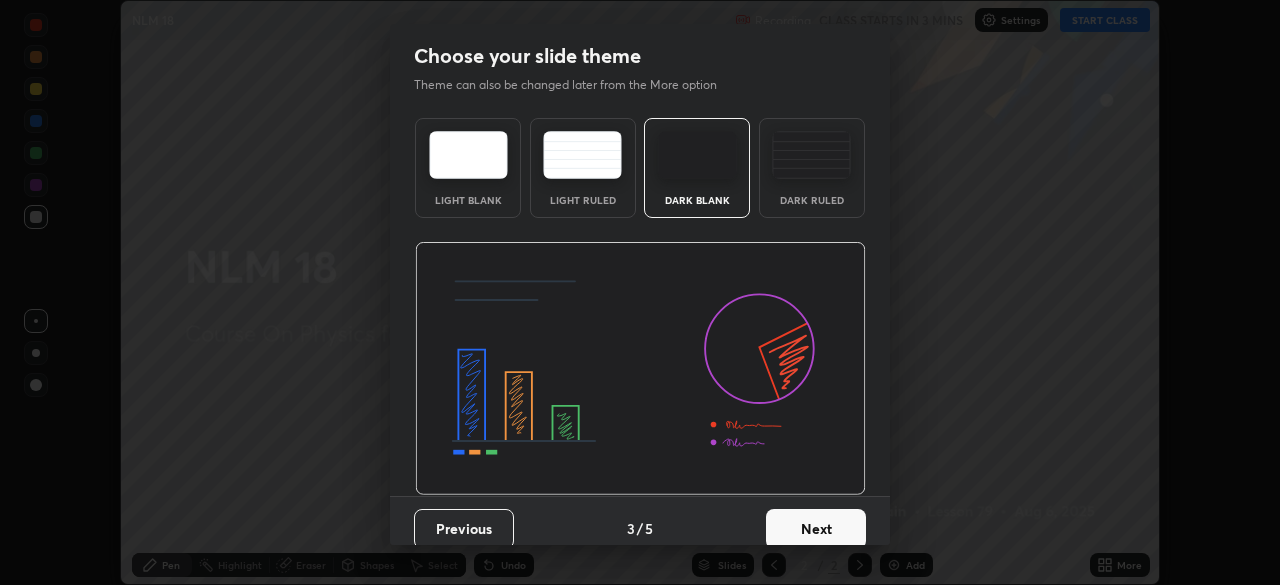 click at bounding box center (811, 155) 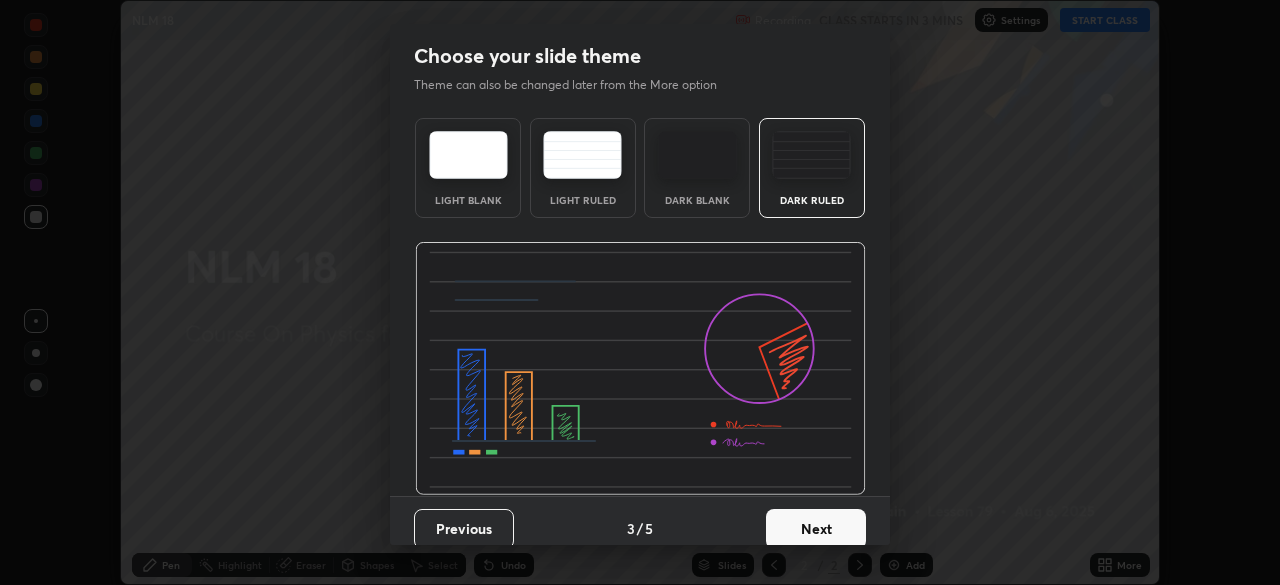 click on "Next" at bounding box center (816, 529) 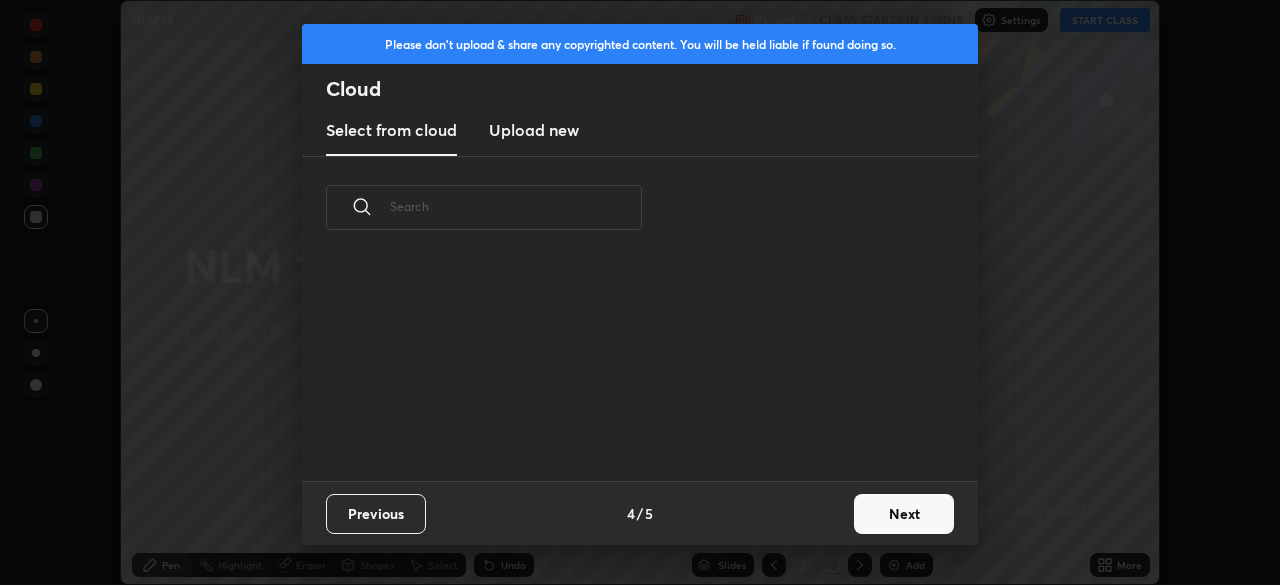 click on "Next" at bounding box center (904, 514) 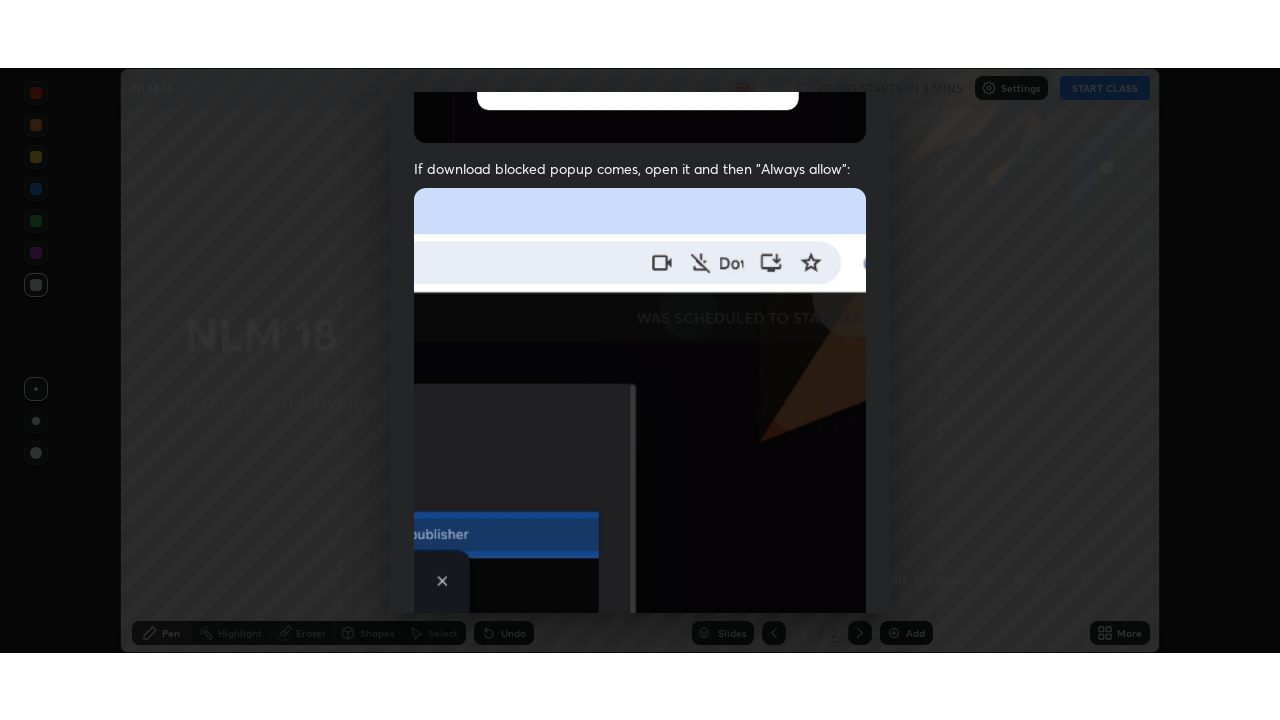 scroll, scrollTop: 479, scrollLeft: 0, axis: vertical 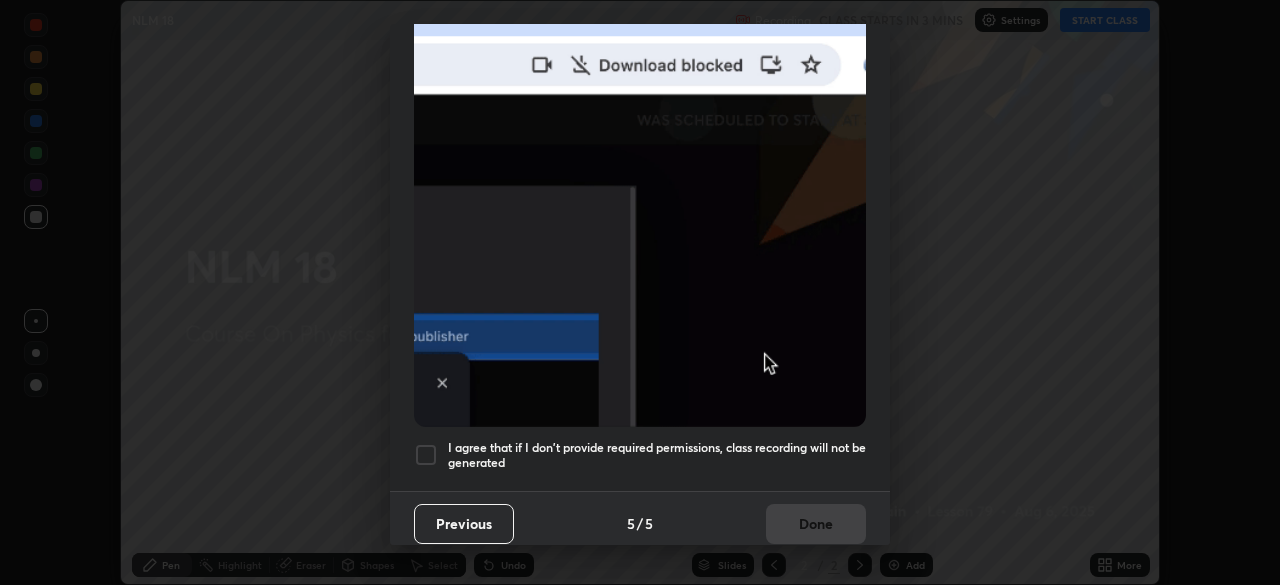 click on "I agree that if I don't provide required permissions, class recording will not be generated" at bounding box center (657, 455) 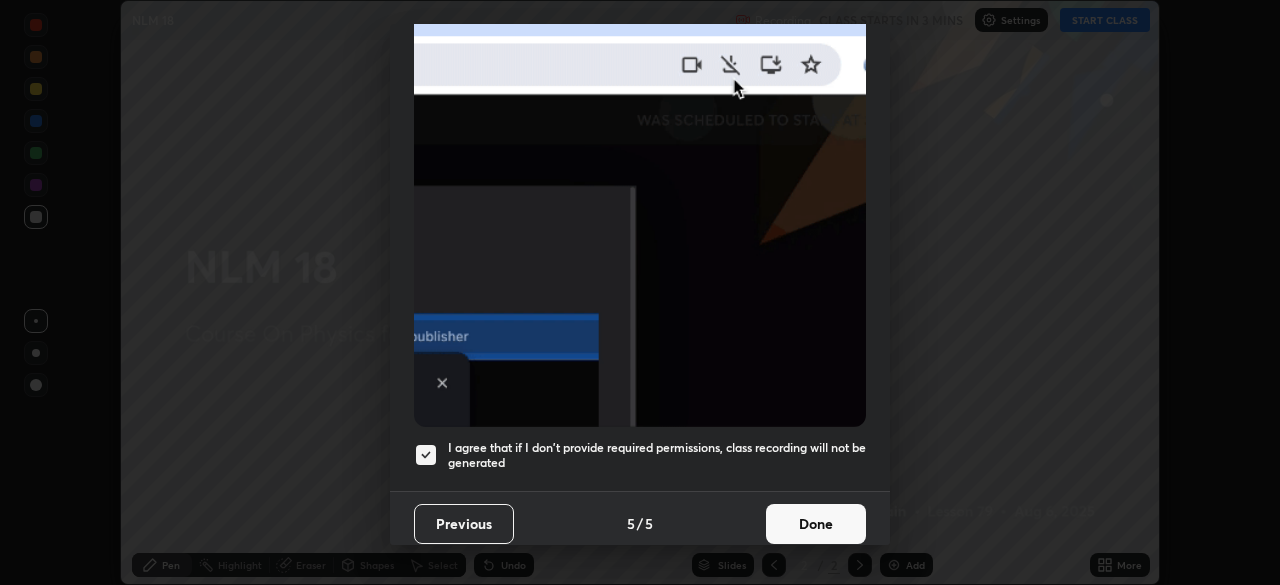 click on "Done" at bounding box center [816, 524] 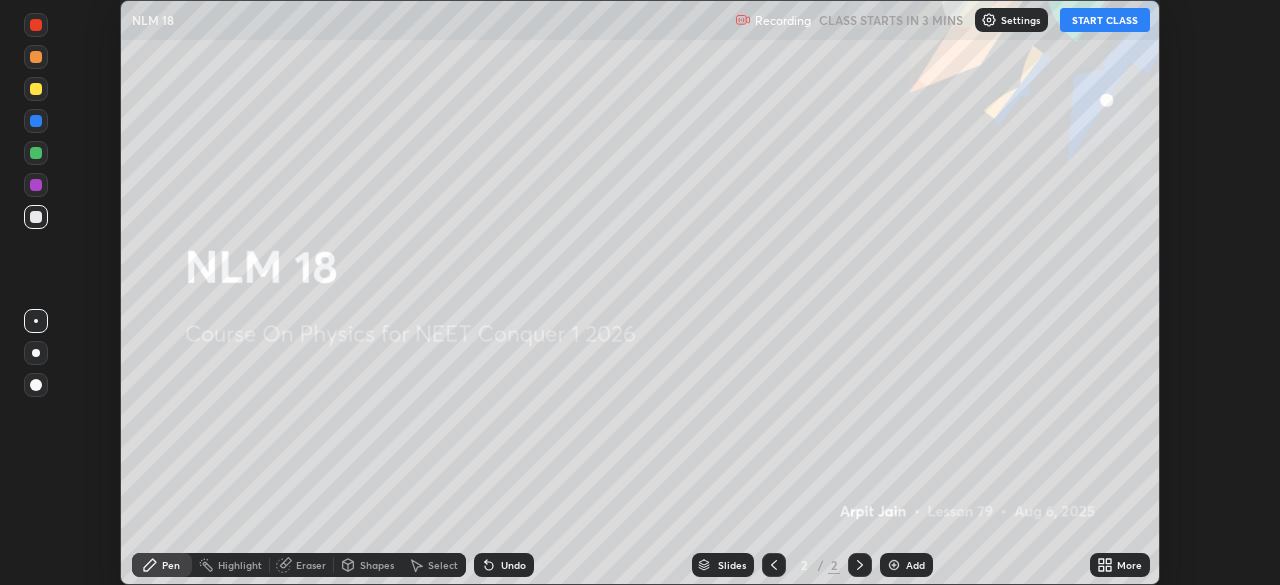 click on "START CLASS" at bounding box center [1105, 20] 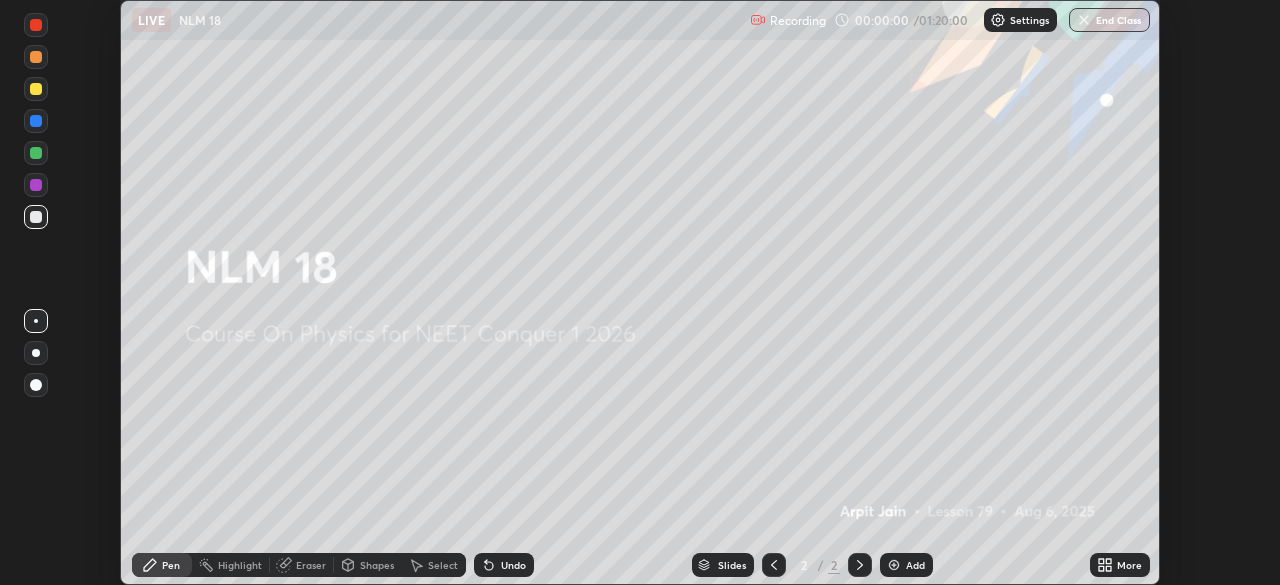 click on "More" at bounding box center (1129, 565) 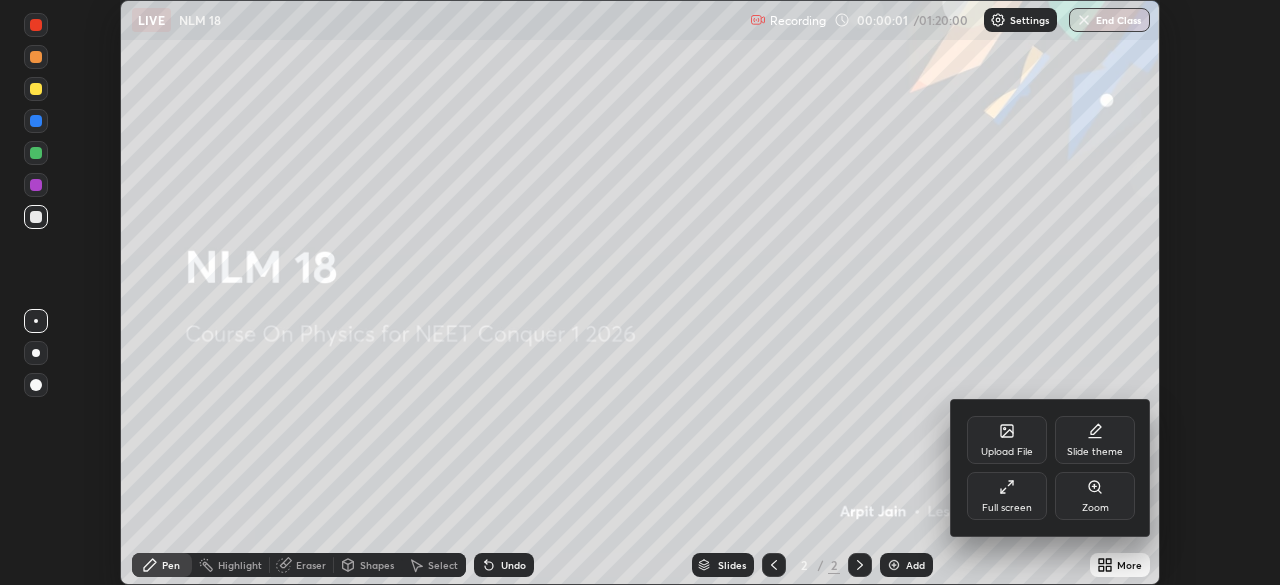 click on "Full screen" at bounding box center [1007, 496] 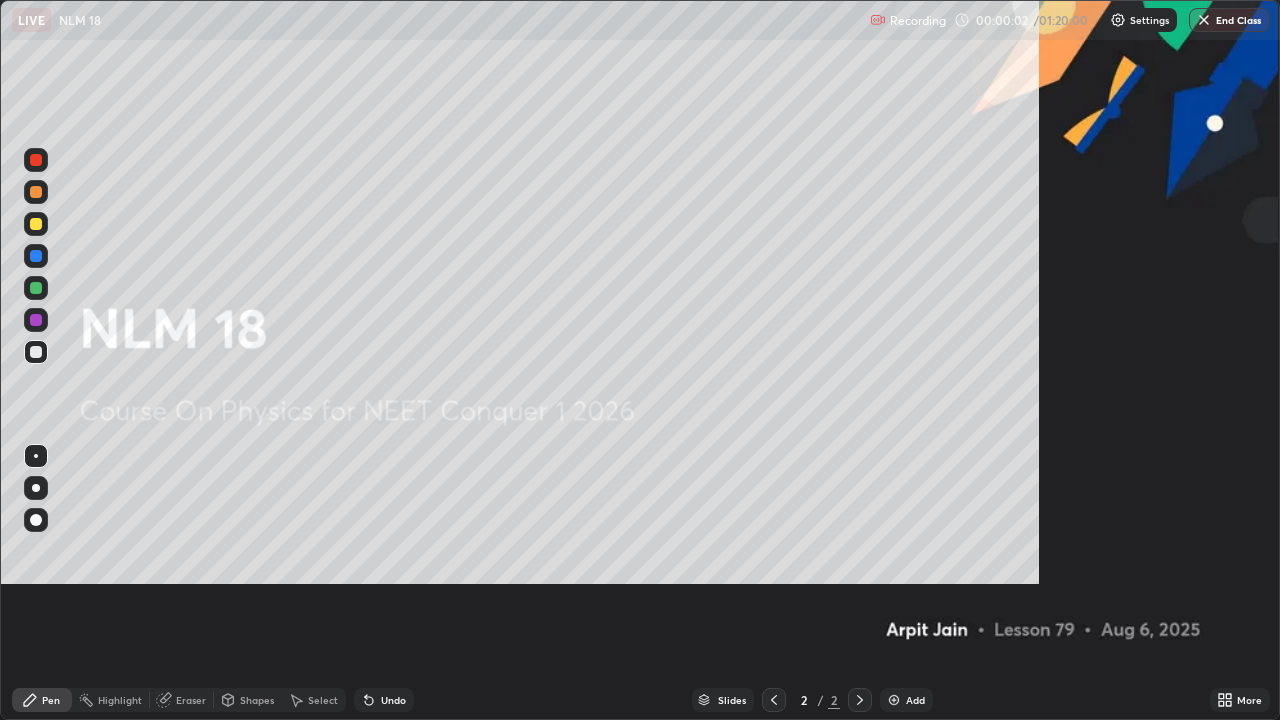 scroll, scrollTop: 99280, scrollLeft: 98720, axis: both 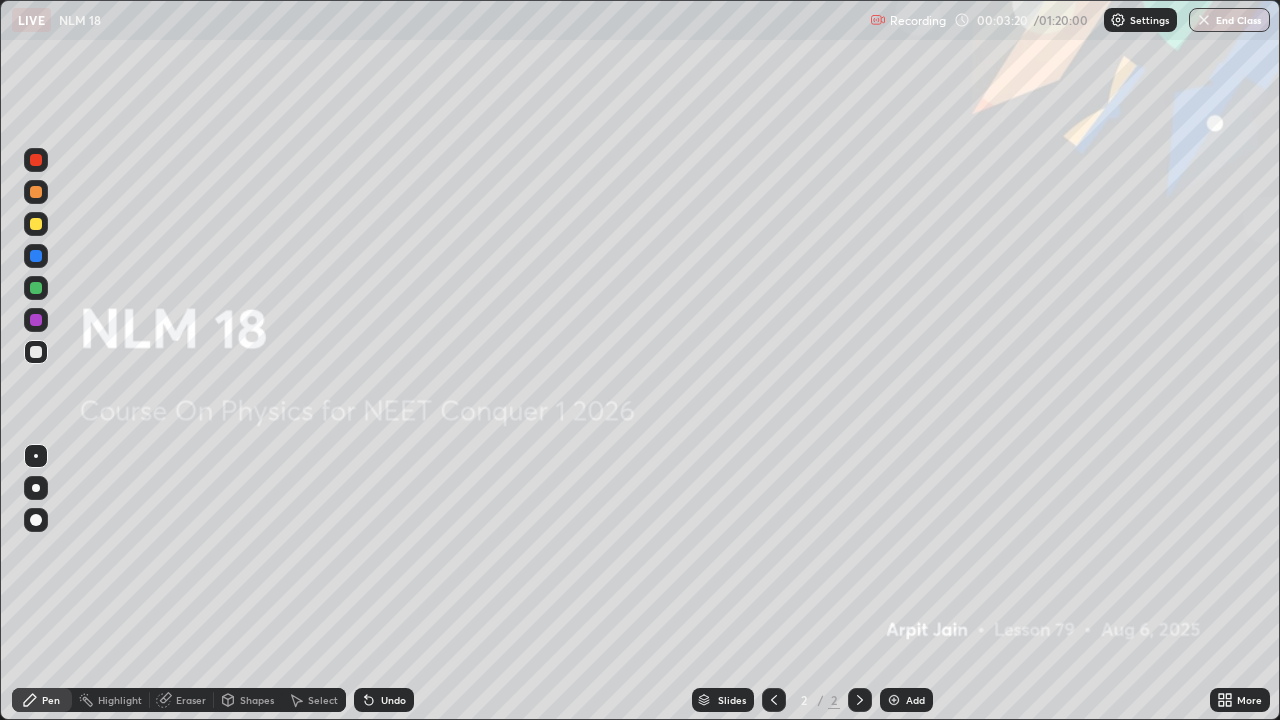 click on "Add" at bounding box center (906, 700) 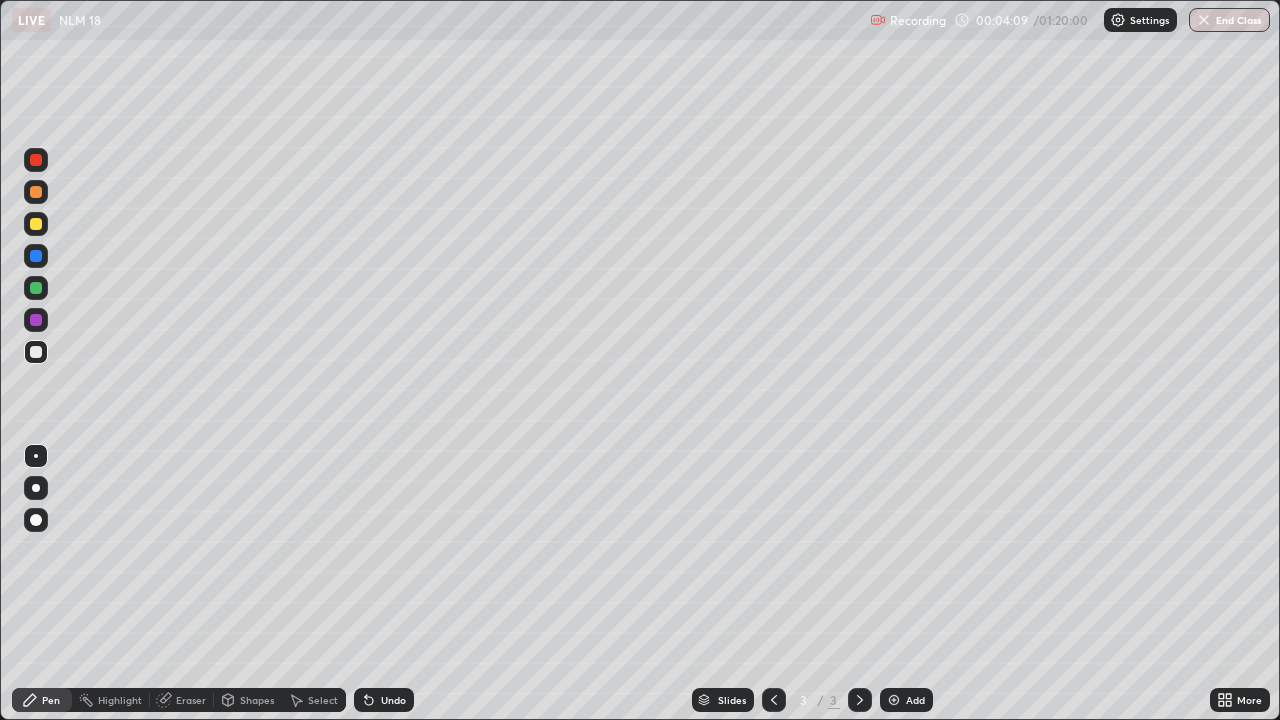 click at bounding box center (36, 352) 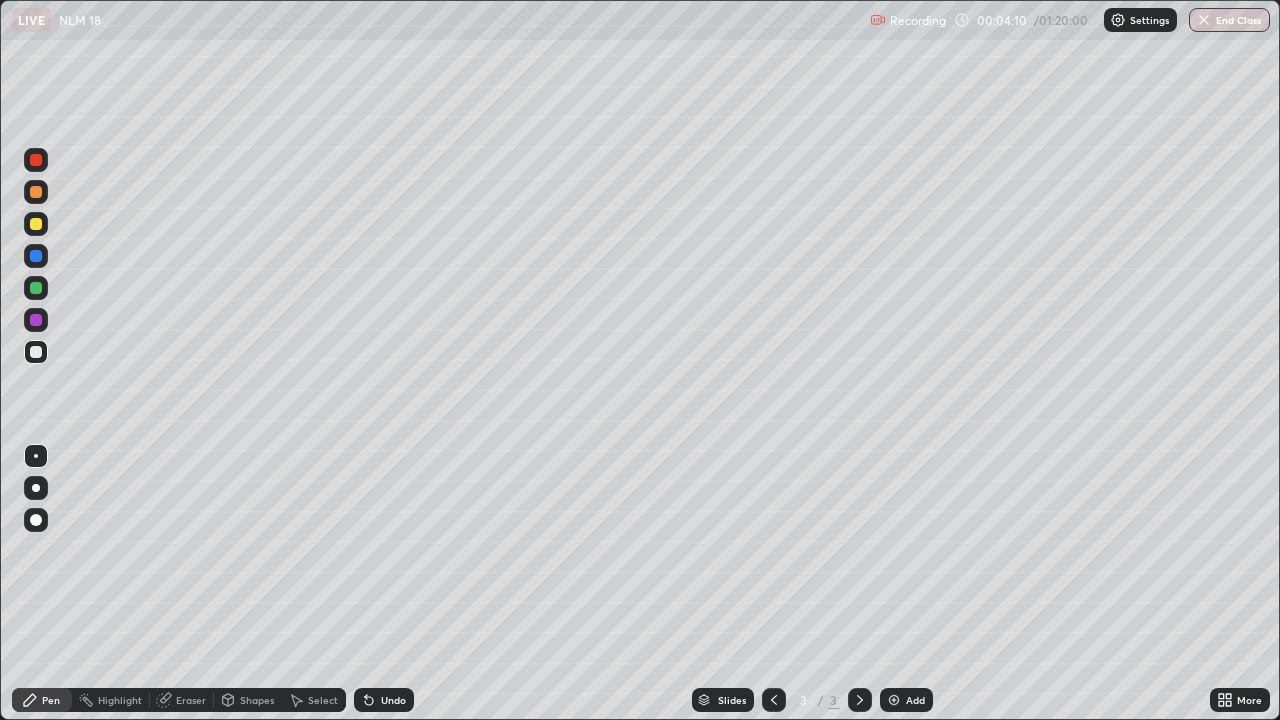 click at bounding box center [36, 488] 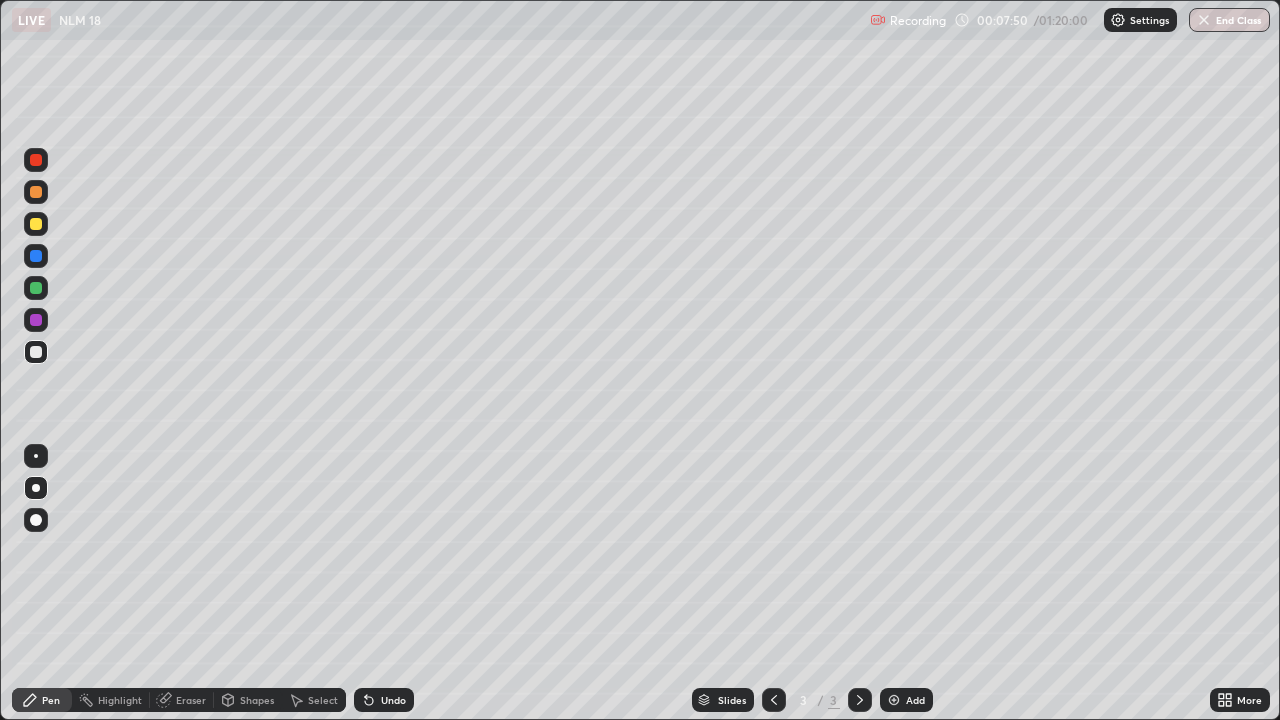 click at bounding box center (36, 192) 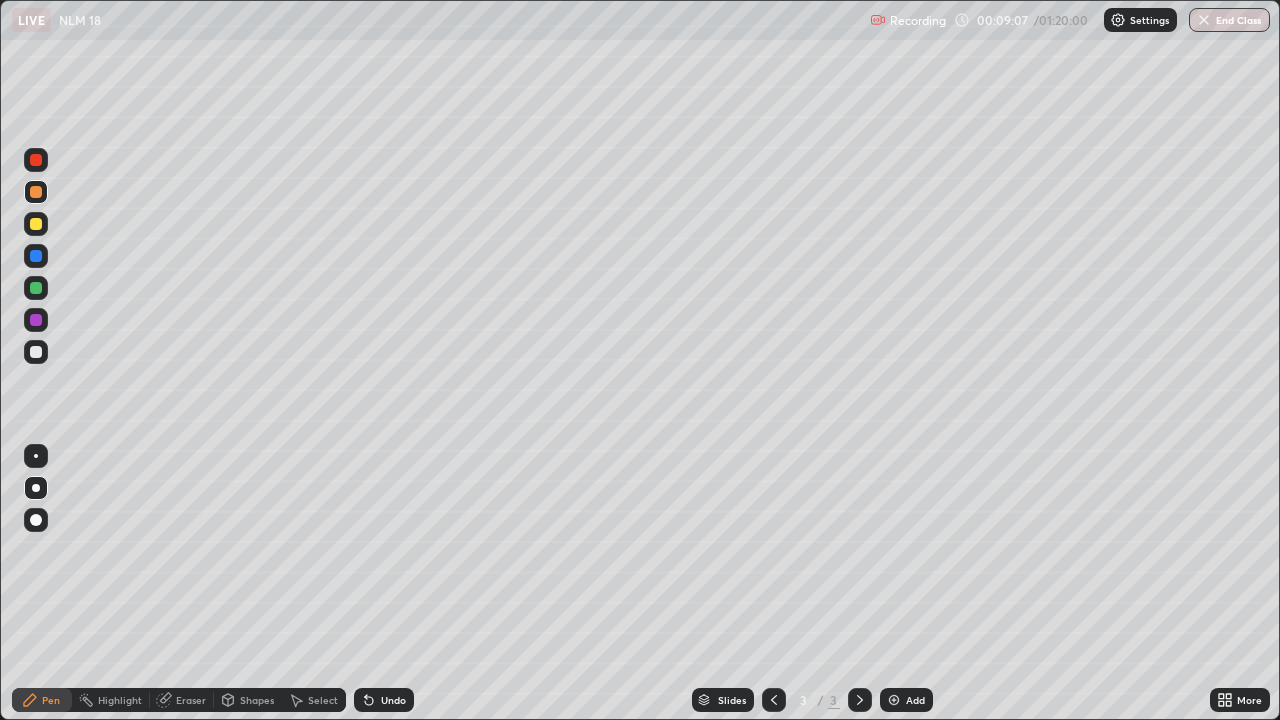 click on "Eraser" at bounding box center (182, 700) 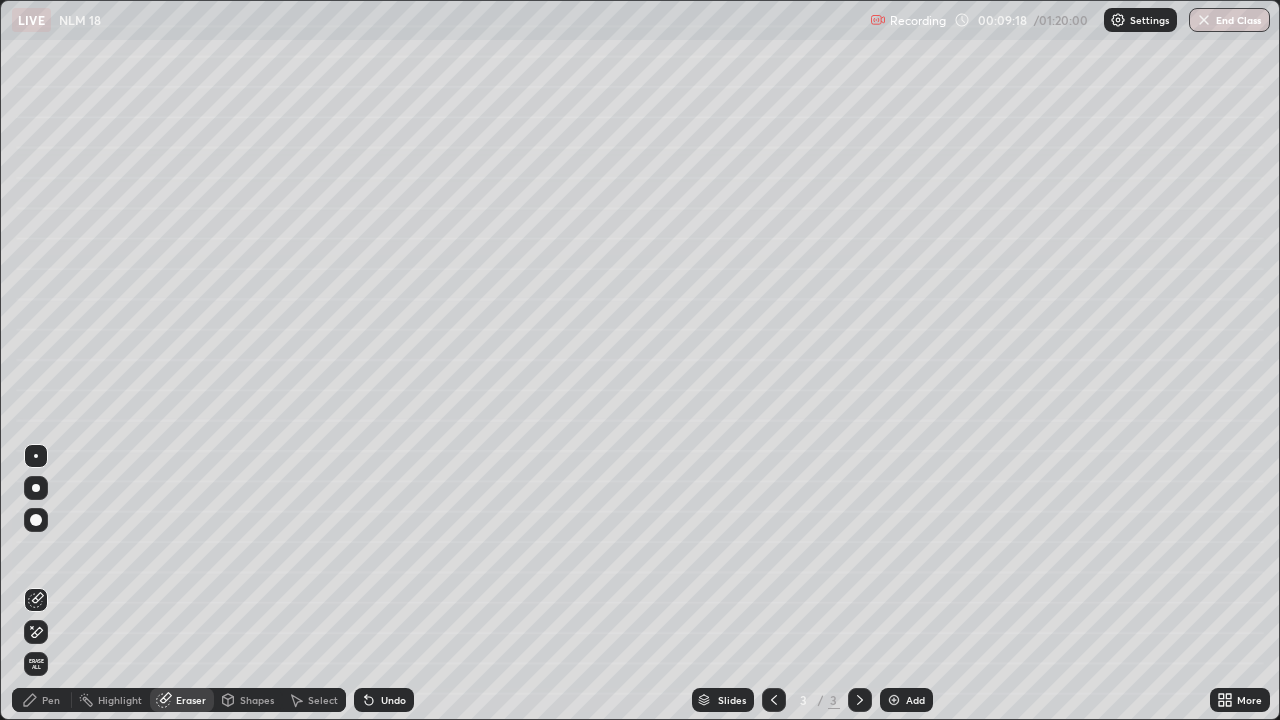 click on "Pen" at bounding box center (51, 700) 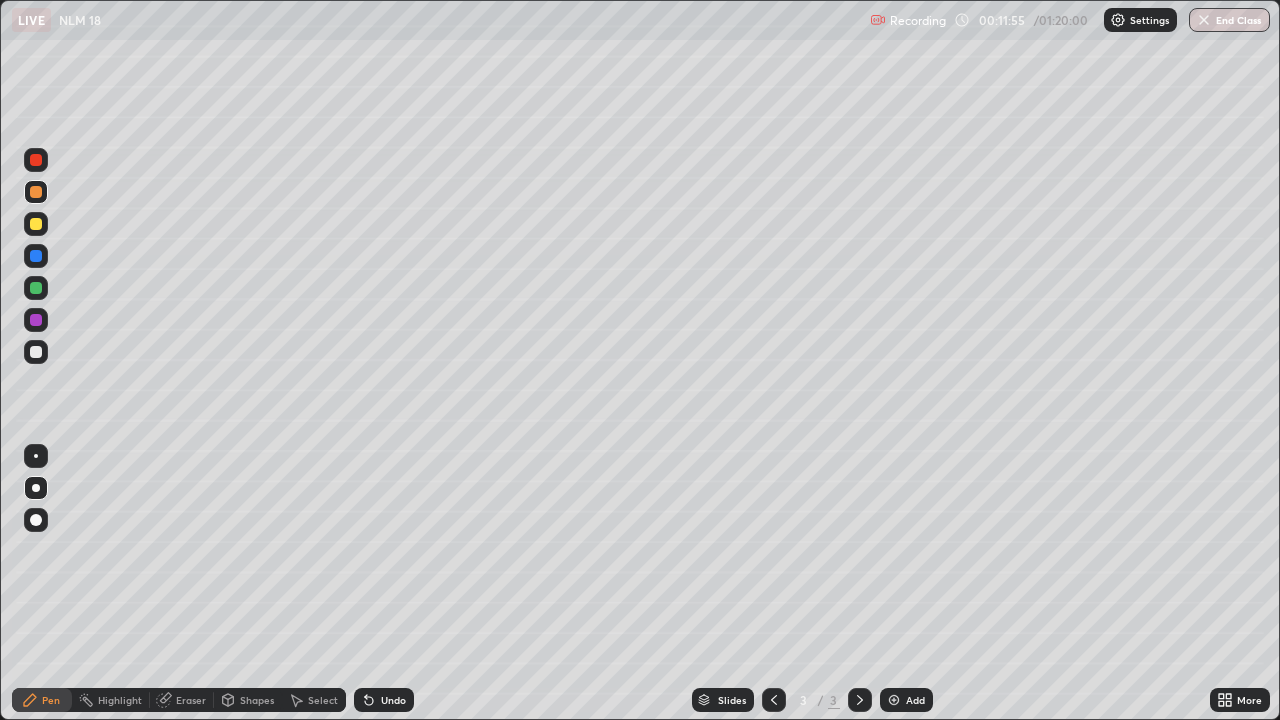 click on "Add" at bounding box center (906, 700) 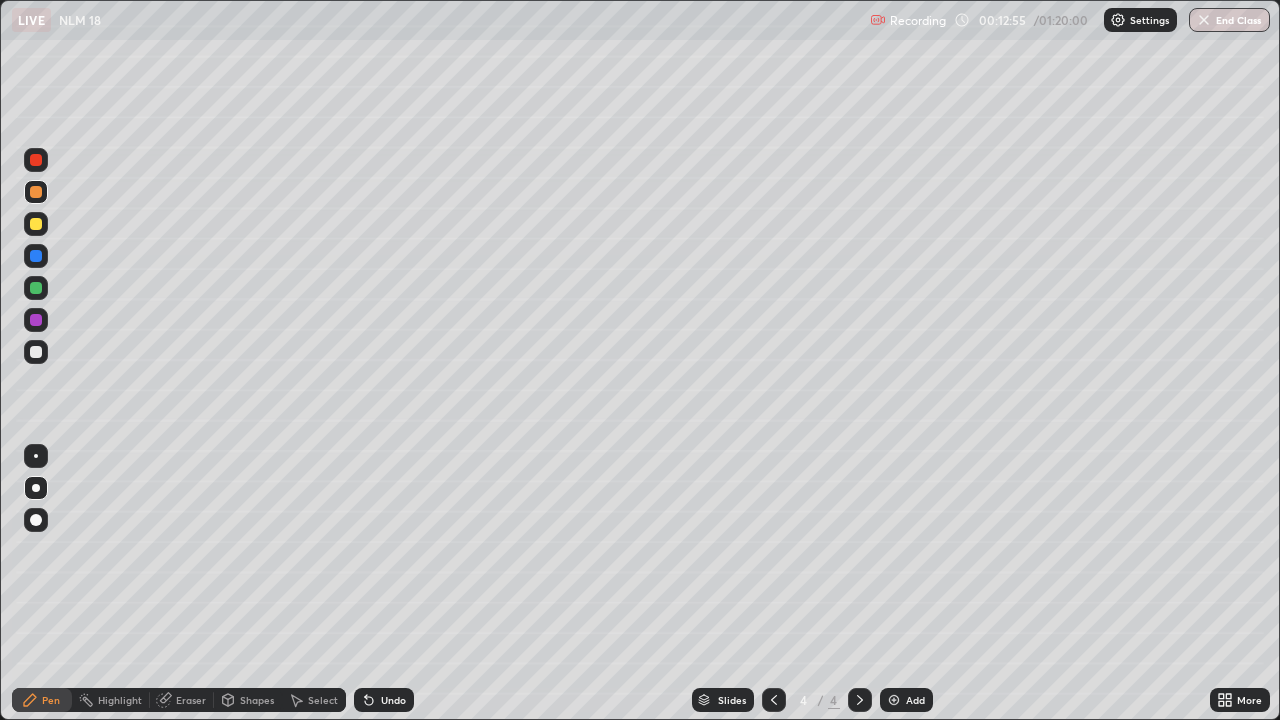 click at bounding box center [36, 352] 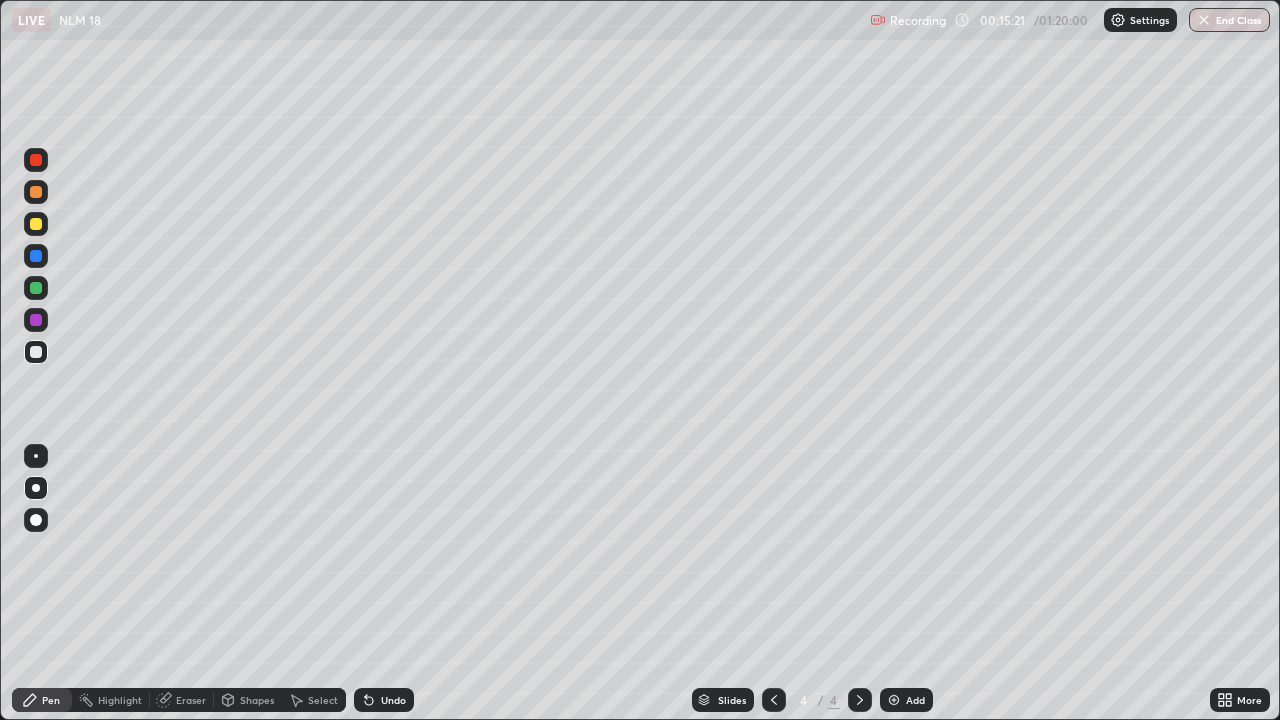 click at bounding box center [36, 352] 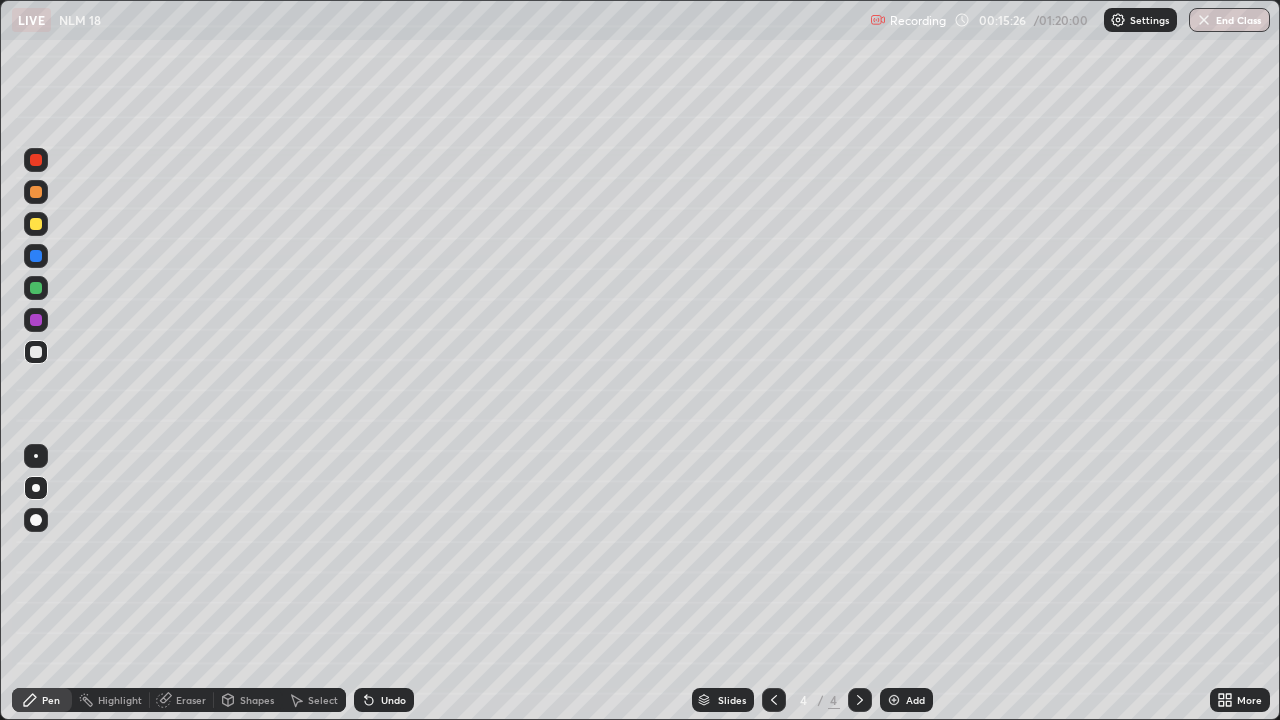 click at bounding box center (36, 288) 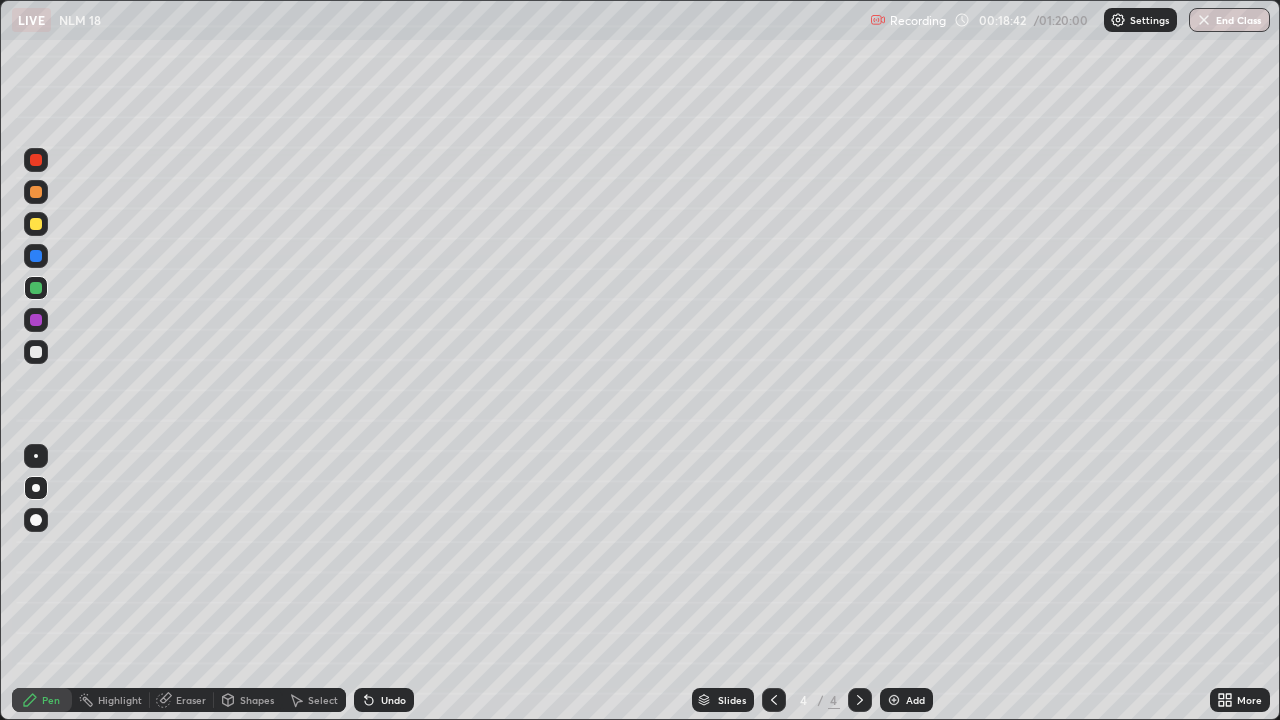 click at bounding box center (894, 700) 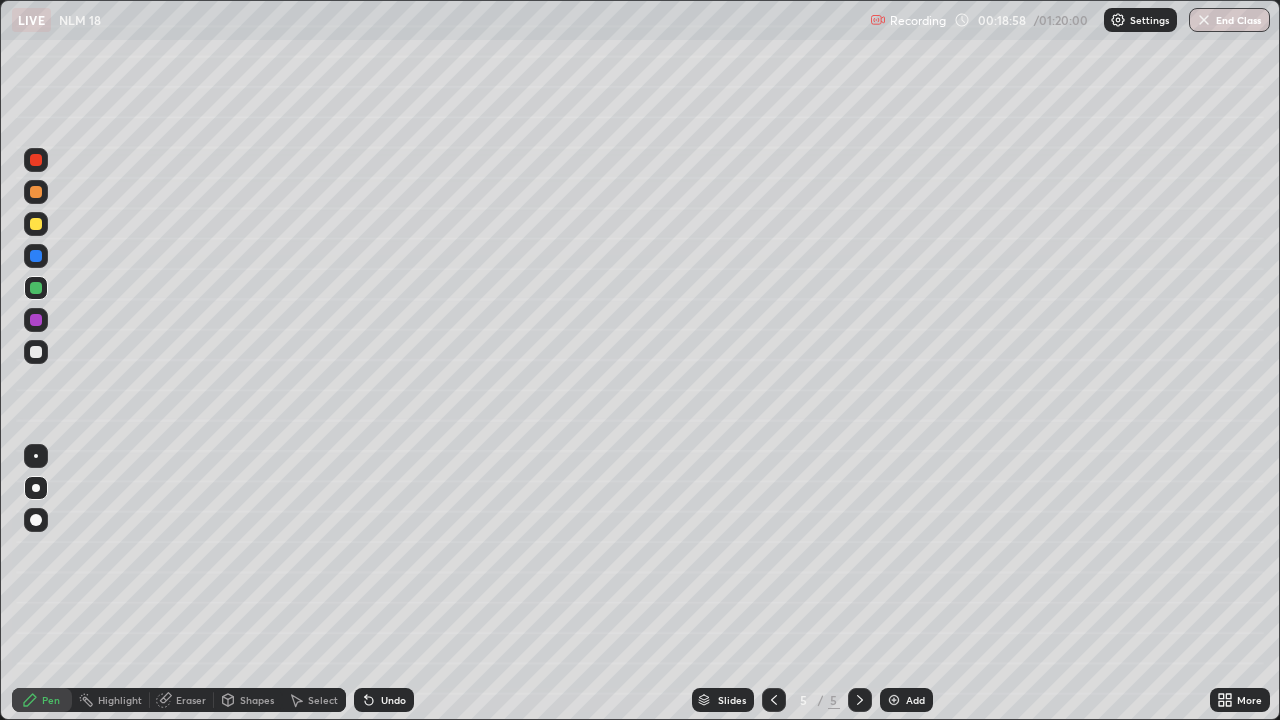 click at bounding box center [36, 224] 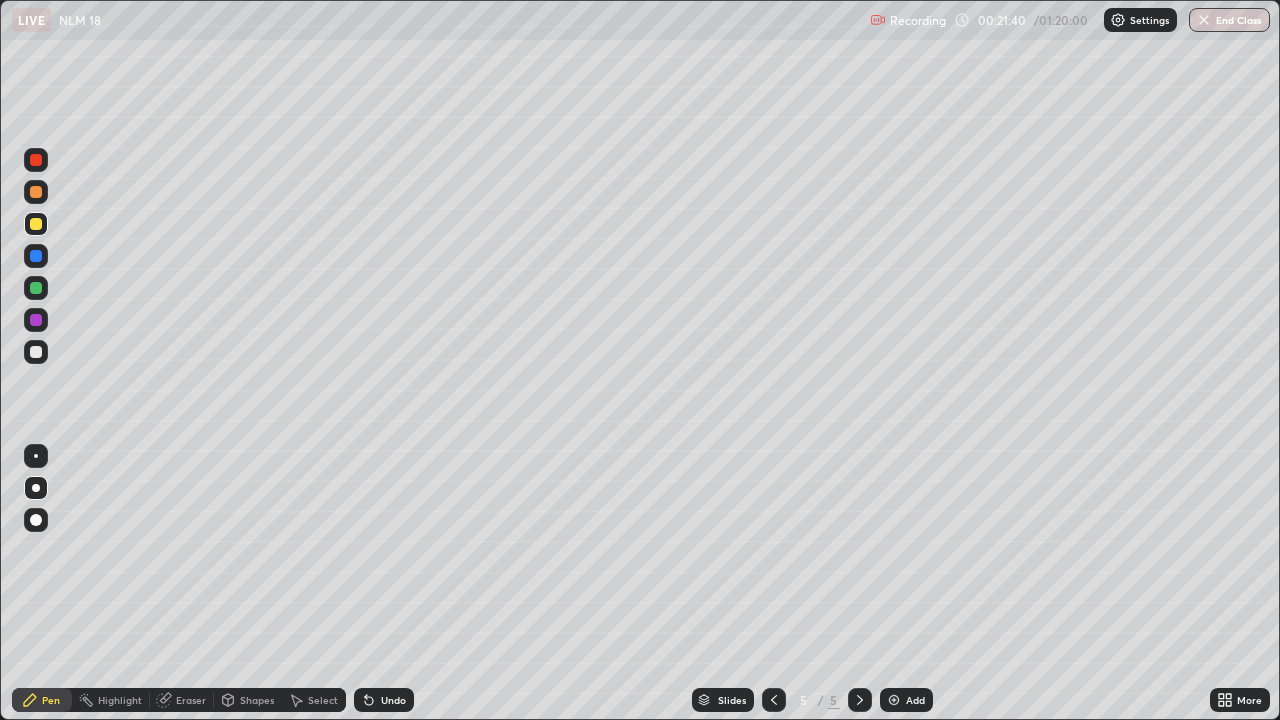 click at bounding box center (36, 456) 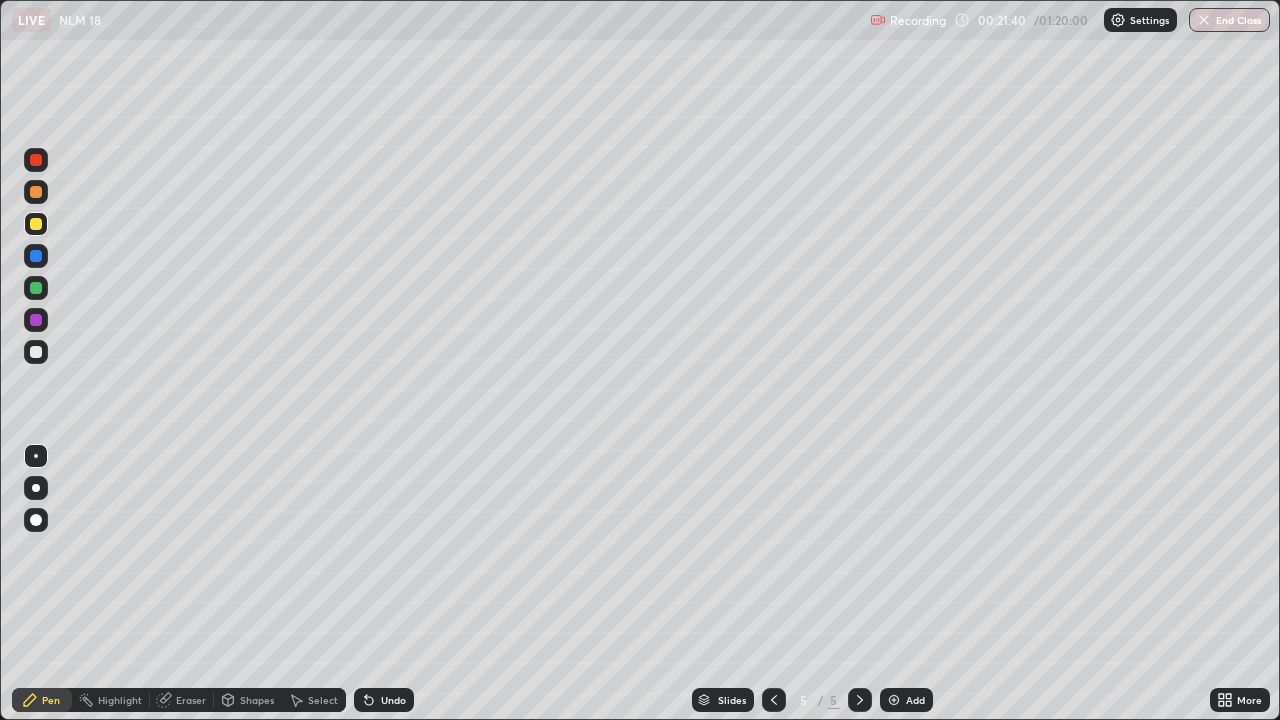 click at bounding box center (36, 352) 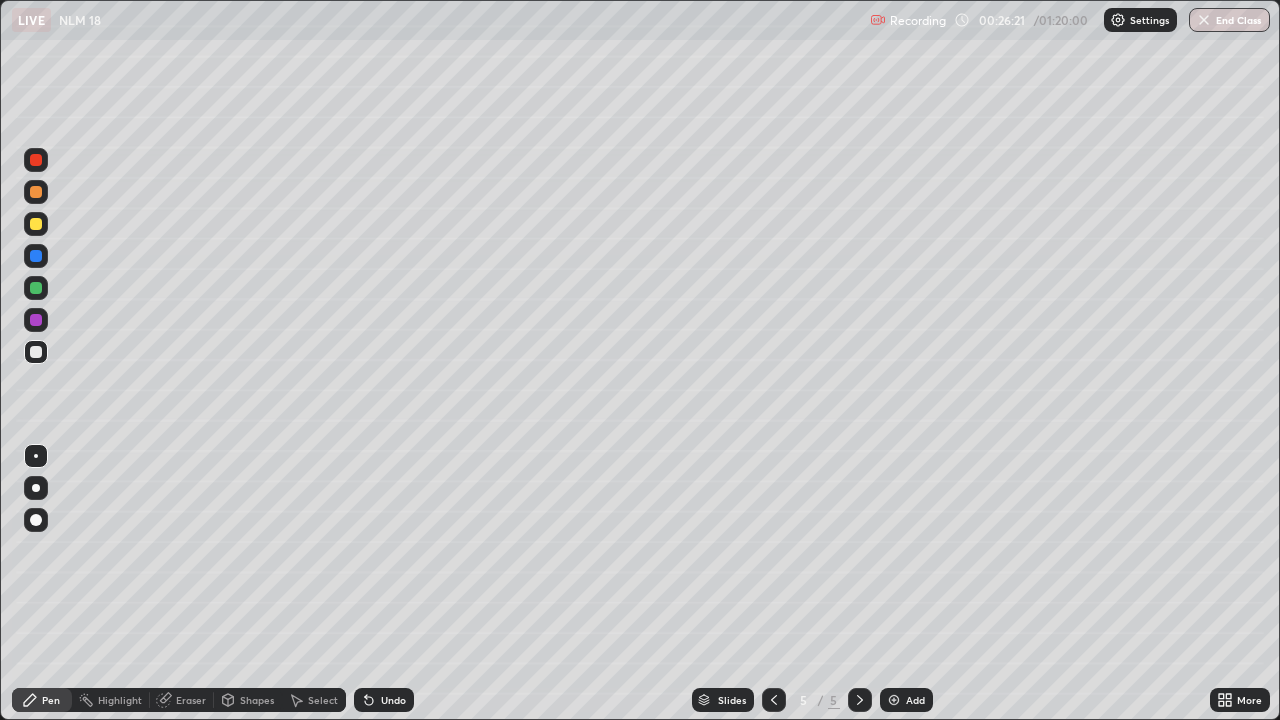 click on "Add" at bounding box center (915, 700) 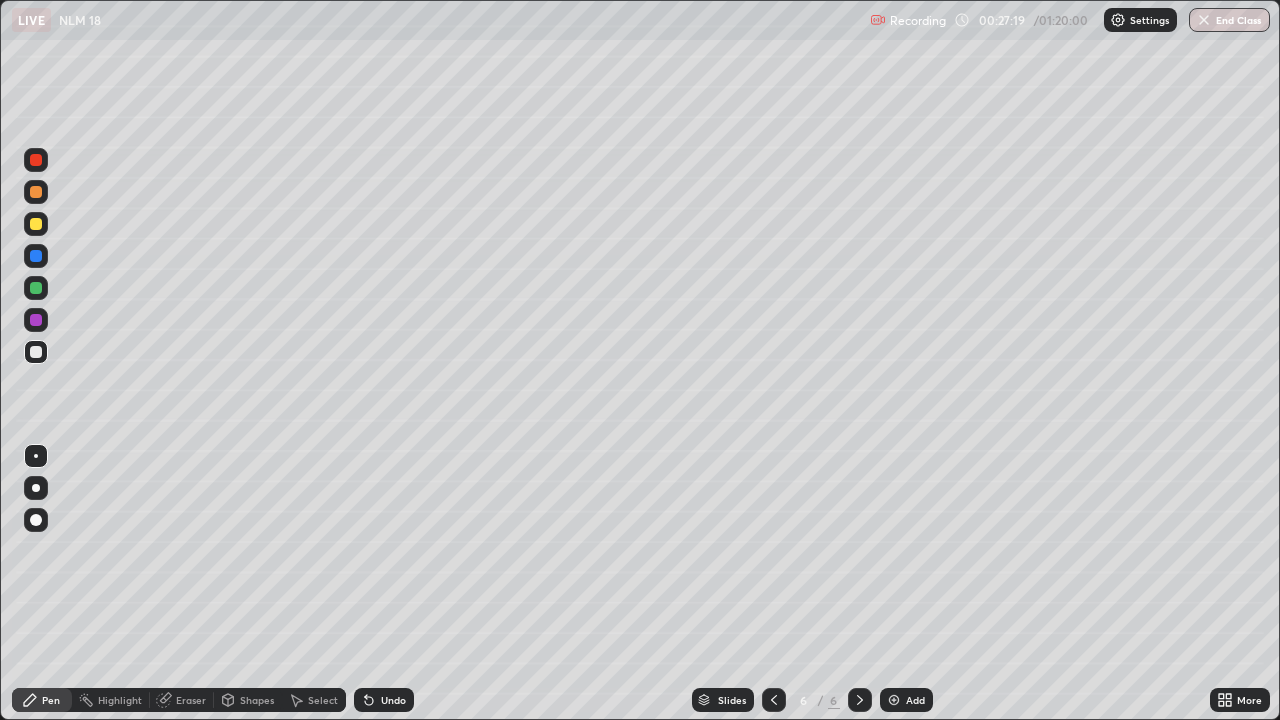 click at bounding box center [36, 224] 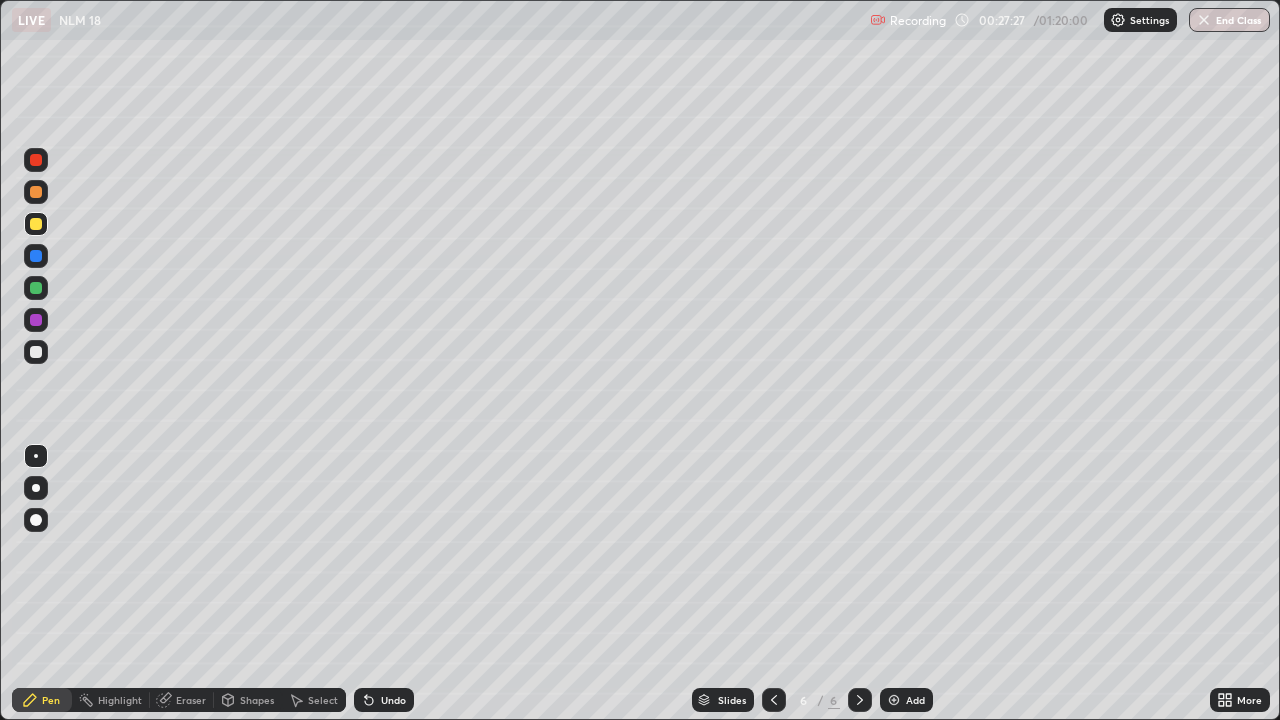 click on "Undo" at bounding box center (393, 700) 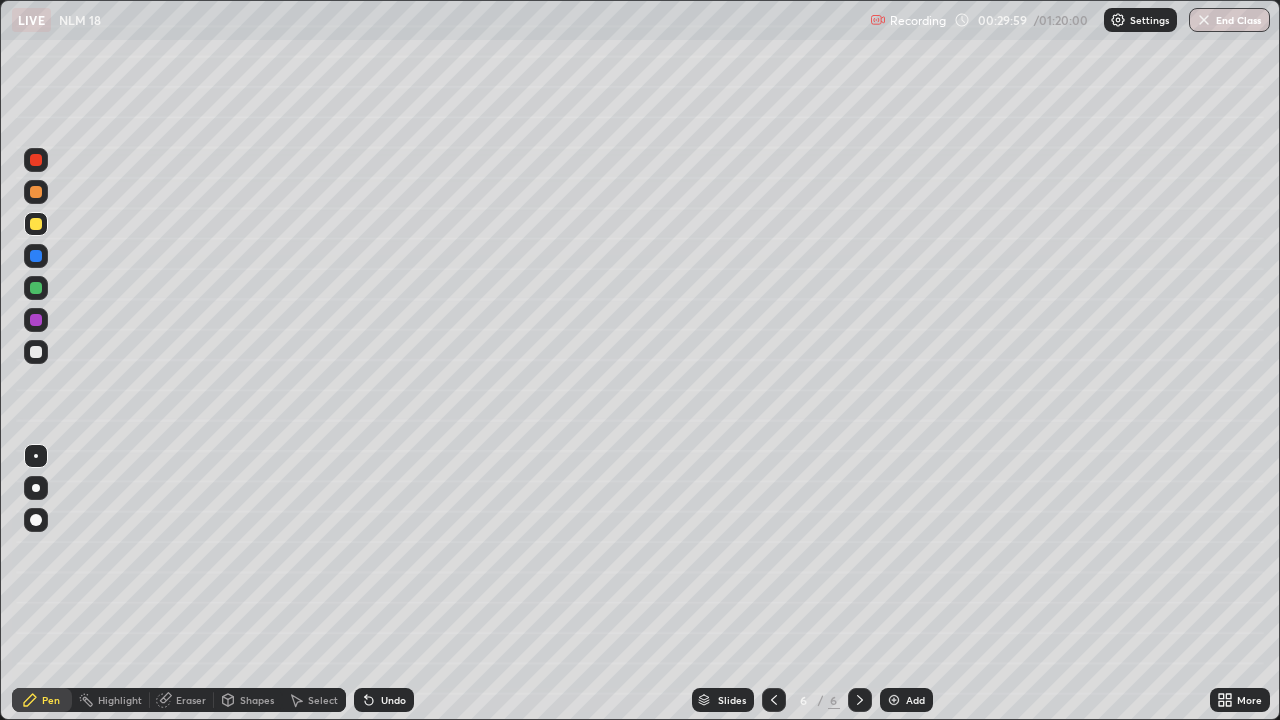 click on "Add" at bounding box center (915, 700) 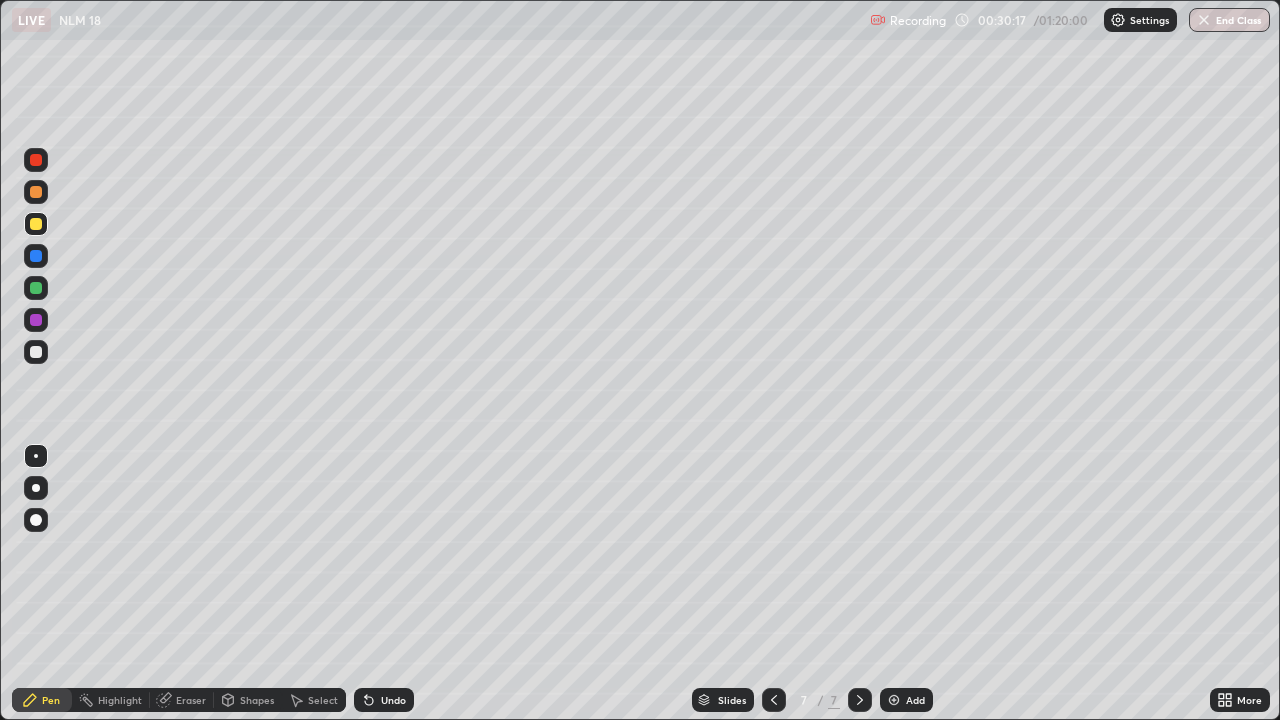 click at bounding box center [36, 352] 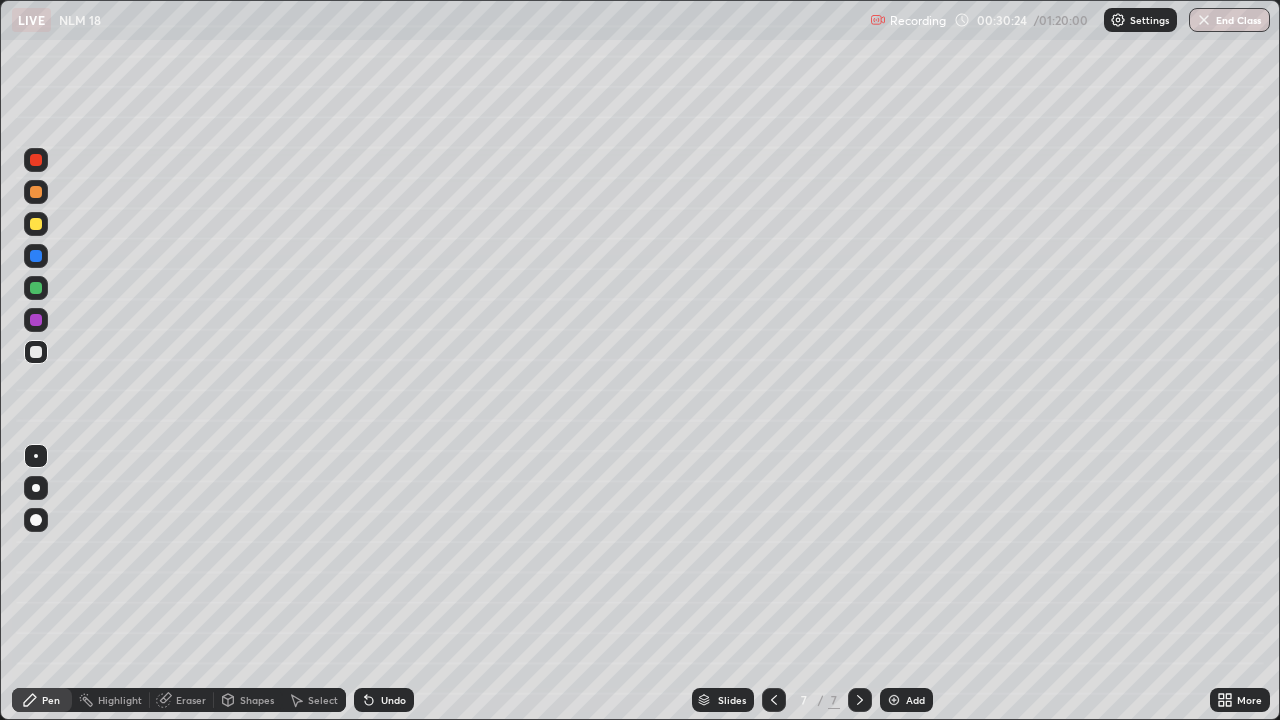 click on "Undo" at bounding box center [384, 700] 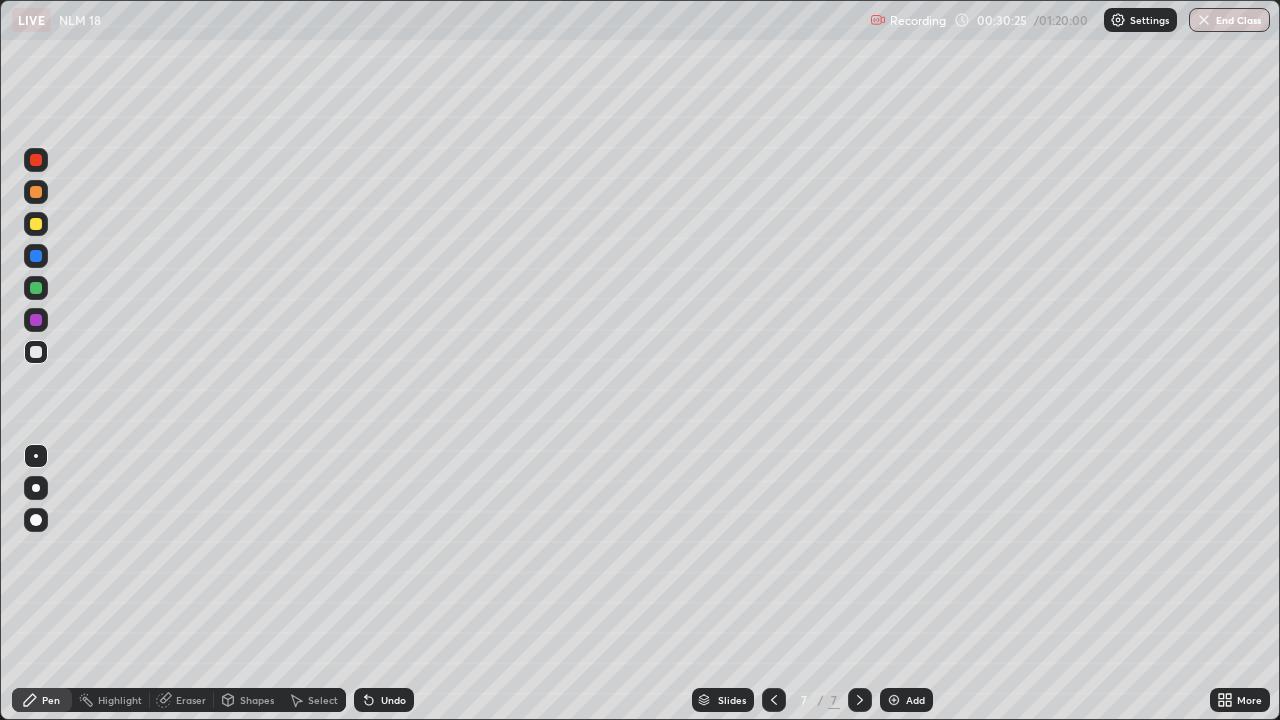 click 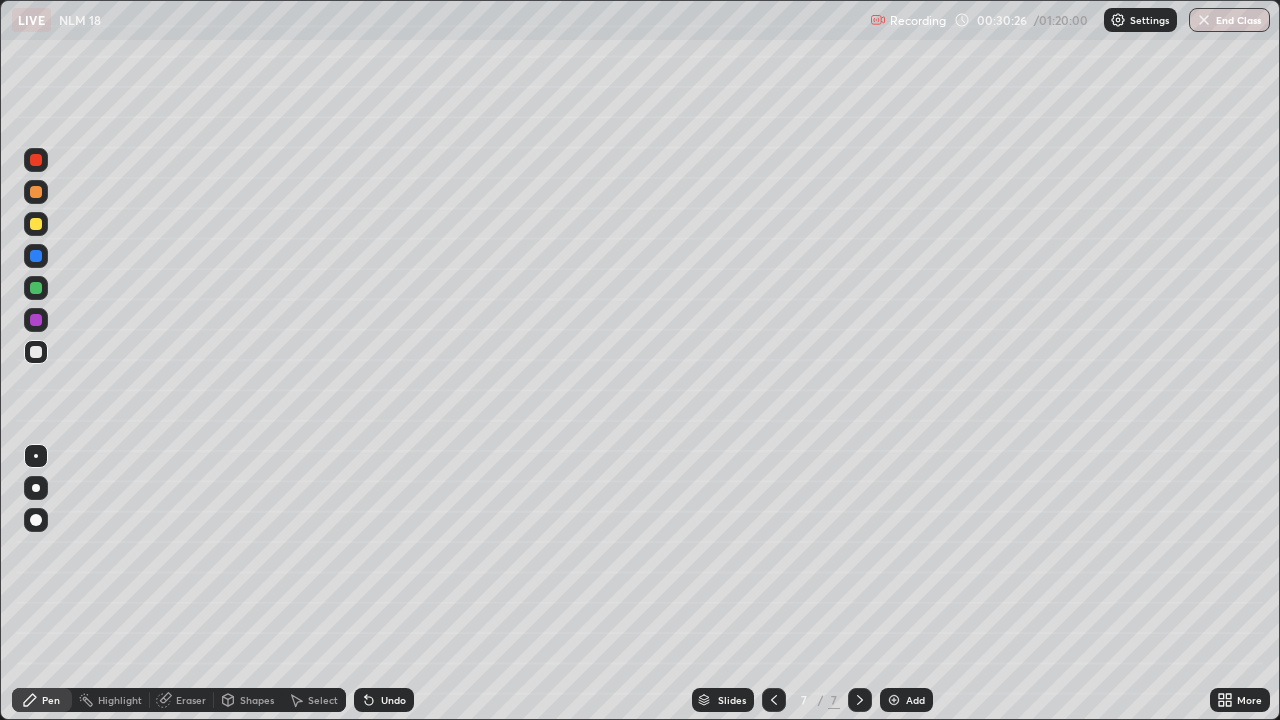 click 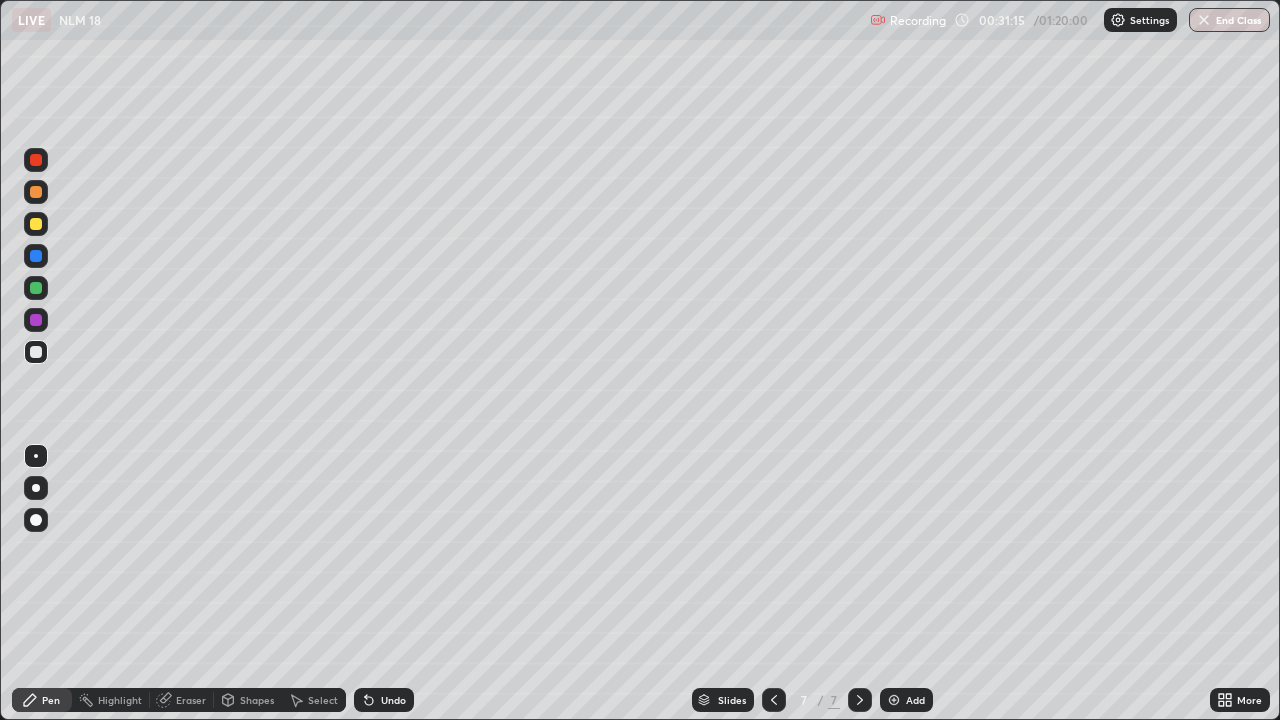 click at bounding box center [36, 224] 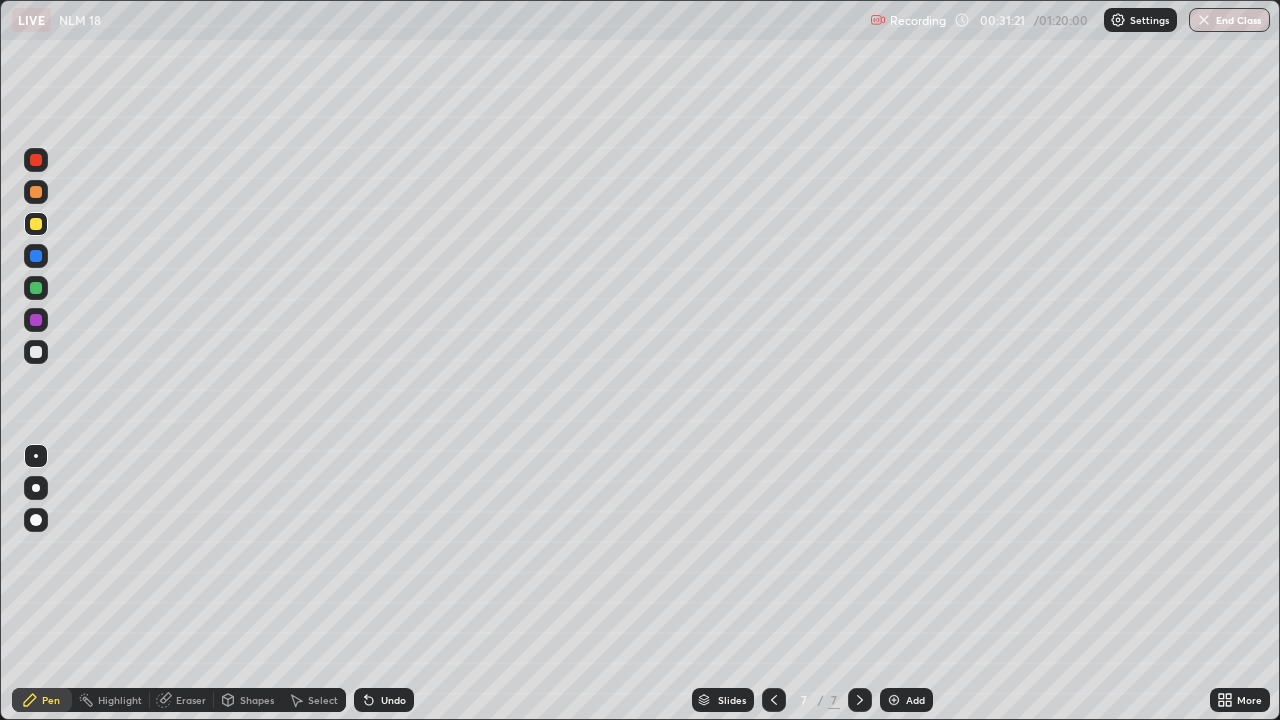 click on "Undo" at bounding box center (393, 700) 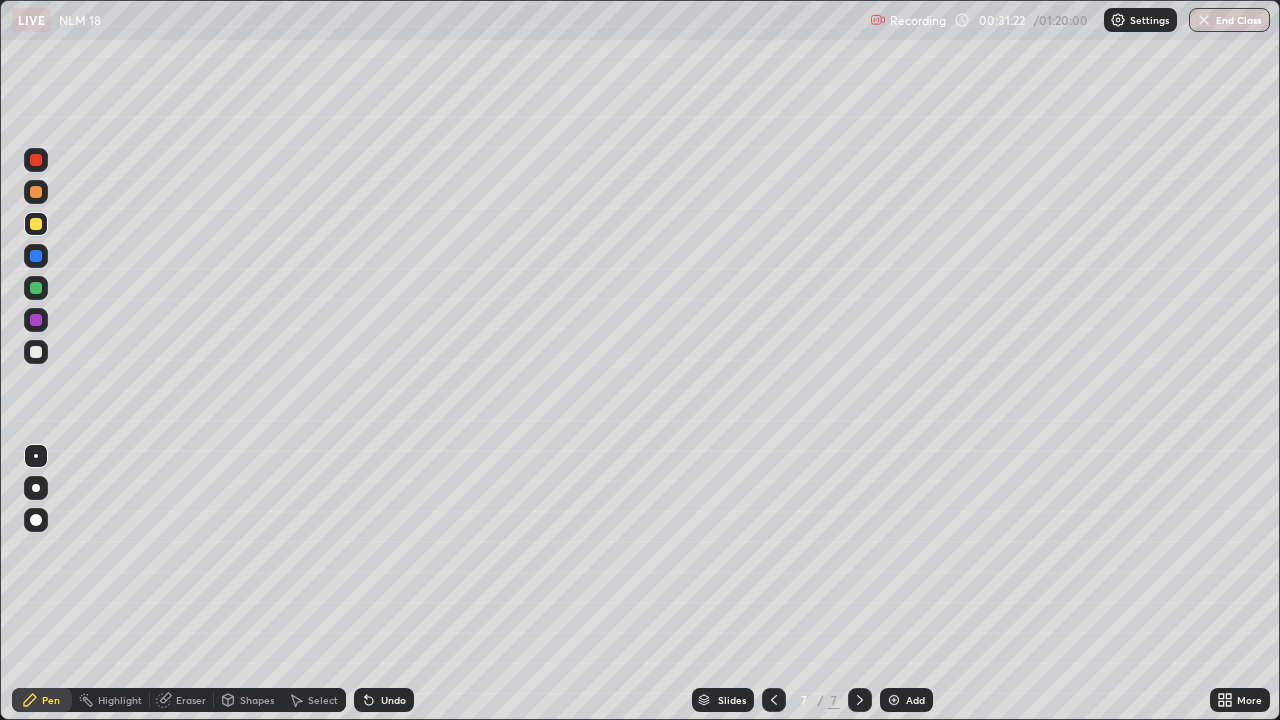 click on "Undo" at bounding box center (384, 700) 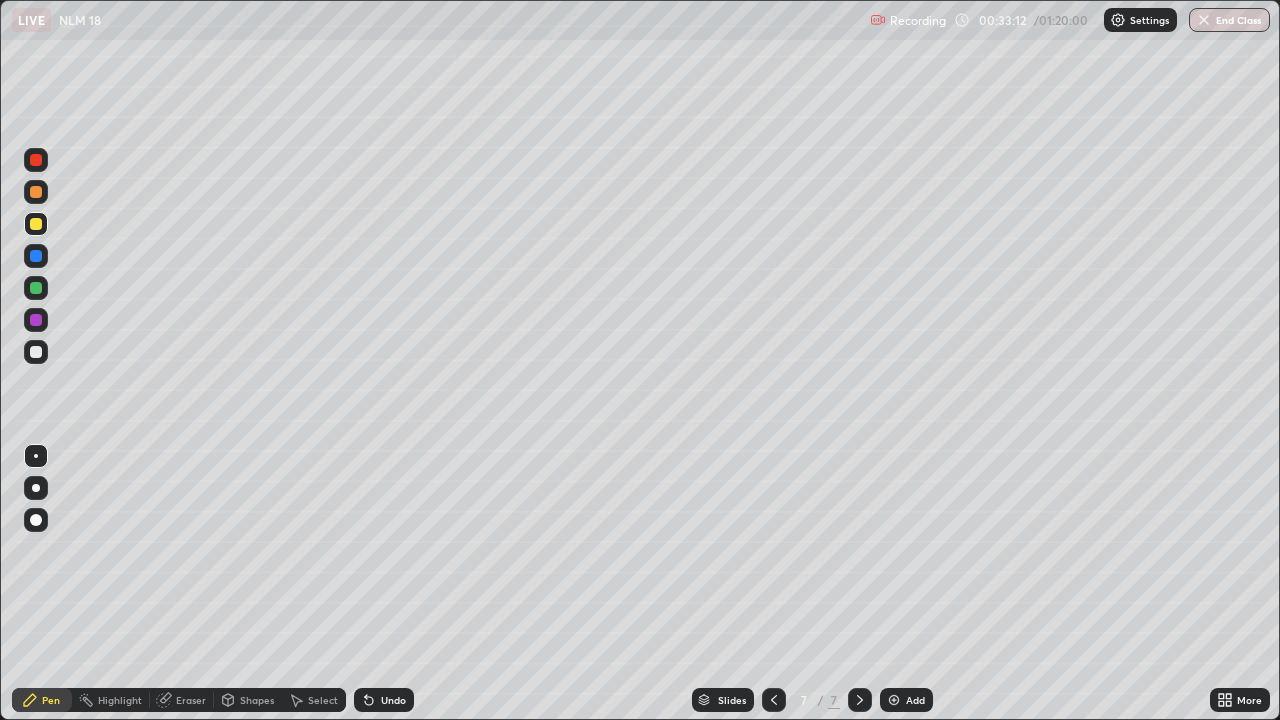 click at bounding box center [36, 256] 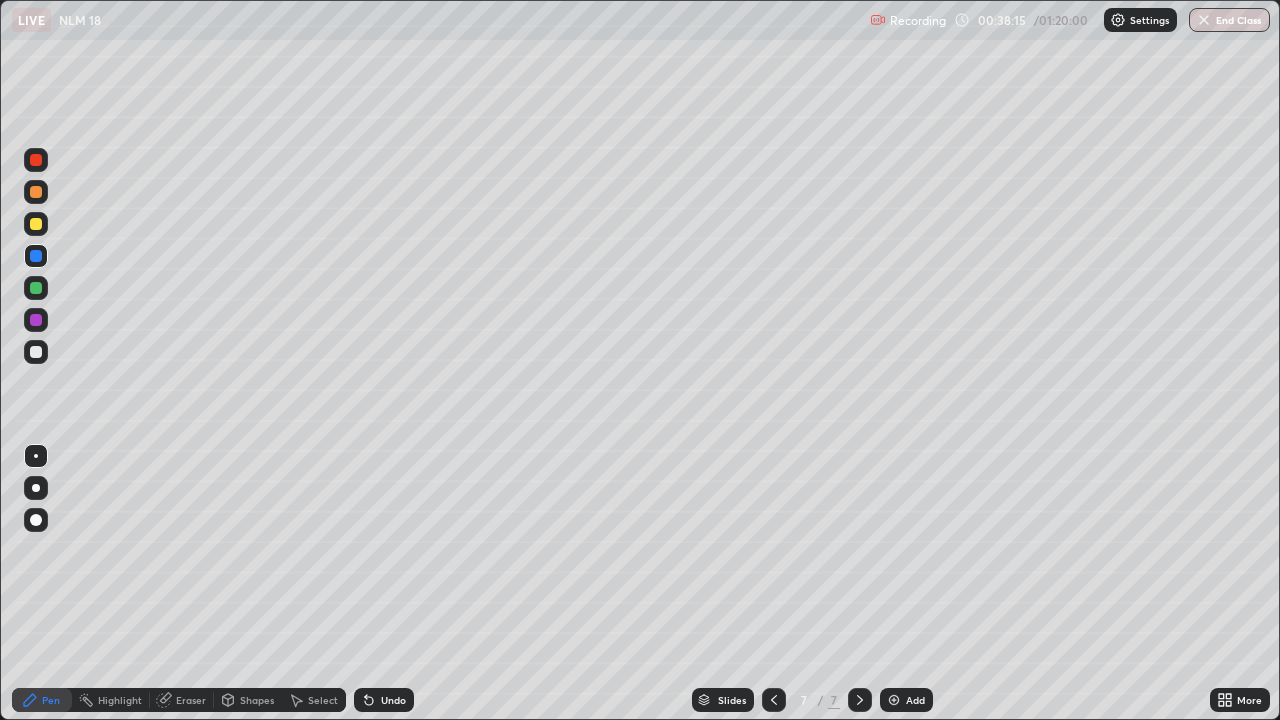 click on "Add" at bounding box center [915, 700] 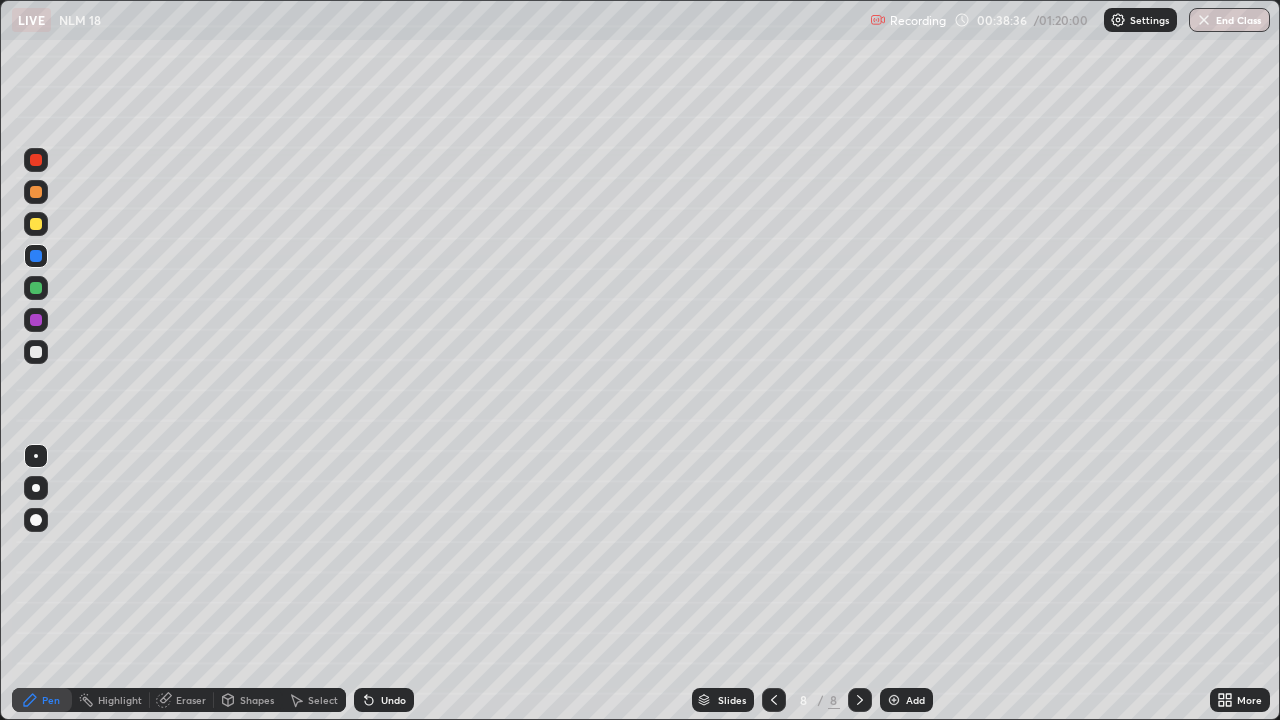 click at bounding box center (36, 256) 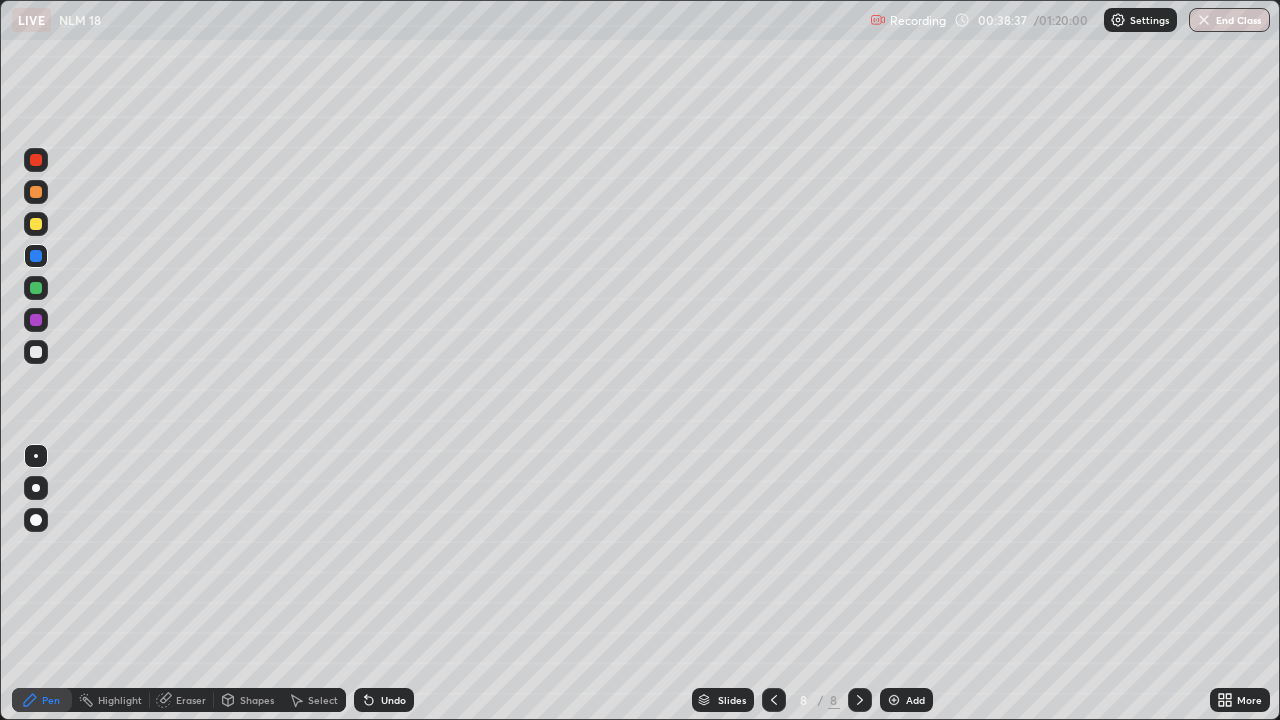 click at bounding box center [36, 224] 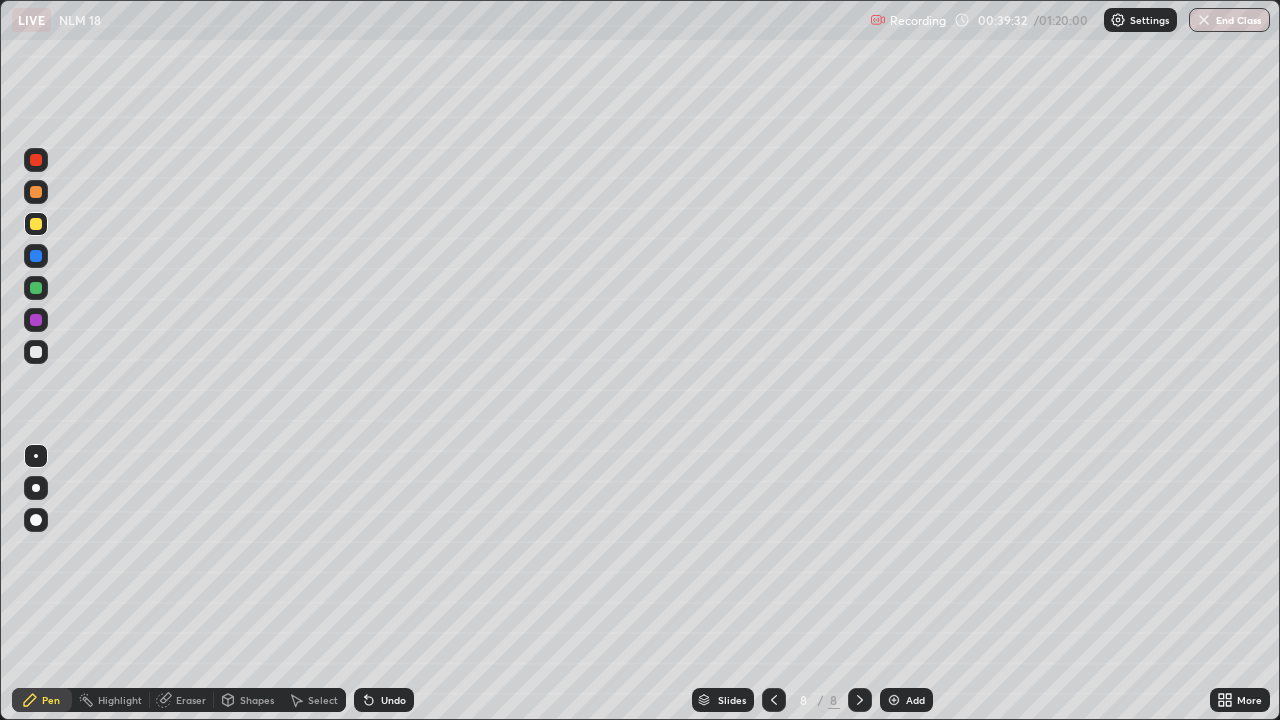 click at bounding box center (36, 352) 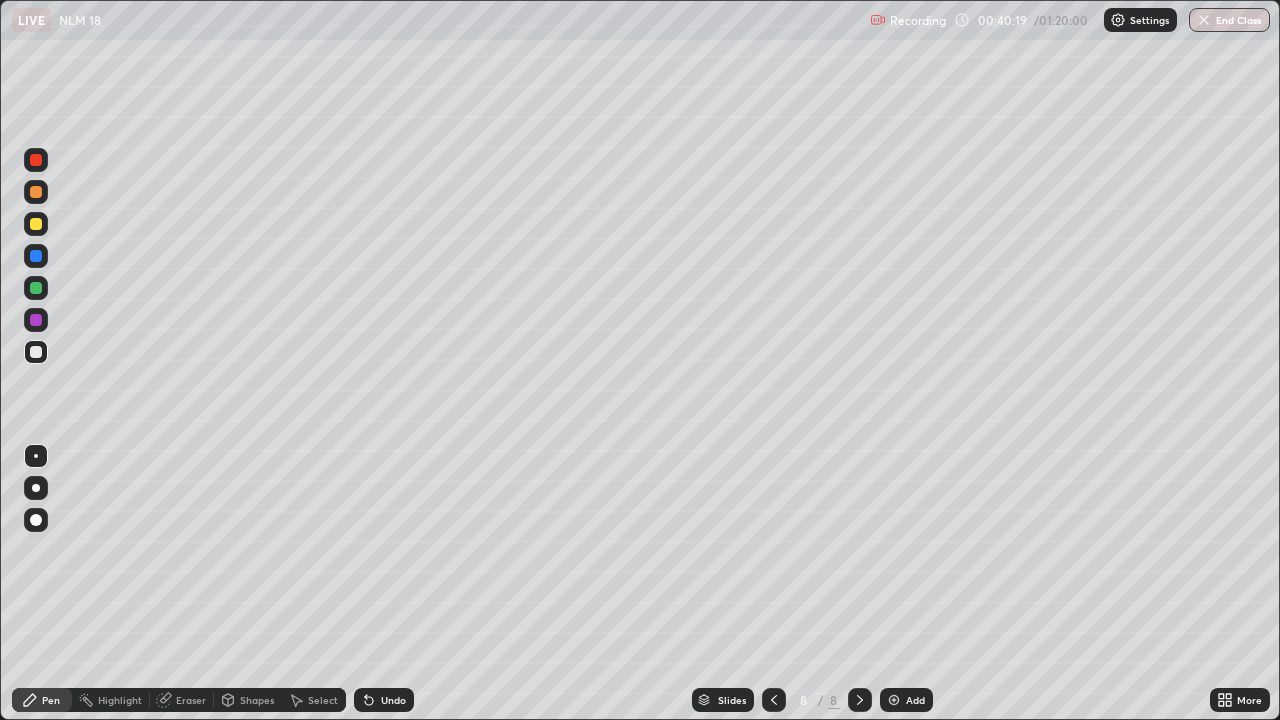 click at bounding box center (36, 352) 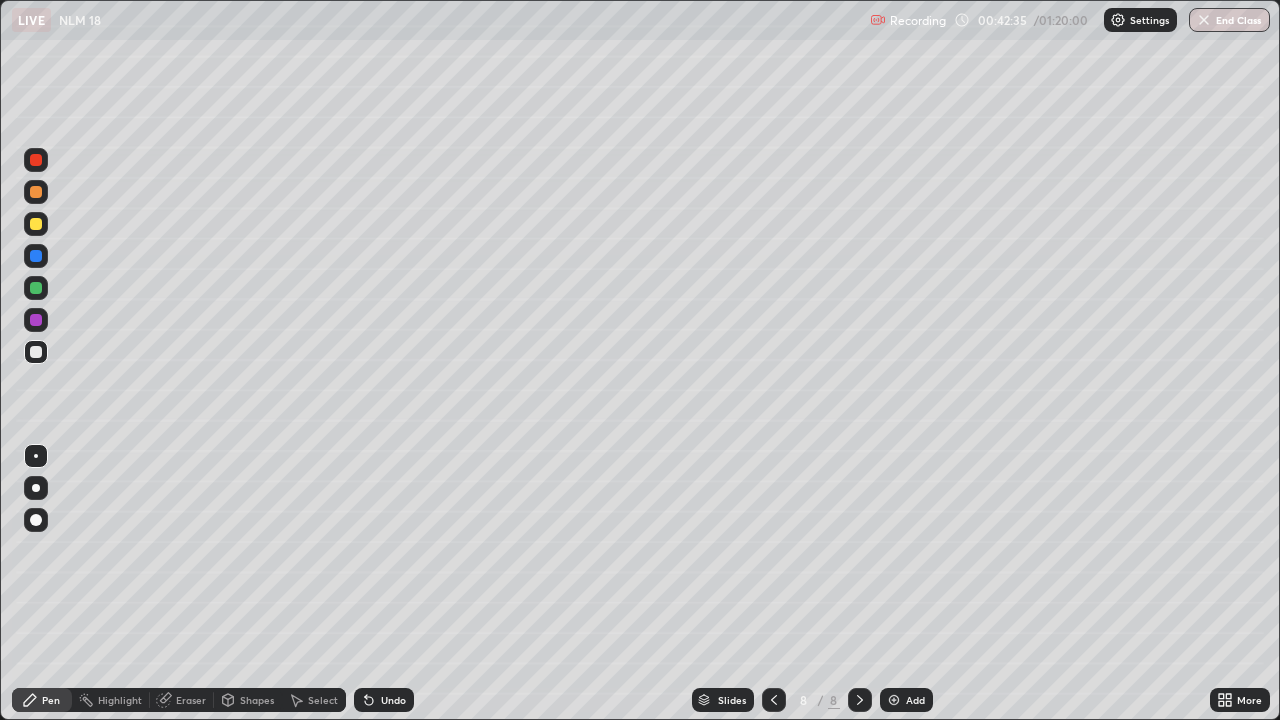 click on "Add" at bounding box center [906, 700] 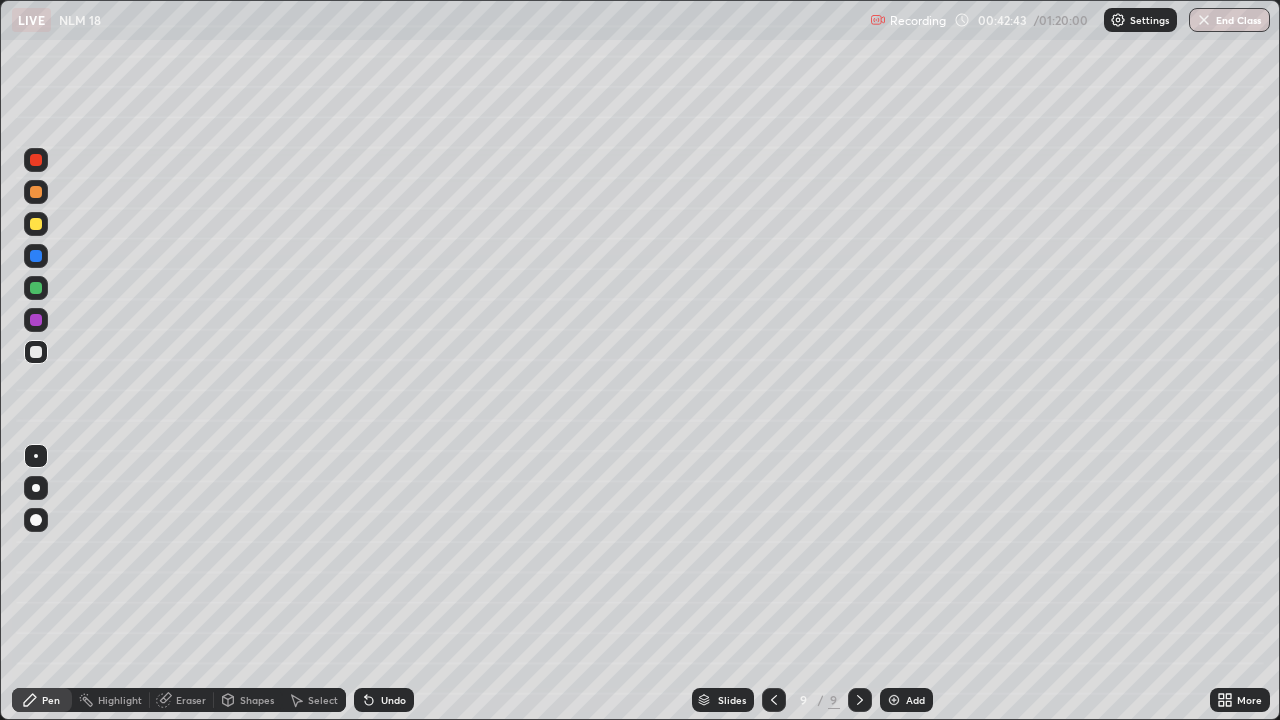 click at bounding box center (36, 224) 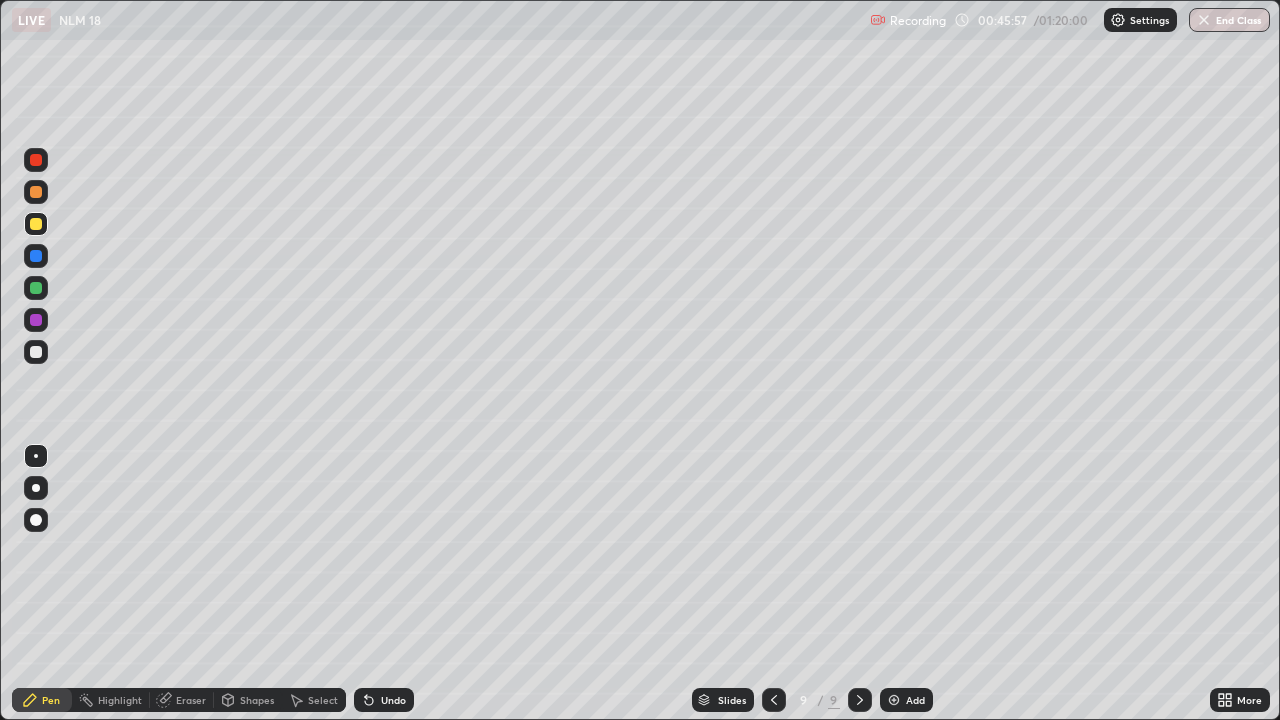 click on "Undo" at bounding box center (384, 700) 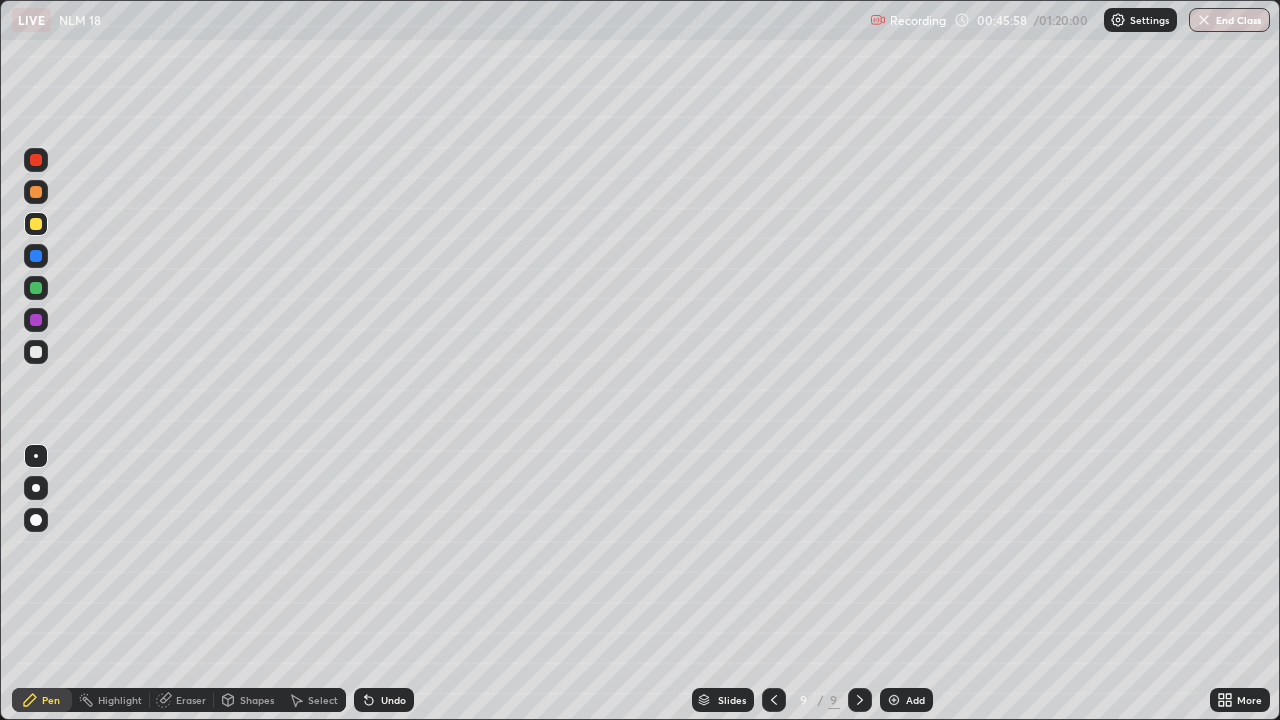 click on "Undo" at bounding box center [393, 700] 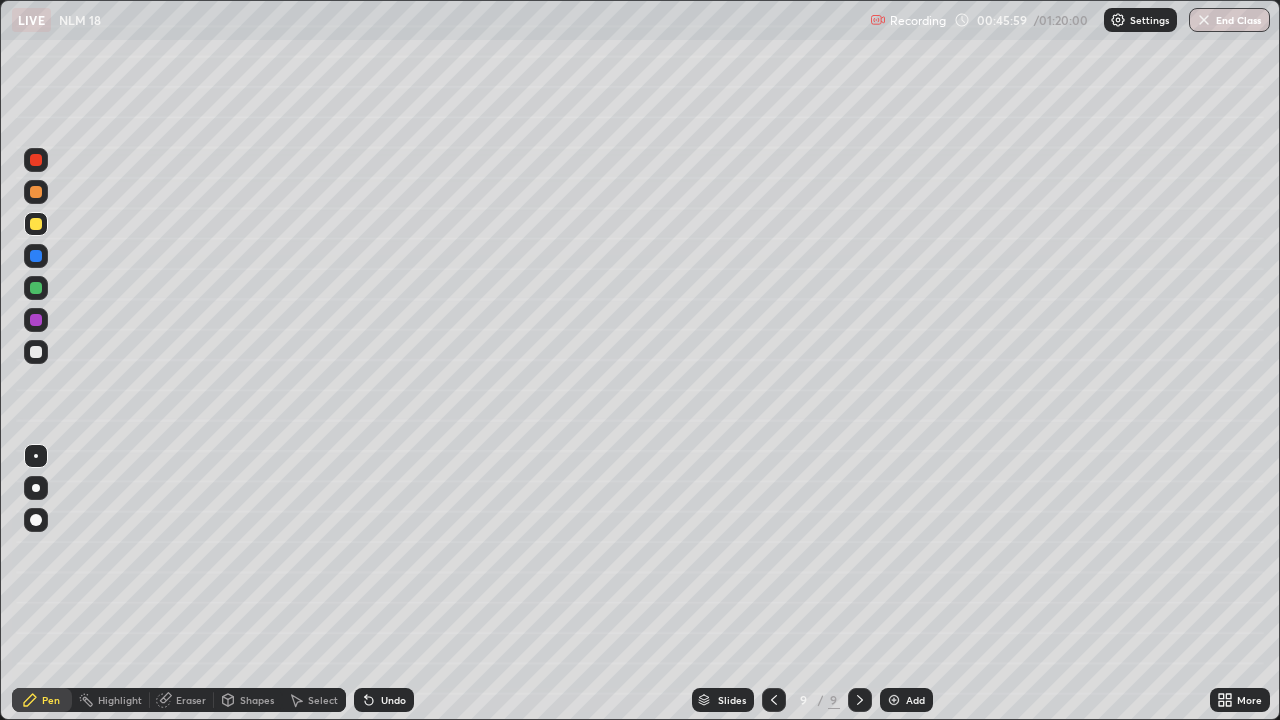 click on "Undo" at bounding box center (393, 700) 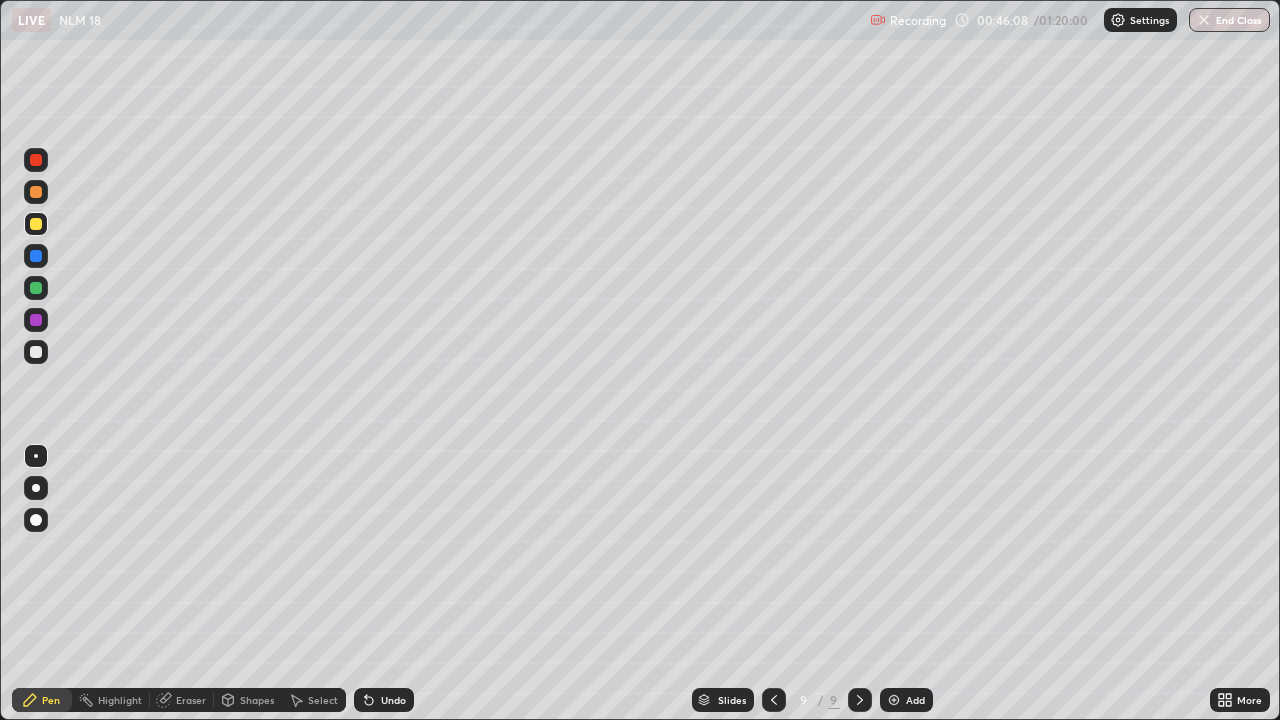click at bounding box center [36, 288] 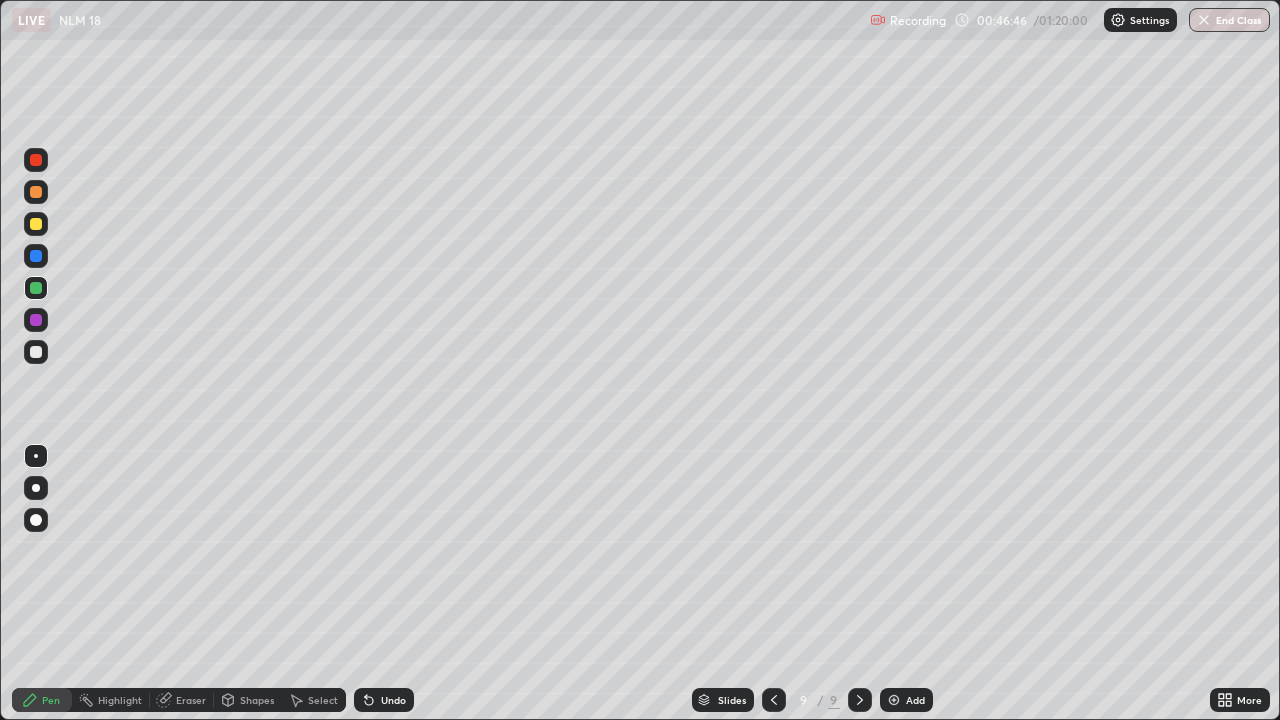 click on "Select" at bounding box center [323, 700] 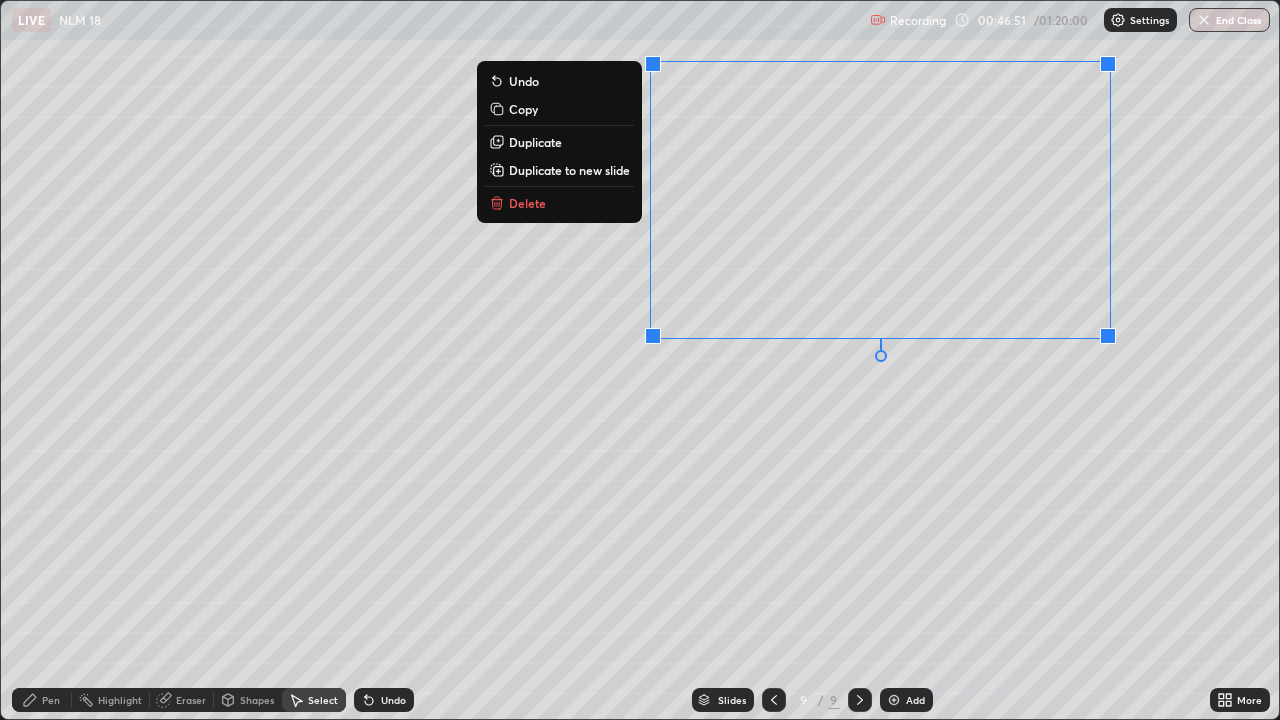 click on "0 ° Undo Copy Duplicate Duplicate to new slide Delete" at bounding box center [640, 360] 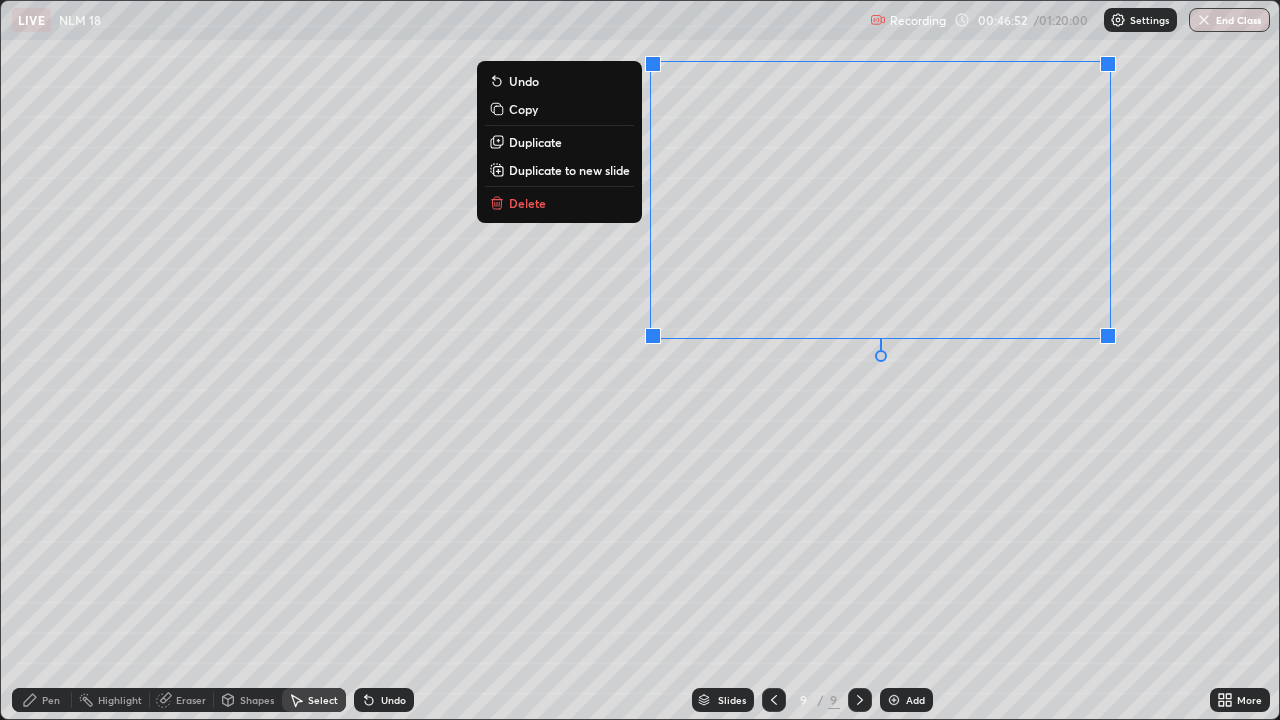 click on "Duplicate to new slide" at bounding box center [569, 170] 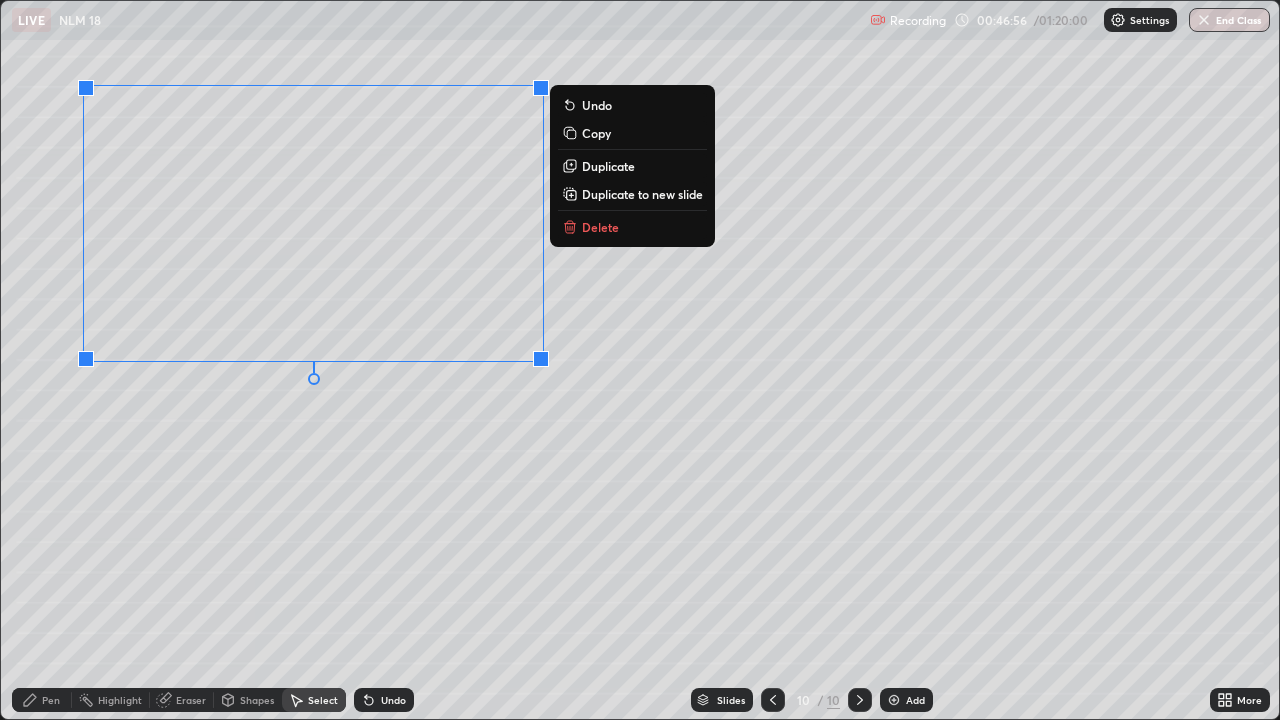 click on "0 ° Undo Copy Duplicate Duplicate to new slide Delete" at bounding box center [640, 360] 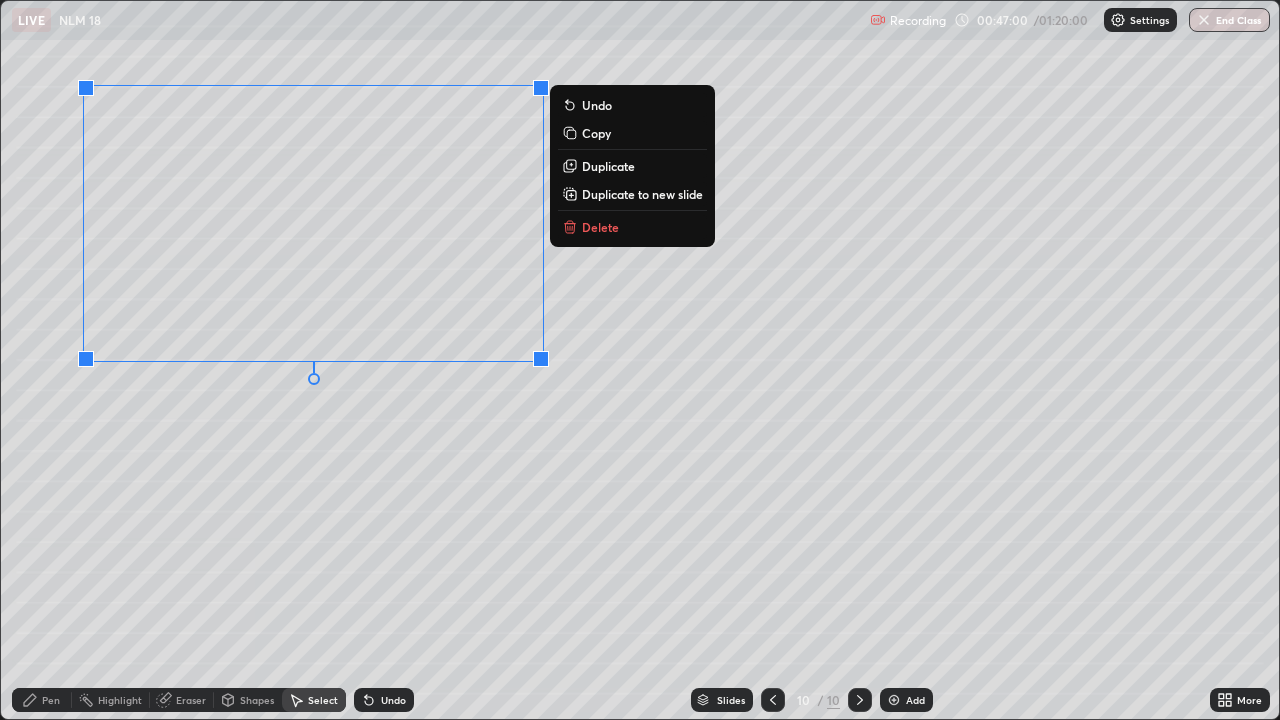 click on "Duplicate" at bounding box center (608, 166) 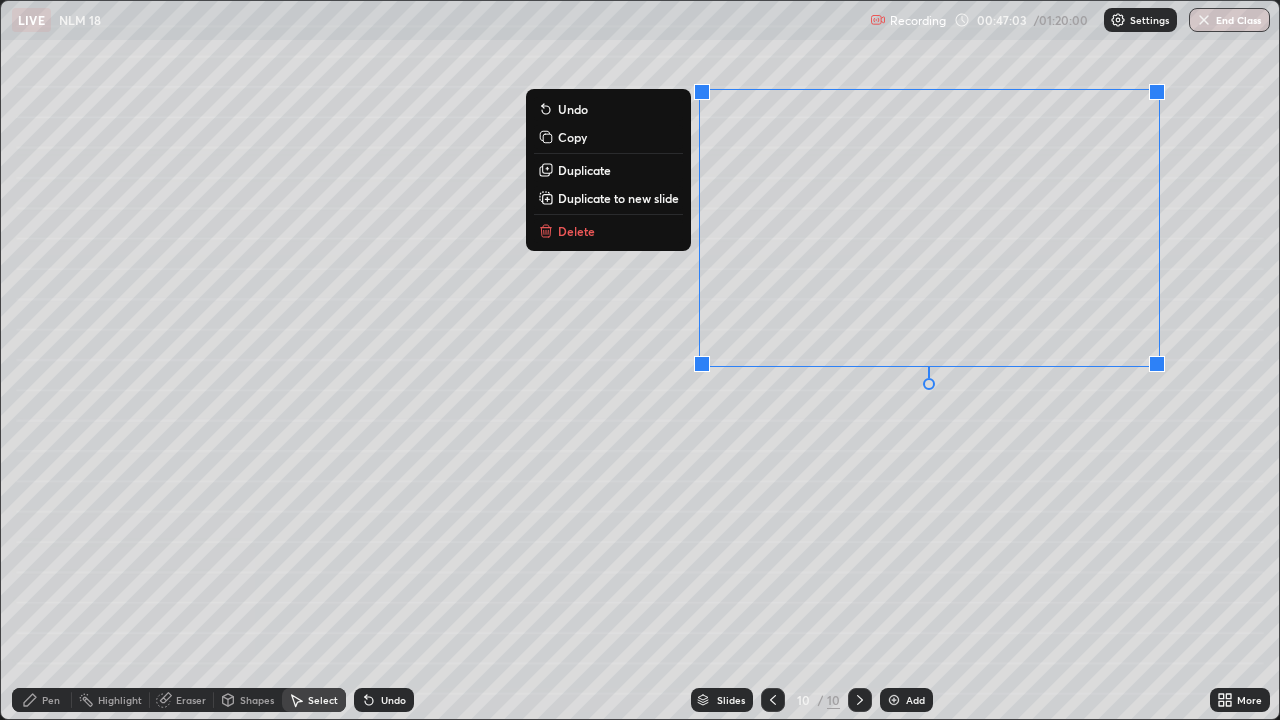 click on "0 ° Undo Copy Duplicate Duplicate to new slide Delete" at bounding box center [640, 360] 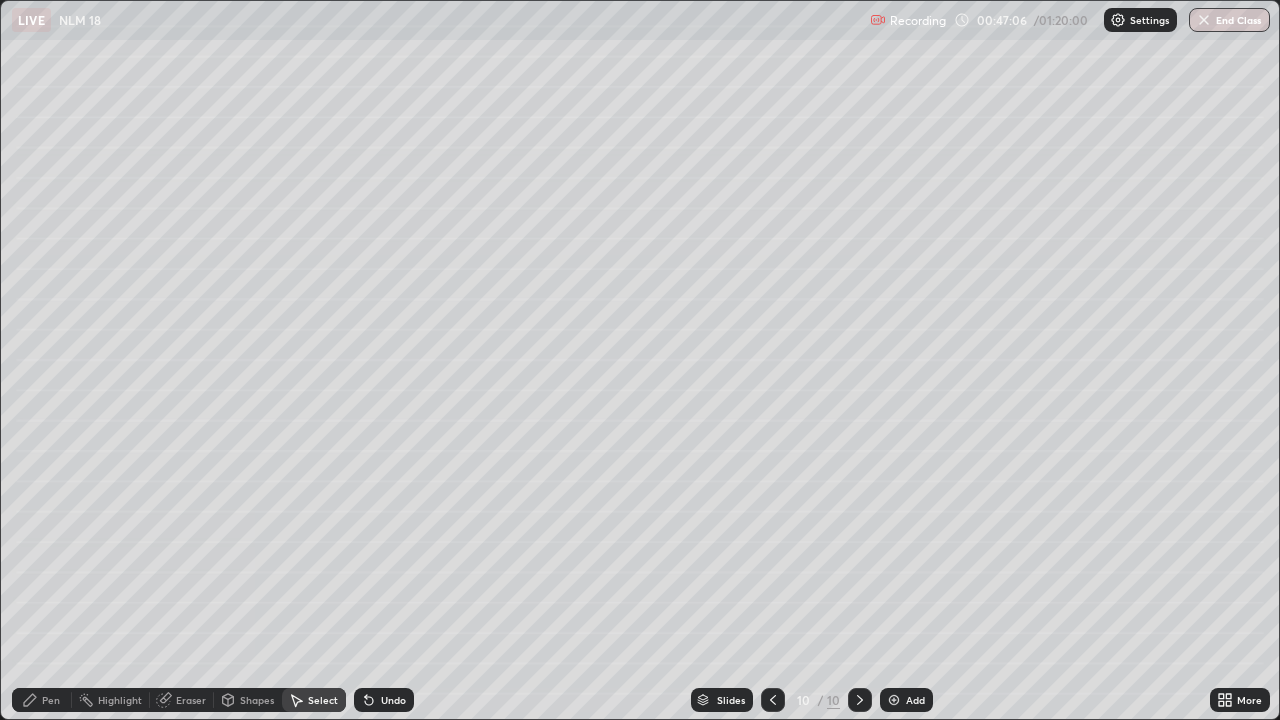 click on "Pen" at bounding box center [51, 700] 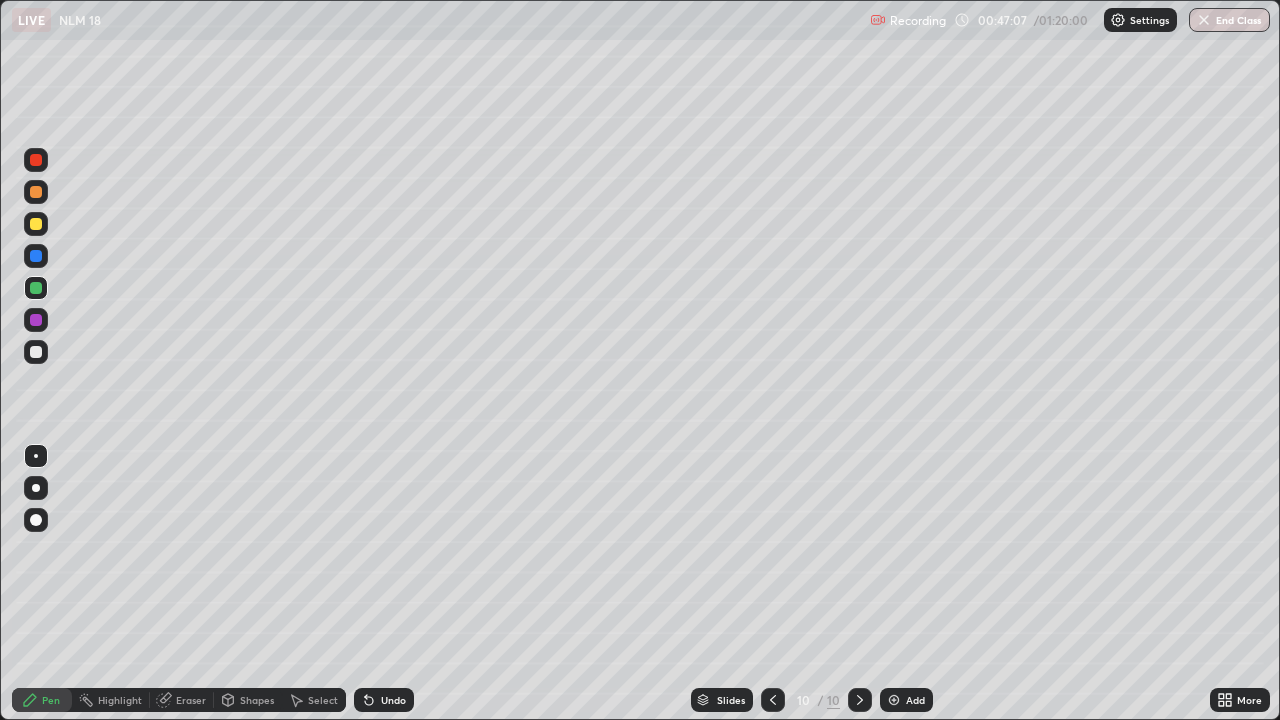 click at bounding box center (36, 352) 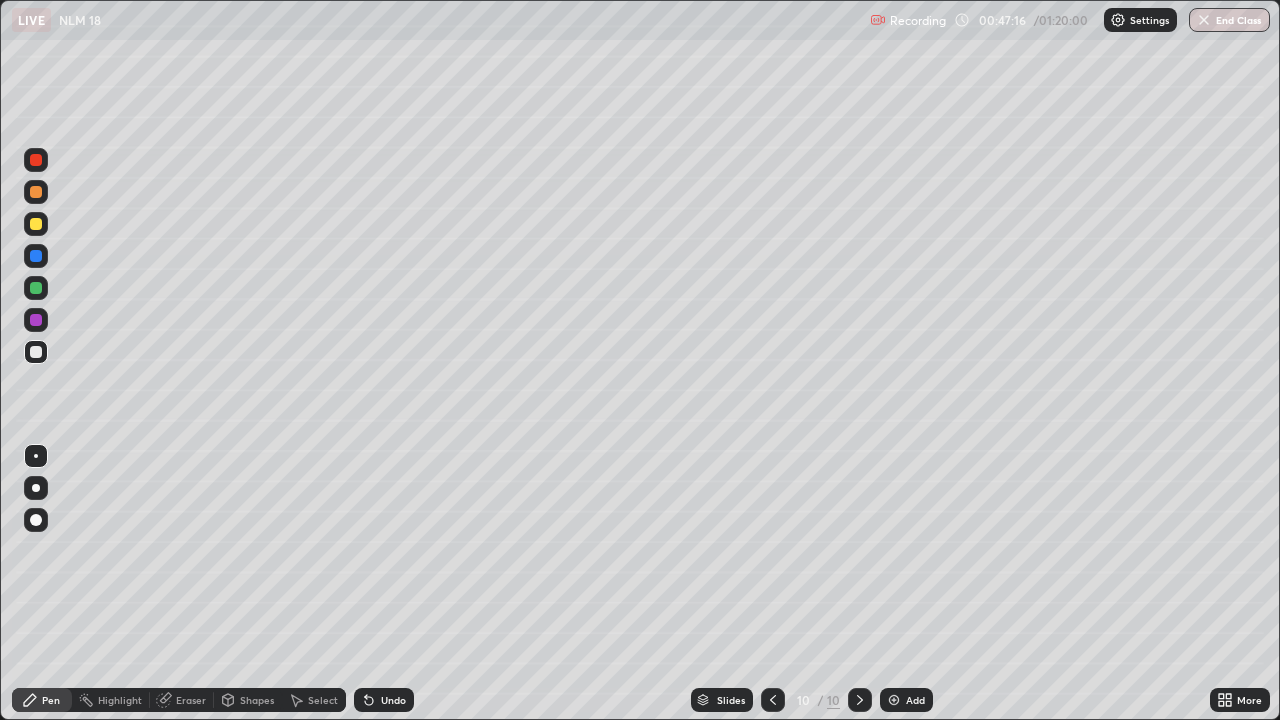 click 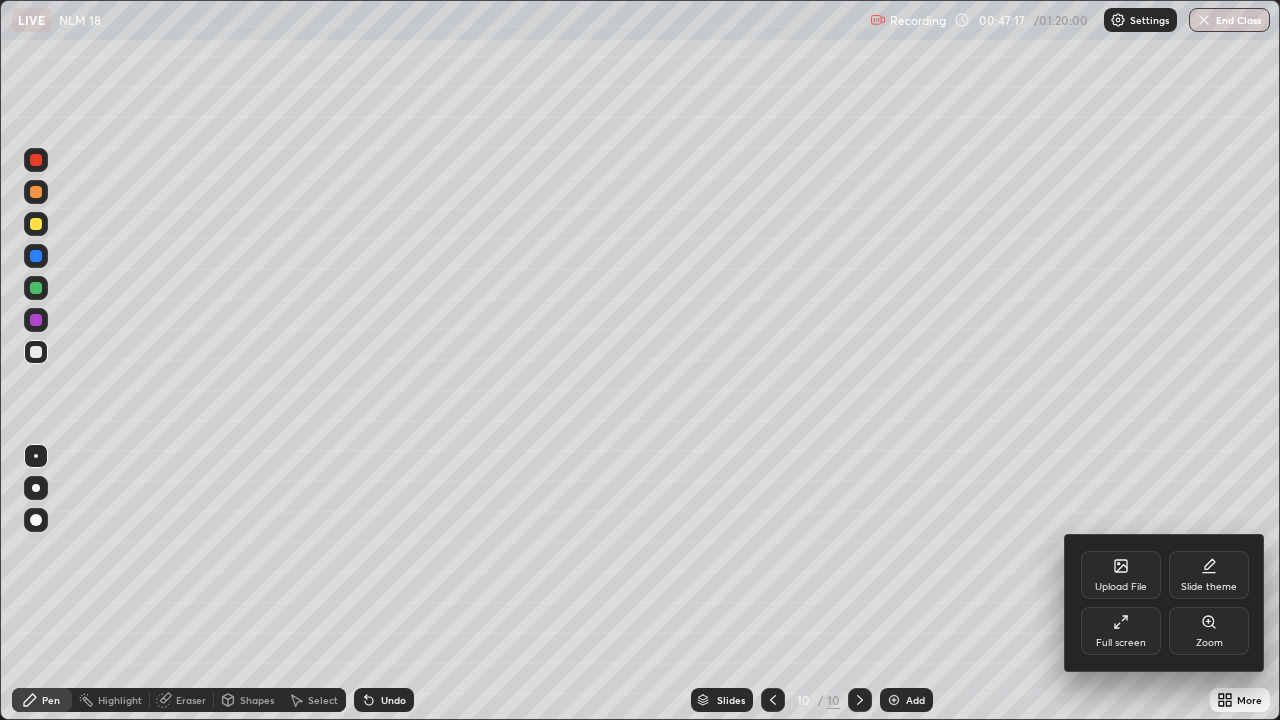click on "Full screen" at bounding box center [1121, 631] 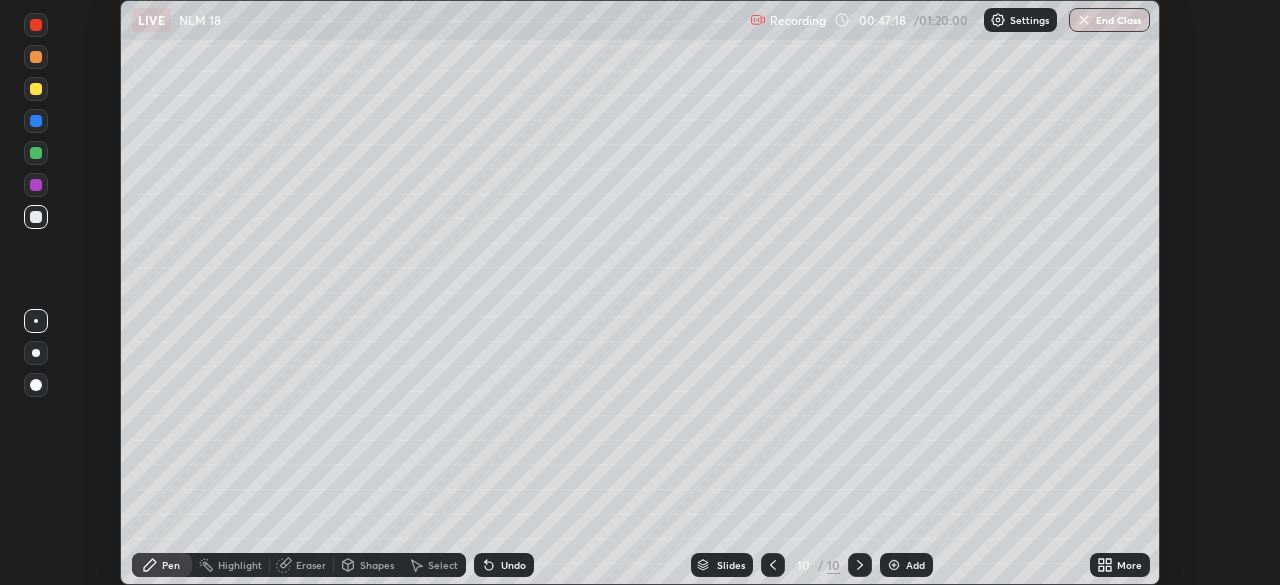 scroll, scrollTop: 585, scrollLeft: 1280, axis: both 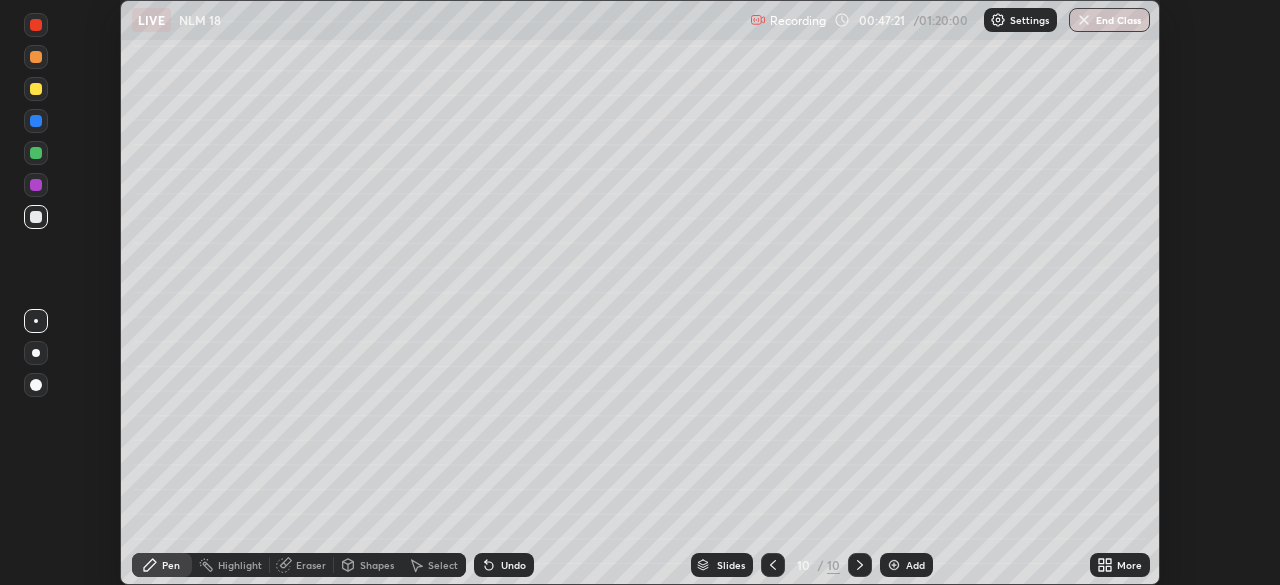 click on "Eraser" at bounding box center [302, 565] 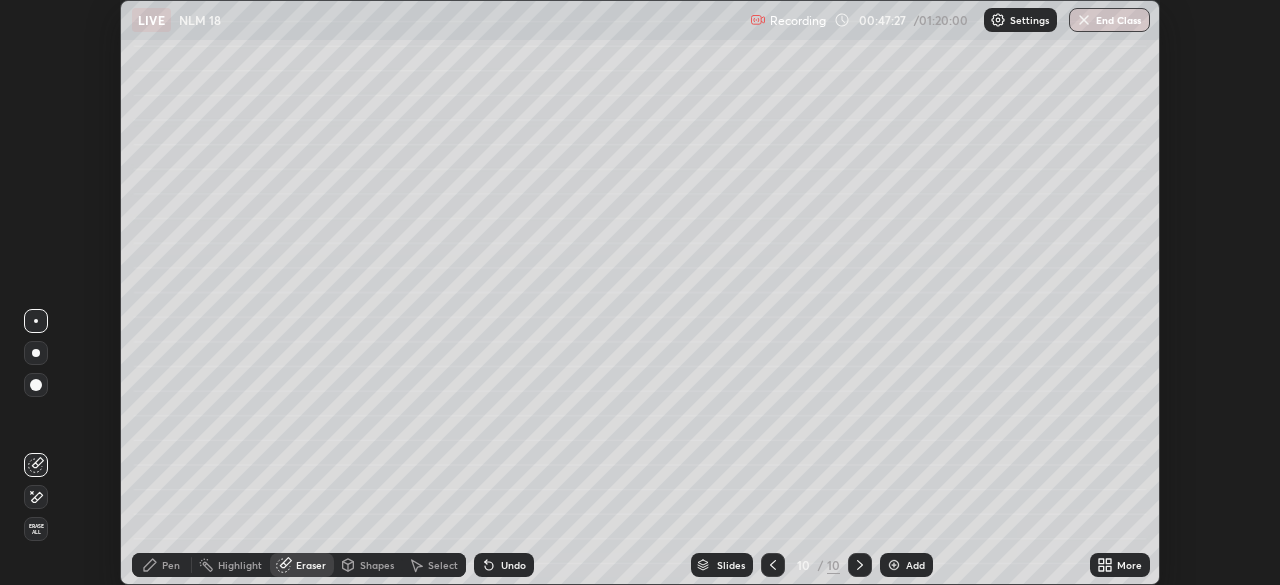 click 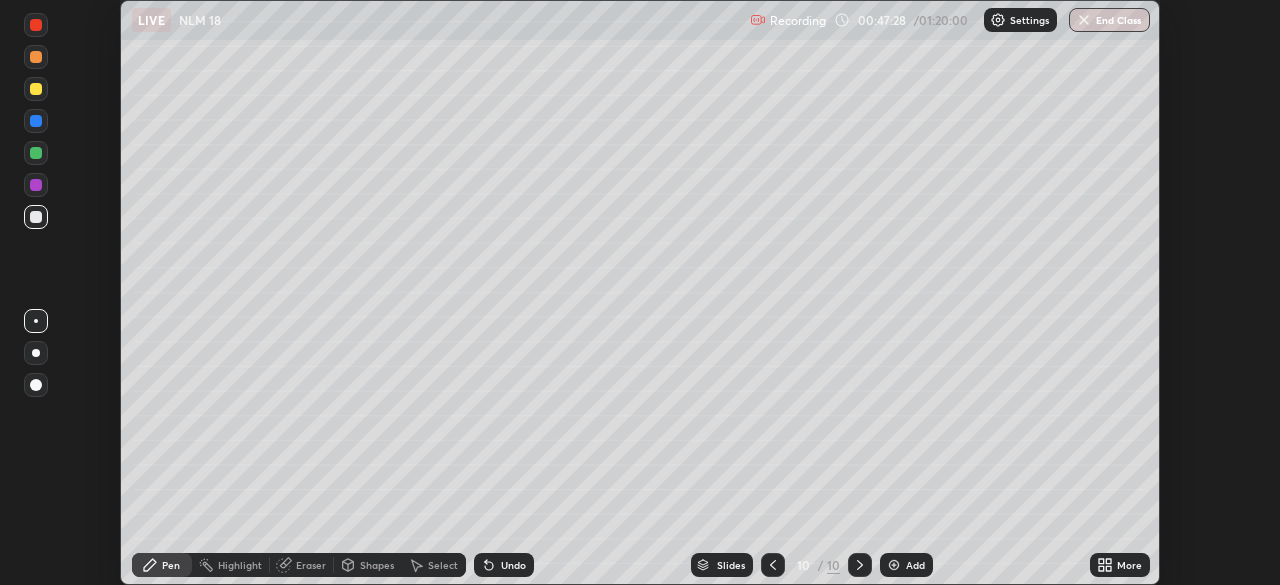 click at bounding box center [36, 153] 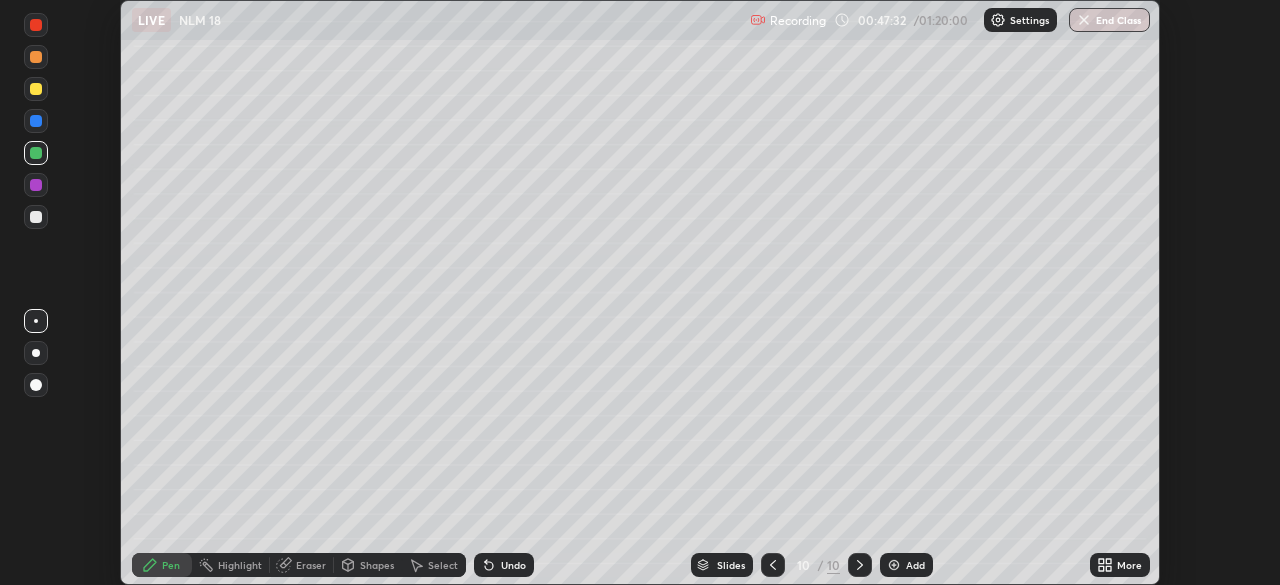 click at bounding box center (36, 217) 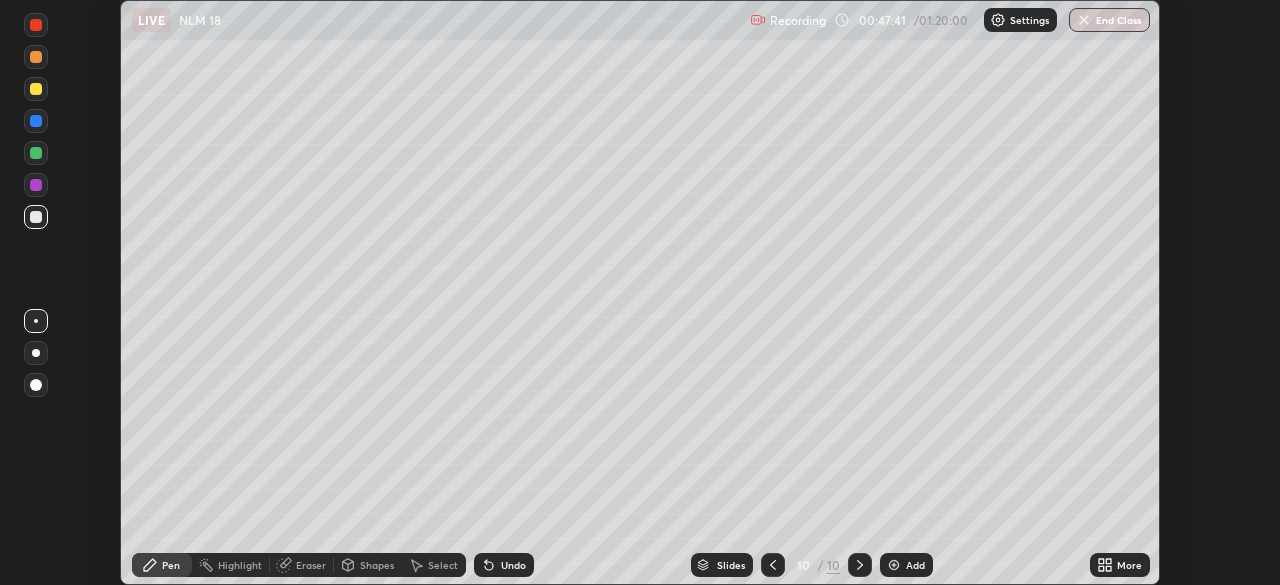 click at bounding box center (36, 153) 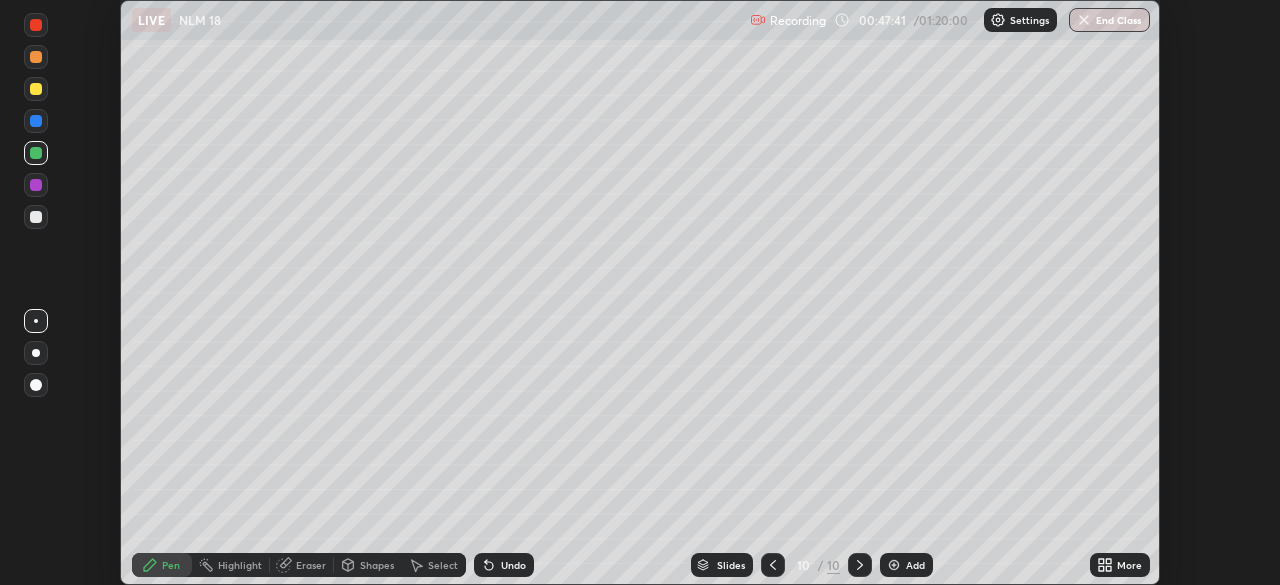 click at bounding box center (36, 121) 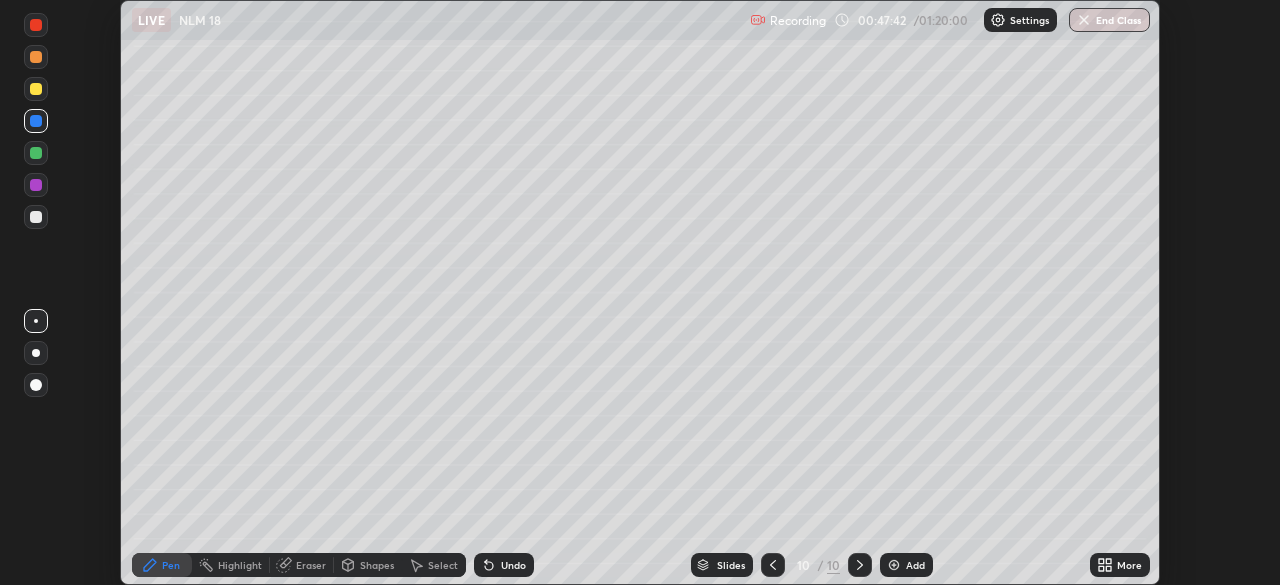 click at bounding box center (36, 353) 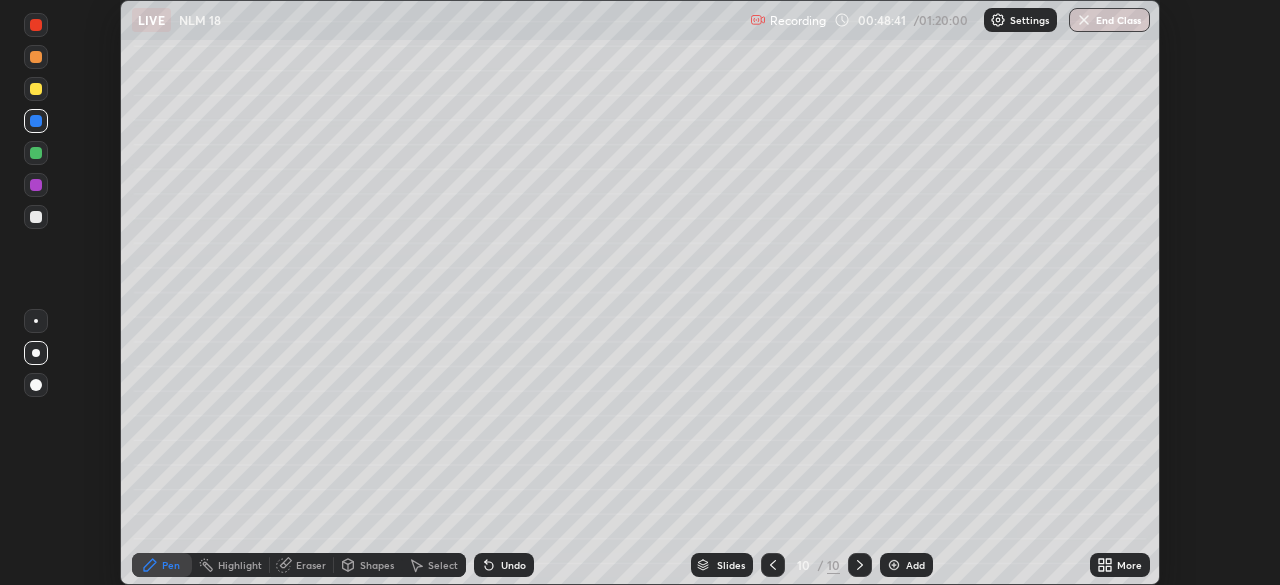 click 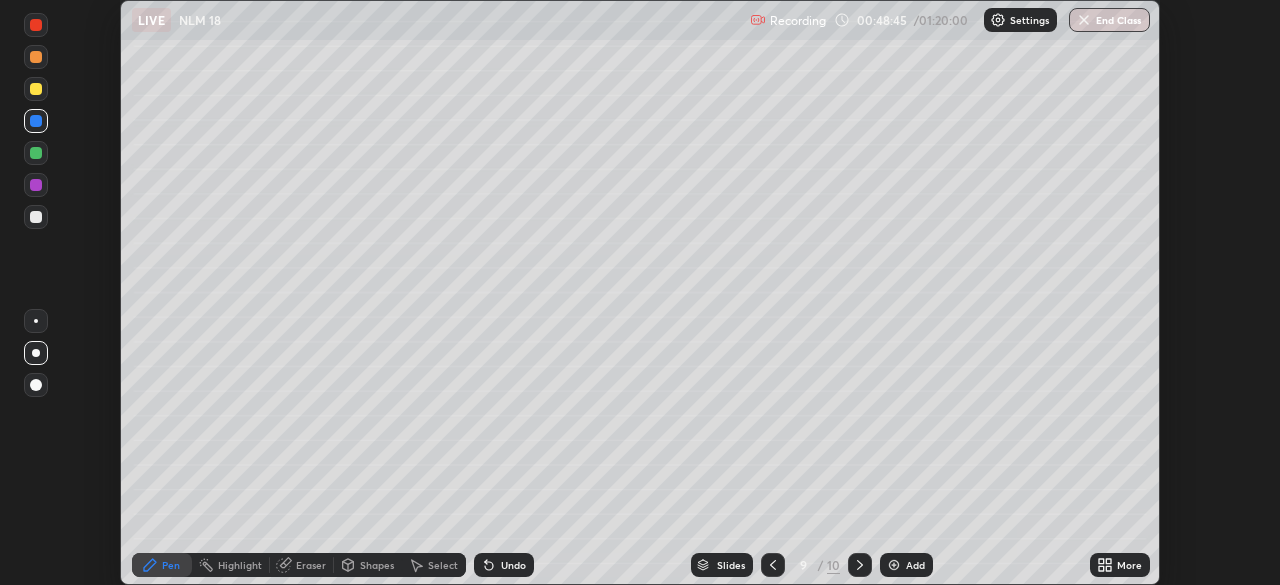 click 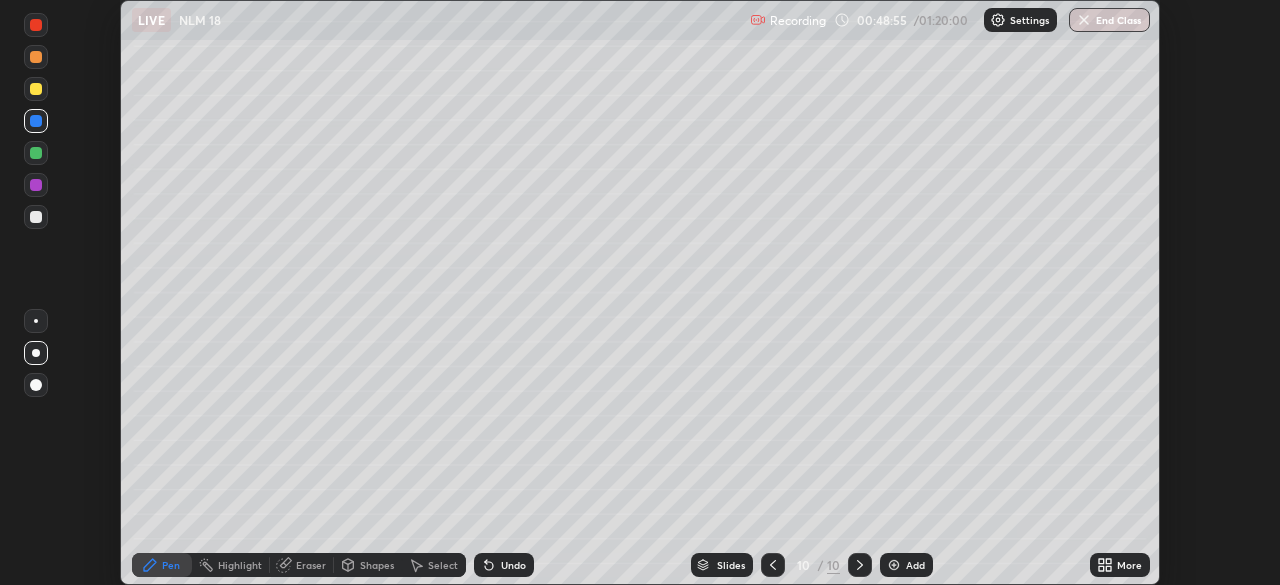 click on "Select" at bounding box center (443, 565) 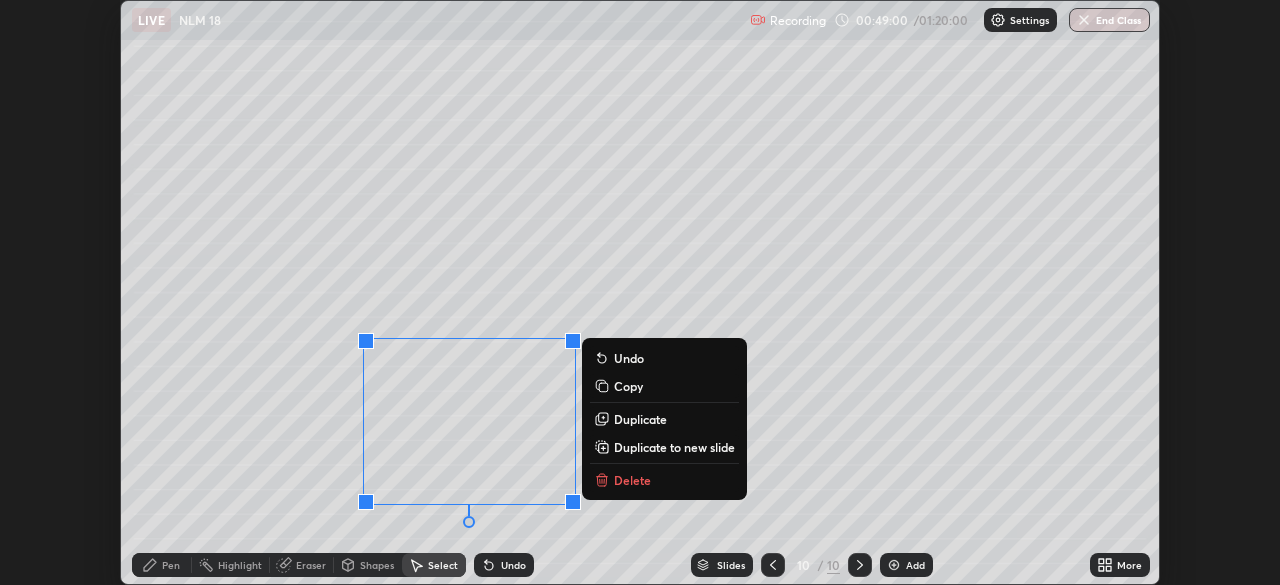 click on "Eraser" at bounding box center (311, 565) 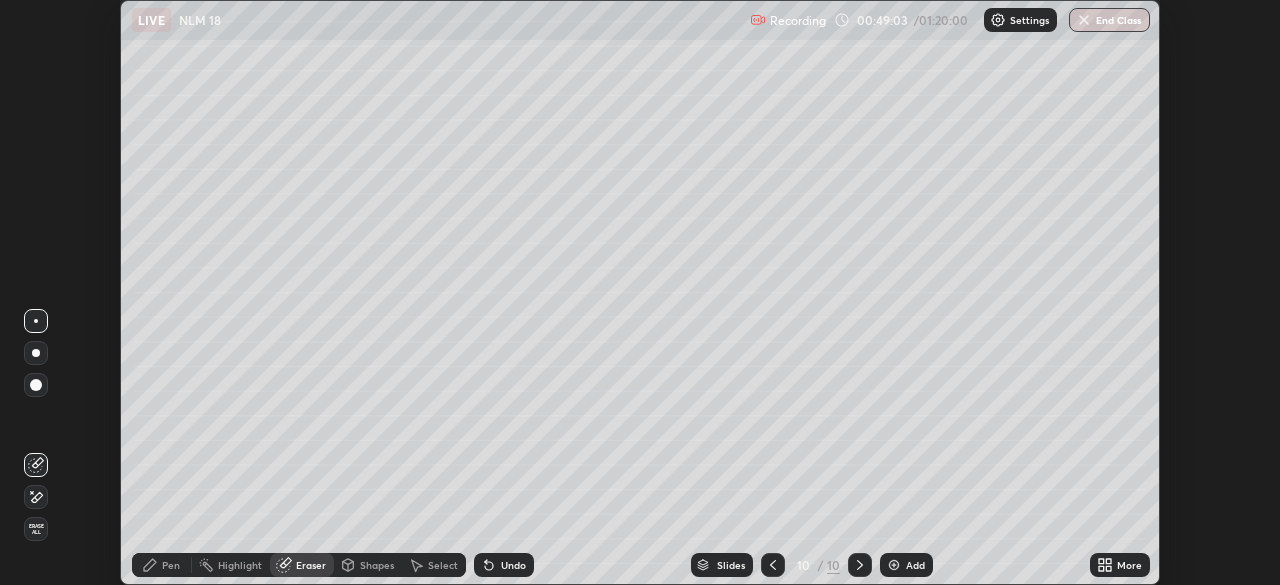 click on "Pen" at bounding box center (171, 565) 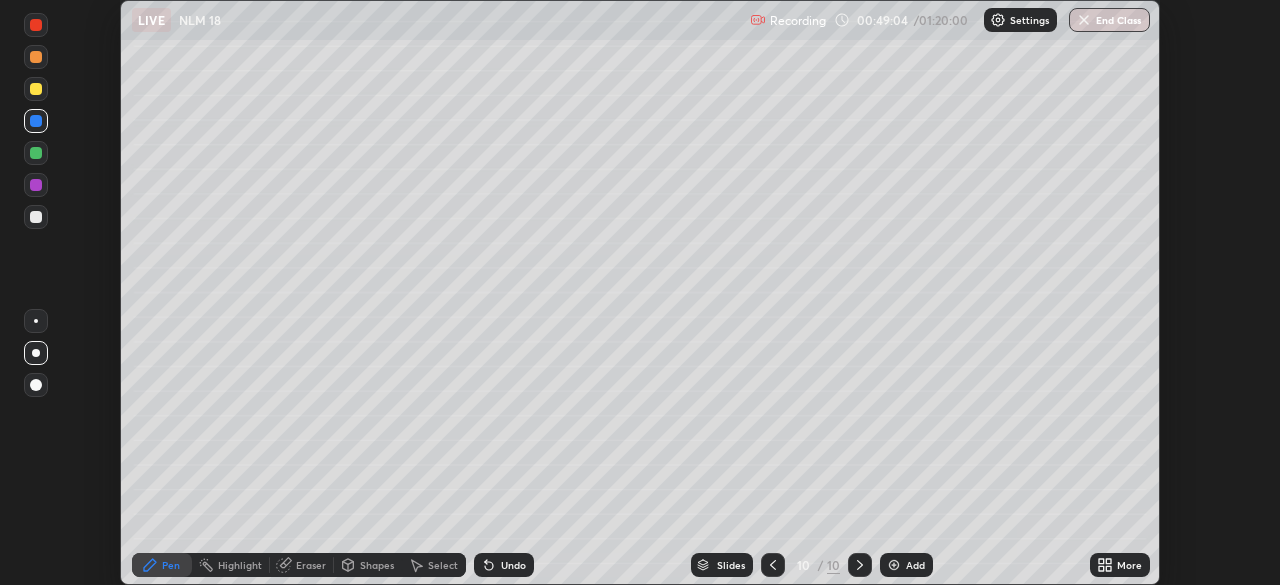 click at bounding box center [36, 217] 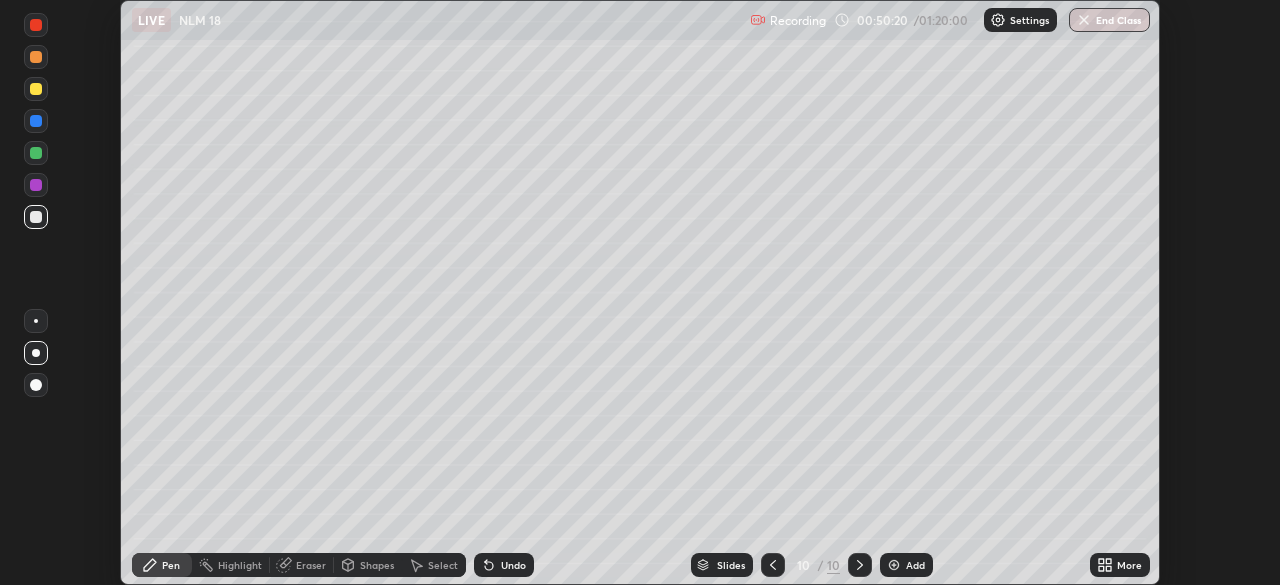 click 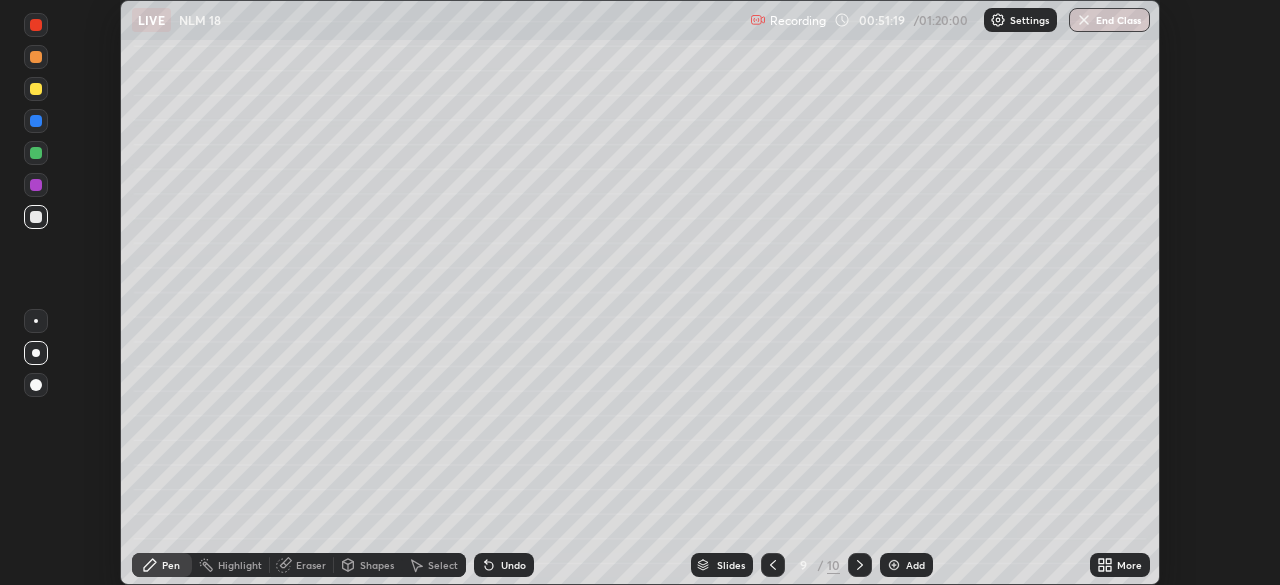click 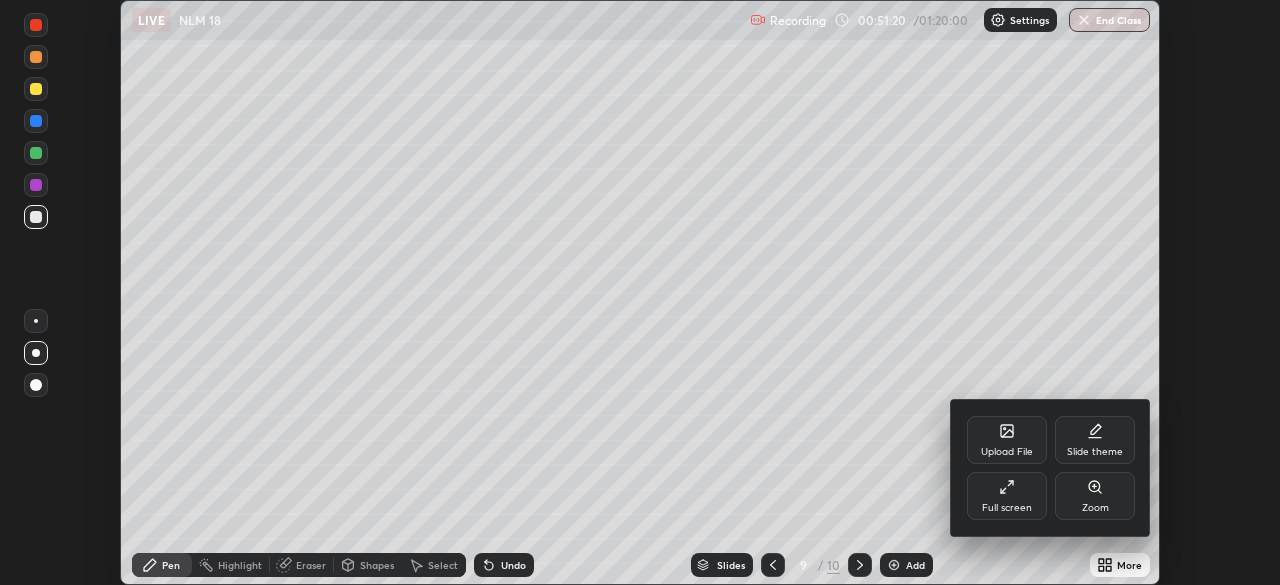 click on "Full screen" at bounding box center (1007, 496) 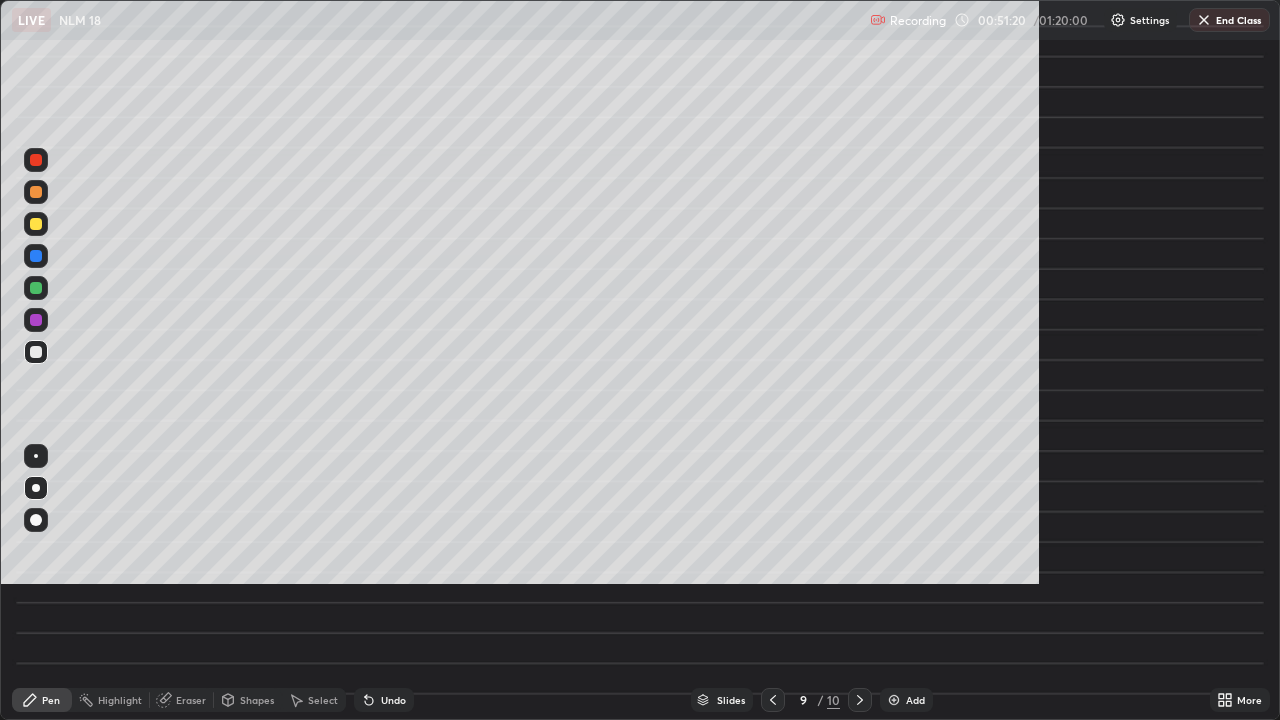 scroll, scrollTop: 99280, scrollLeft: 98720, axis: both 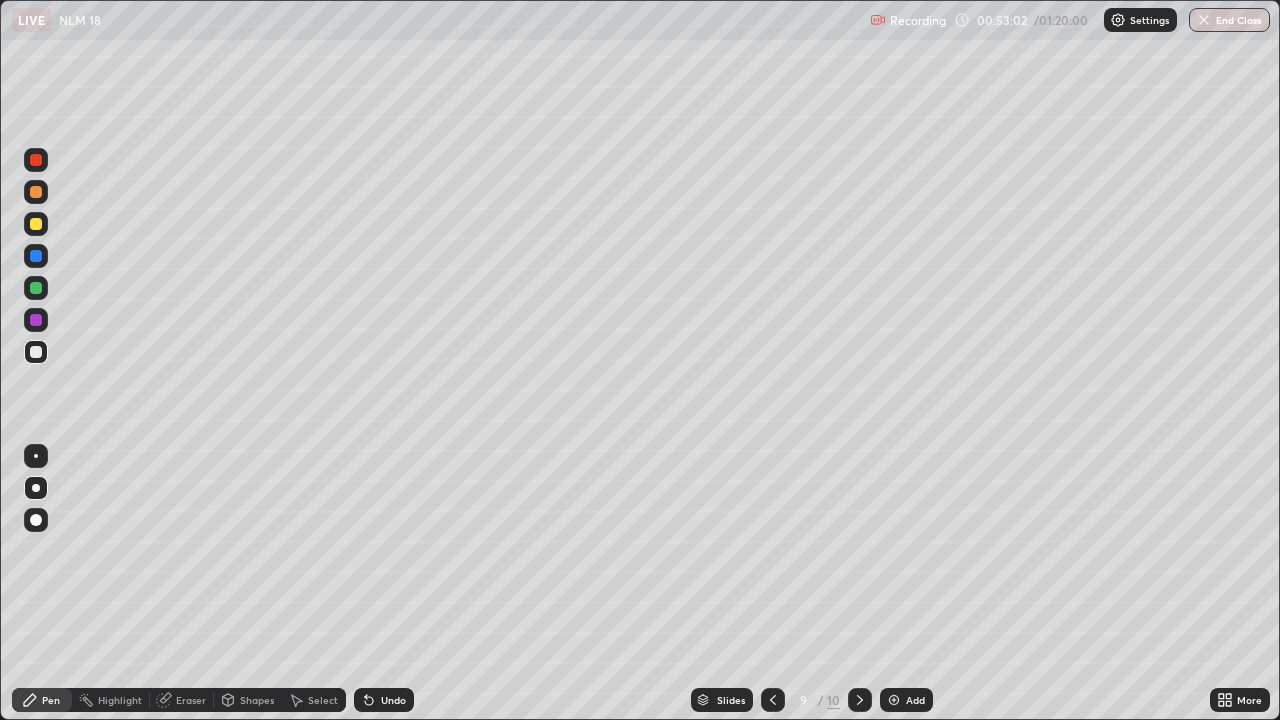 click 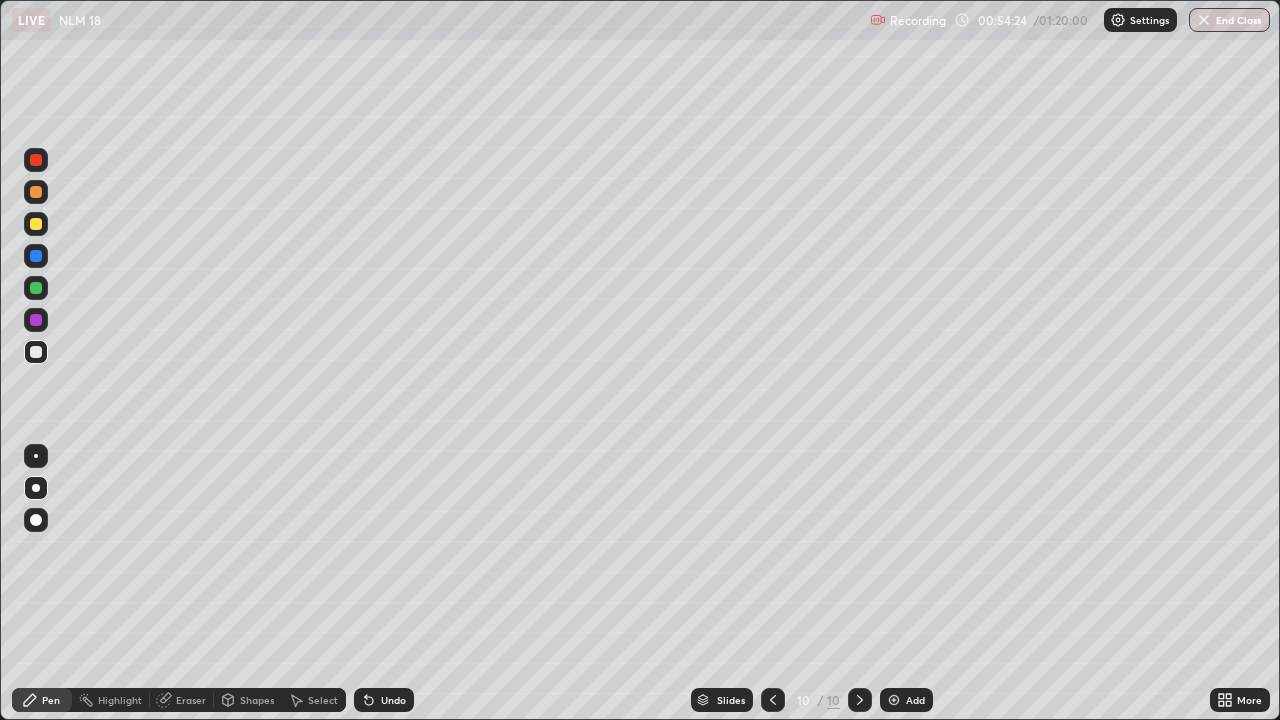 click on "Add" at bounding box center (915, 700) 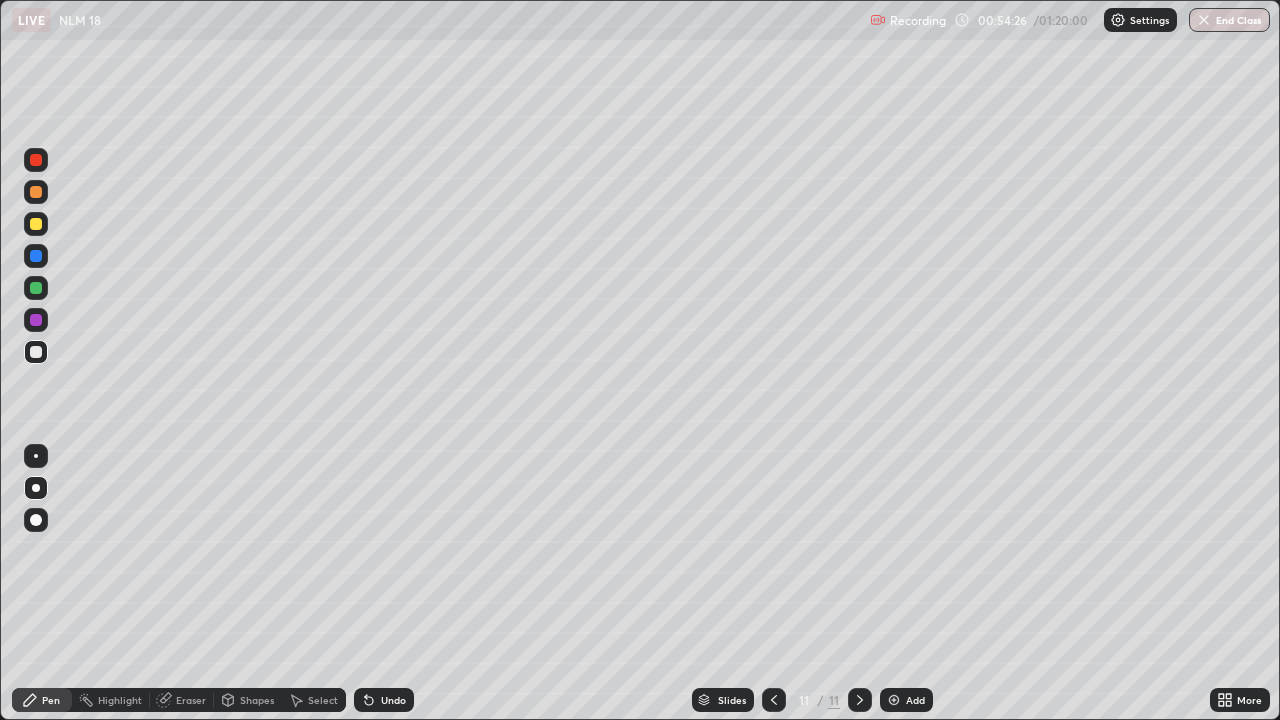 click at bounding box center (36, 224) 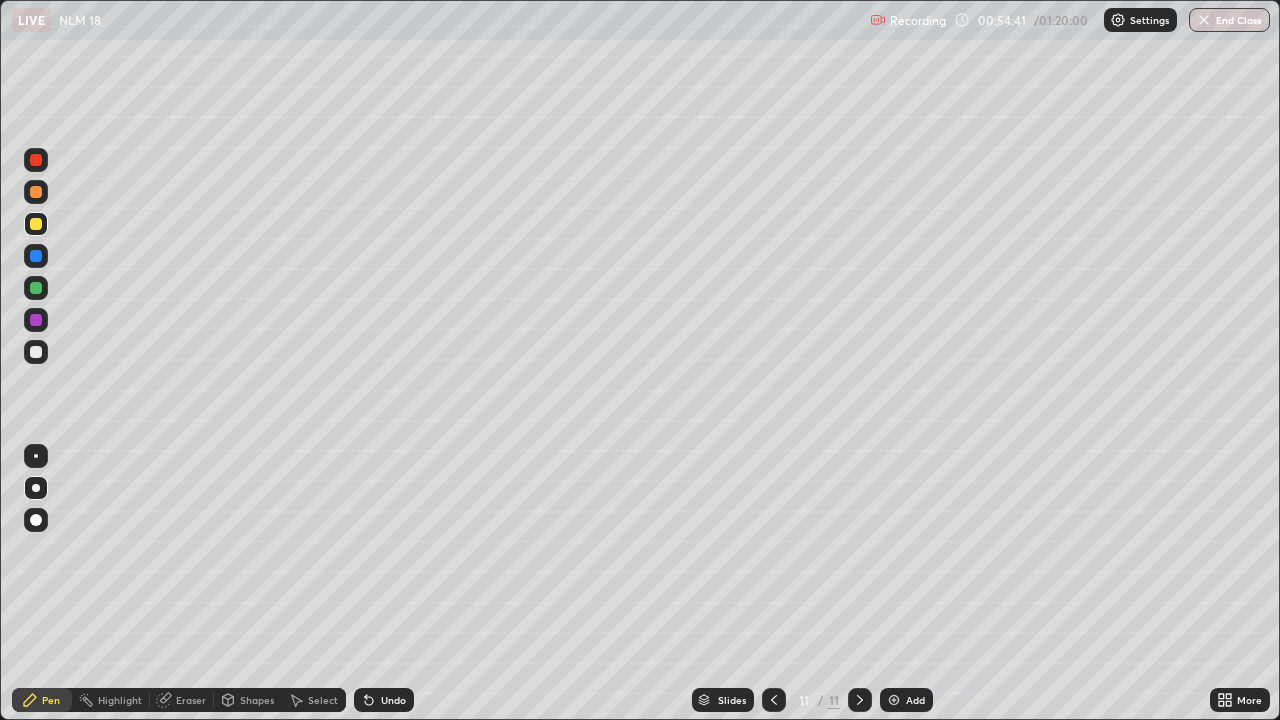 click at bounding box center [36, 256] 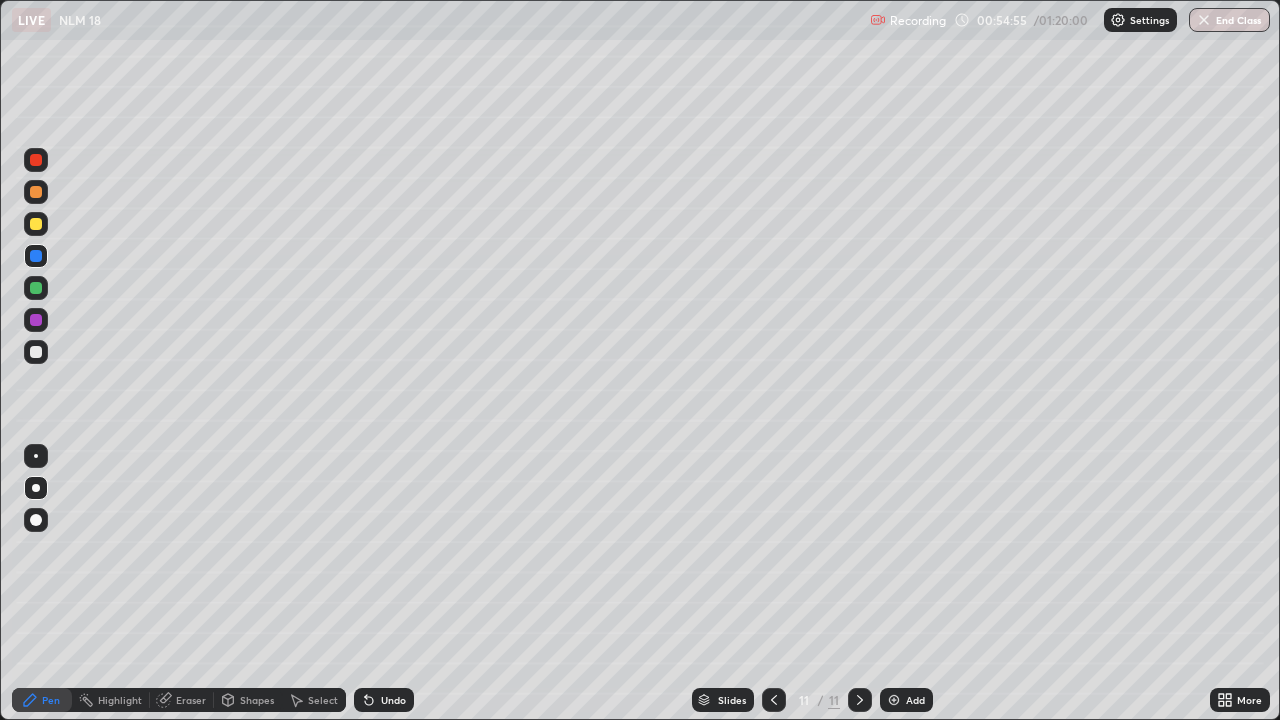 click at bounding box center (36, 288) 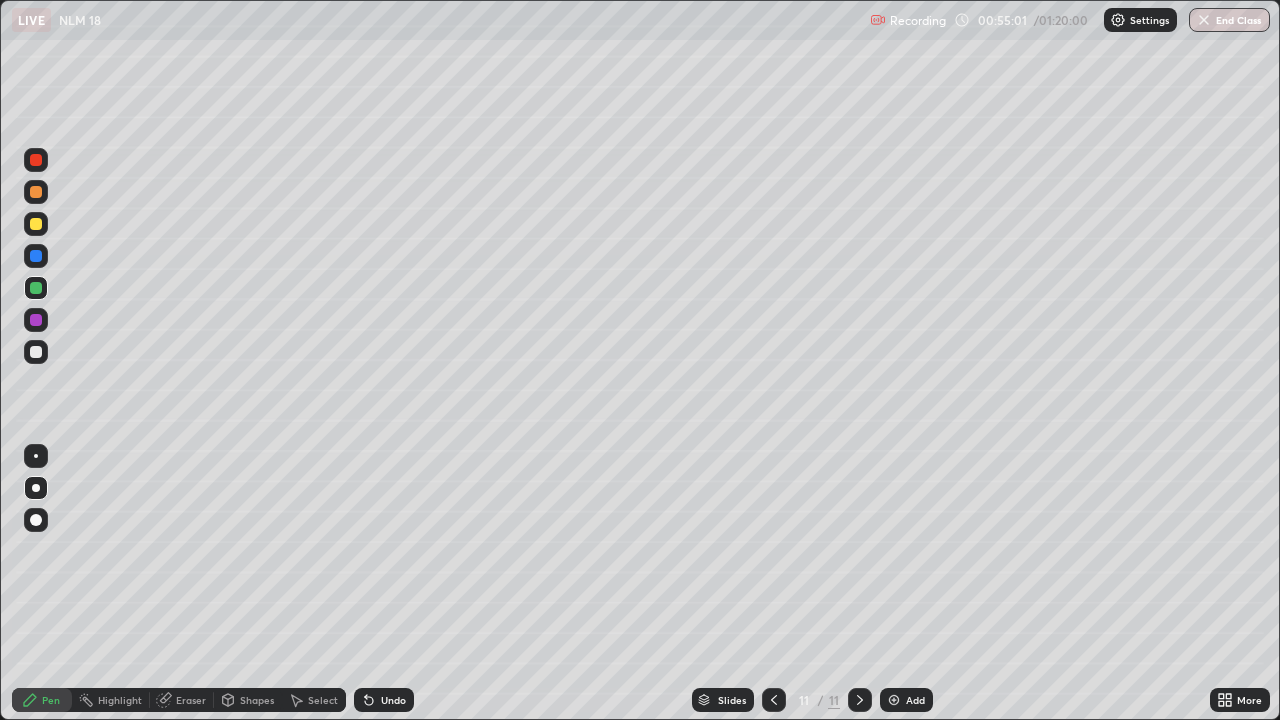 click at bounding box center (36, 224) 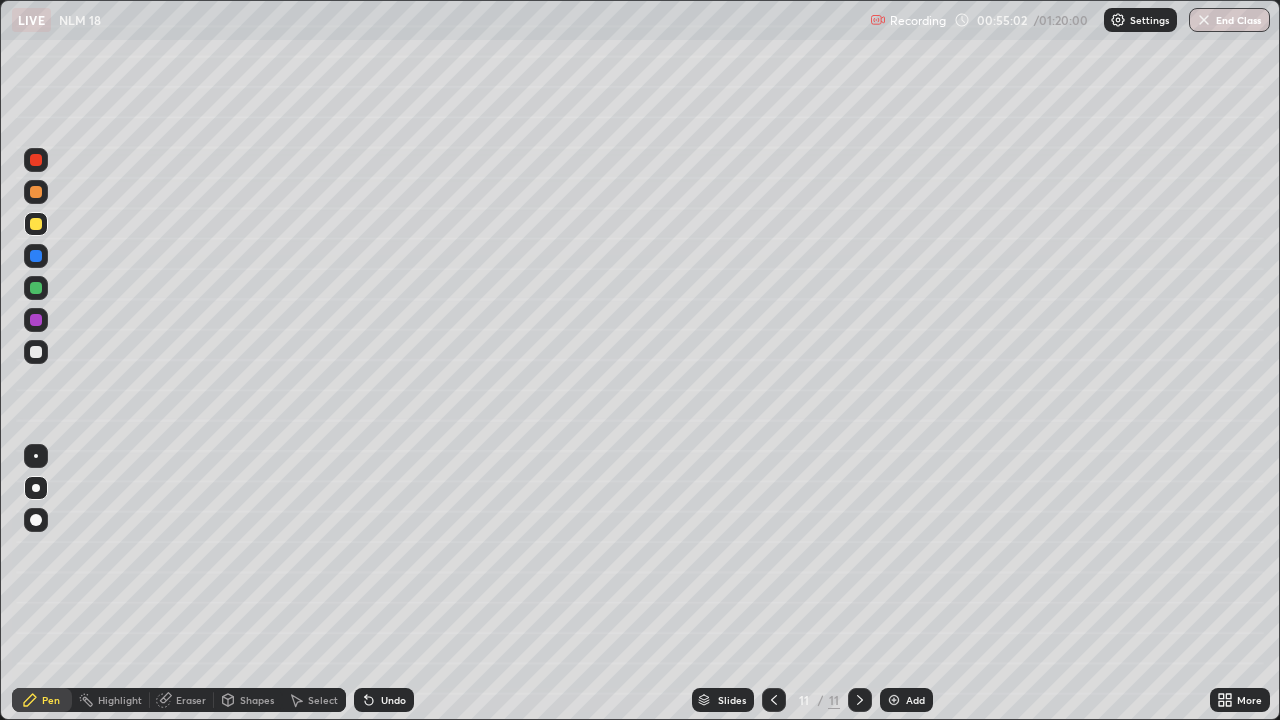click at bounding box center [36, 160] 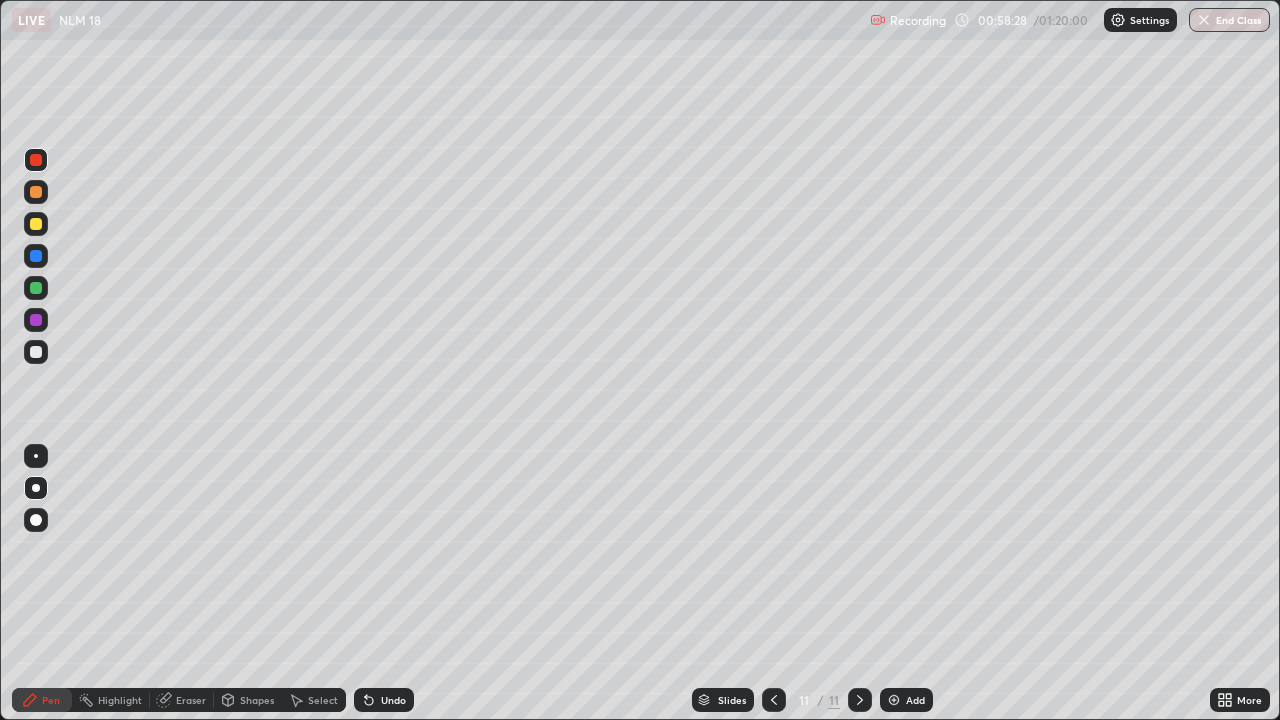 click at bounding box center (36, 456) 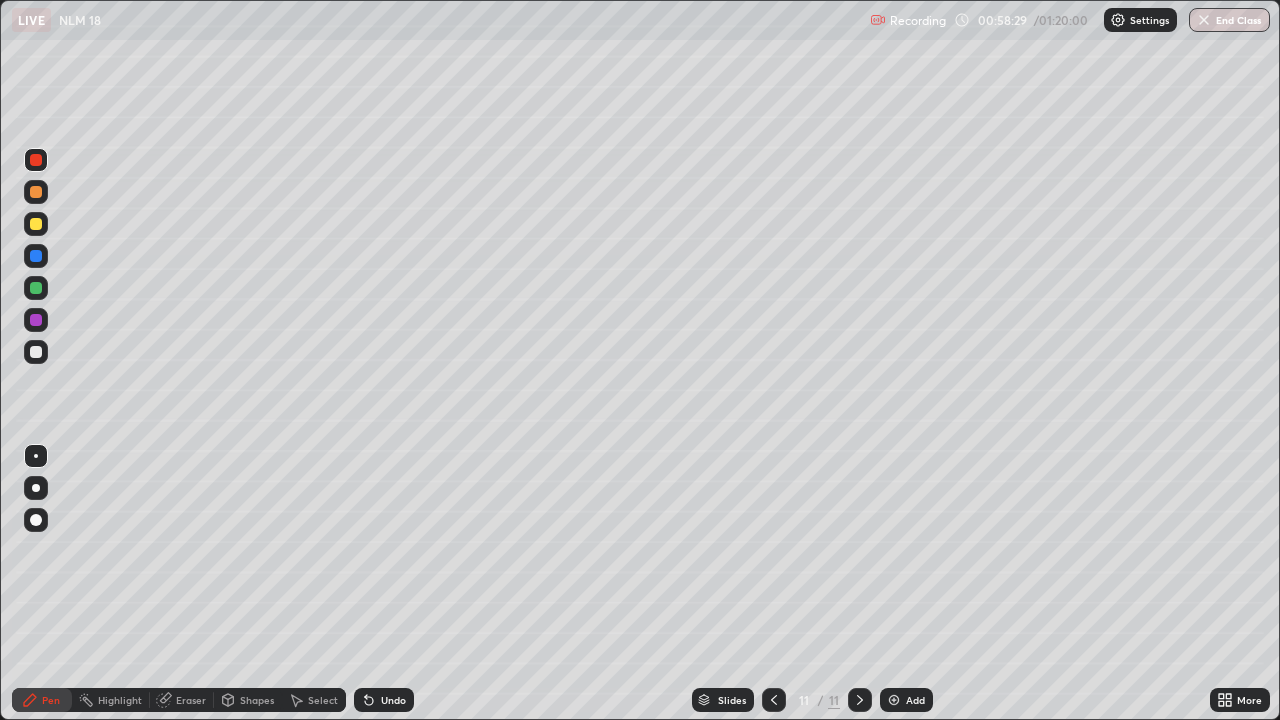 click at bounding box center [36, 352] 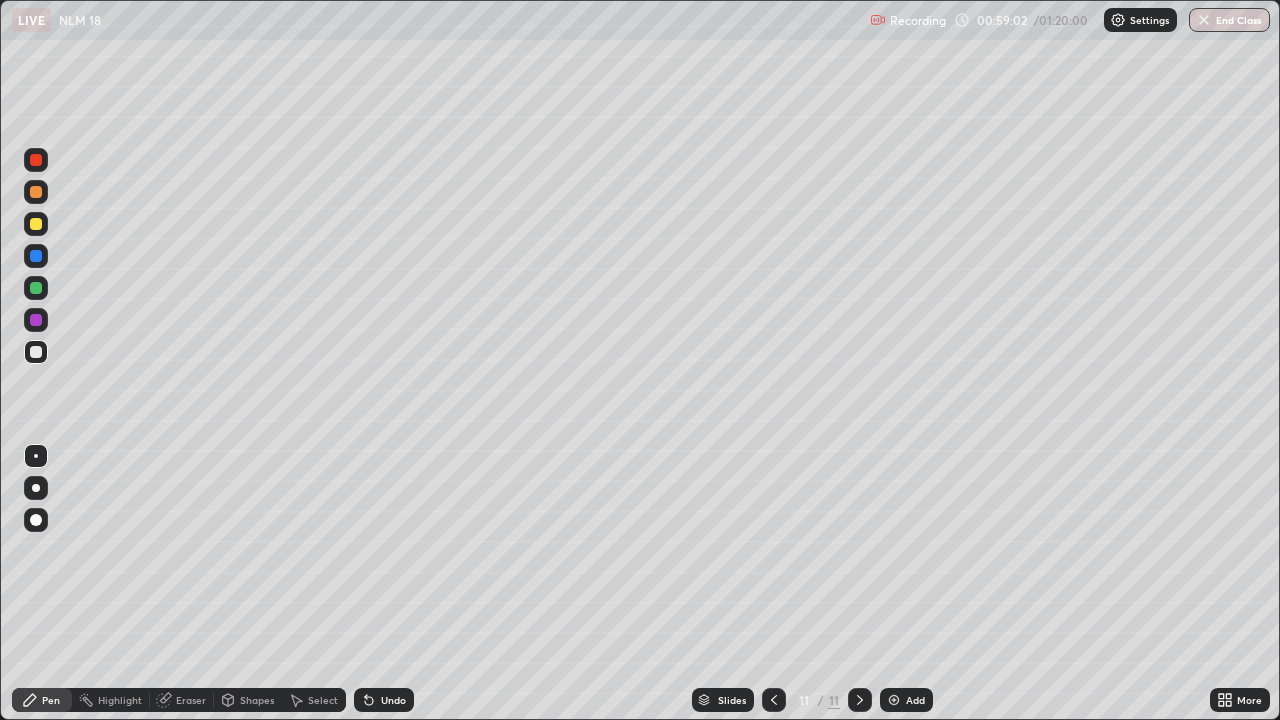 click at bounding box center (36, 224) 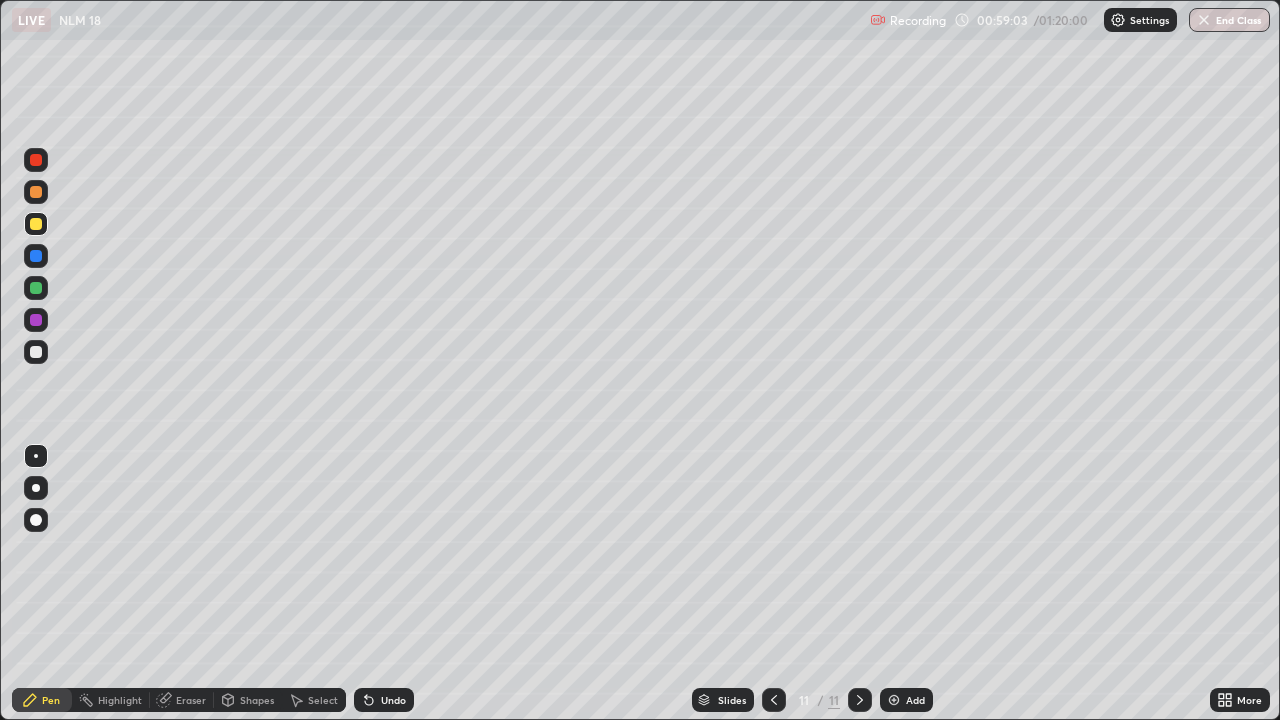 click at bounding box center (36, 160) 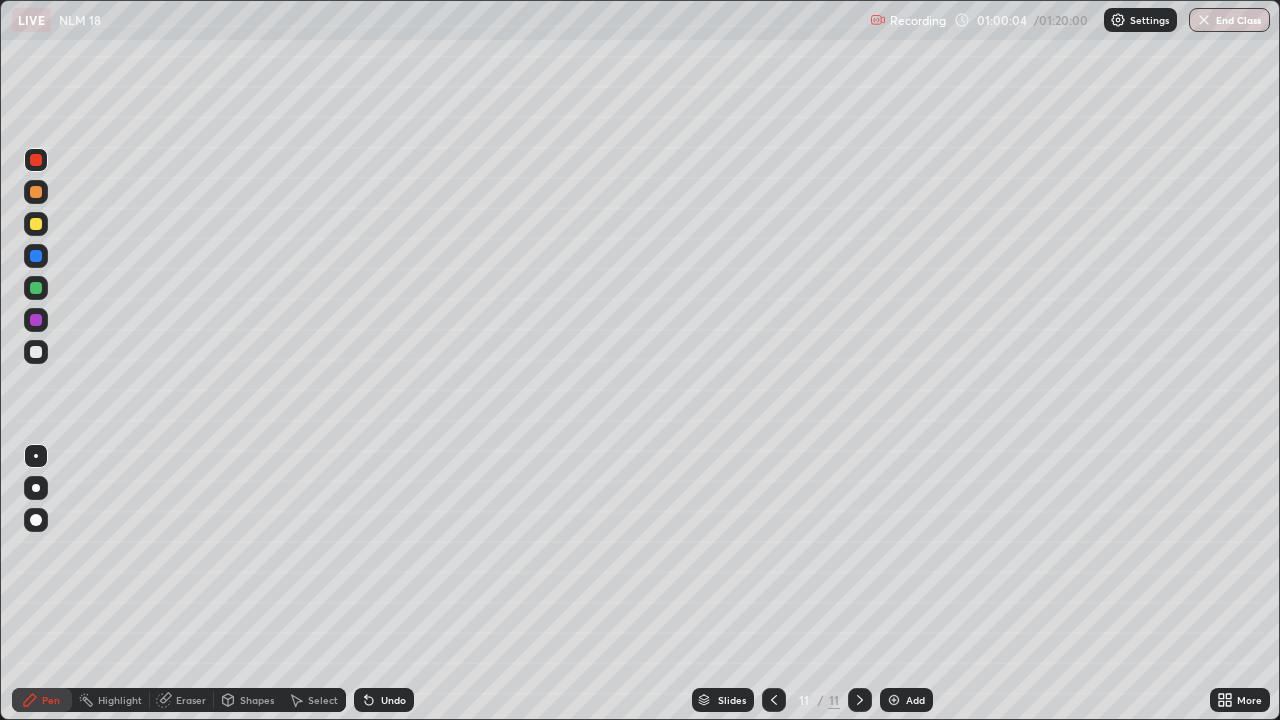 click on "Add" at bounding box center [915, 700] 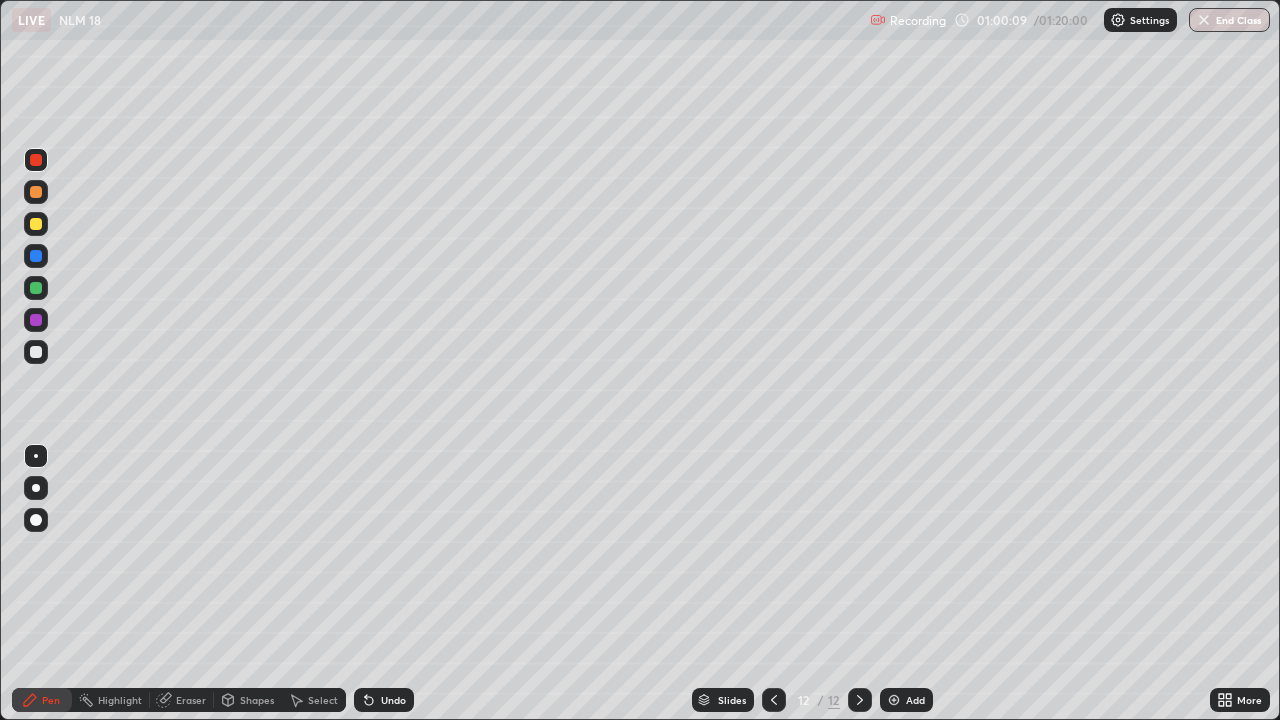 click at bounding box center (36, 224) 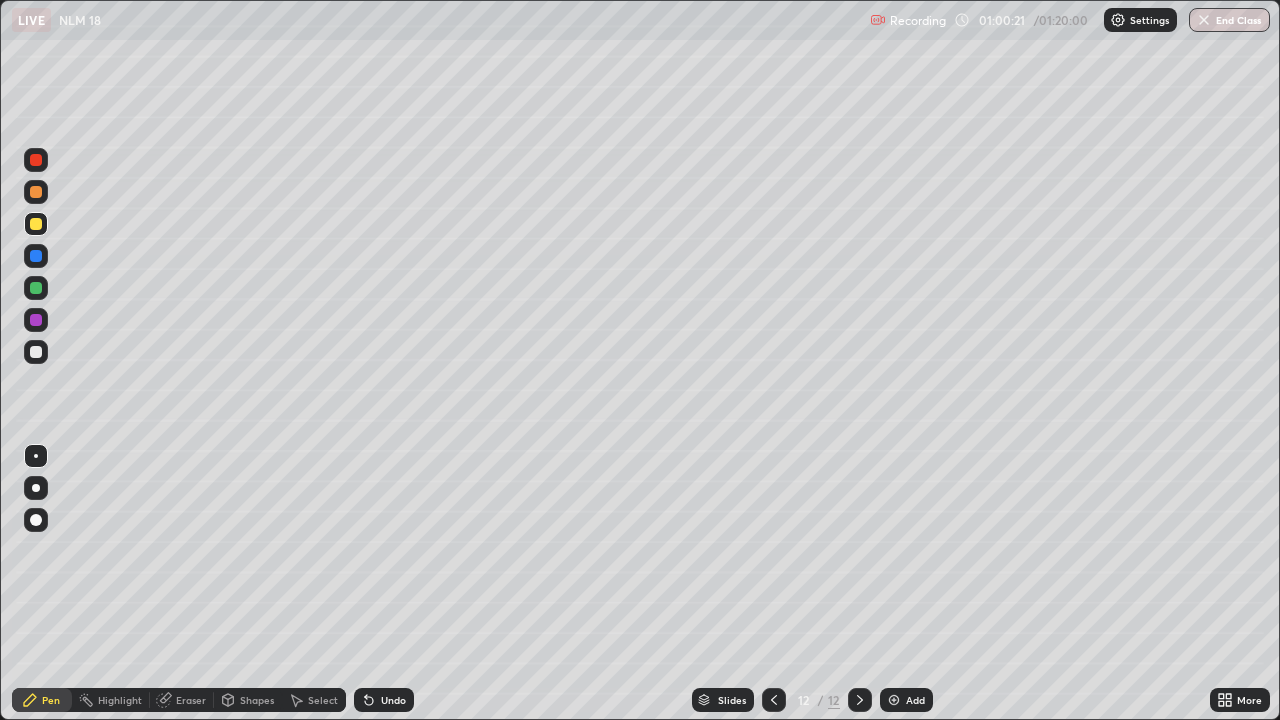 click at bounding box center [36, 352] 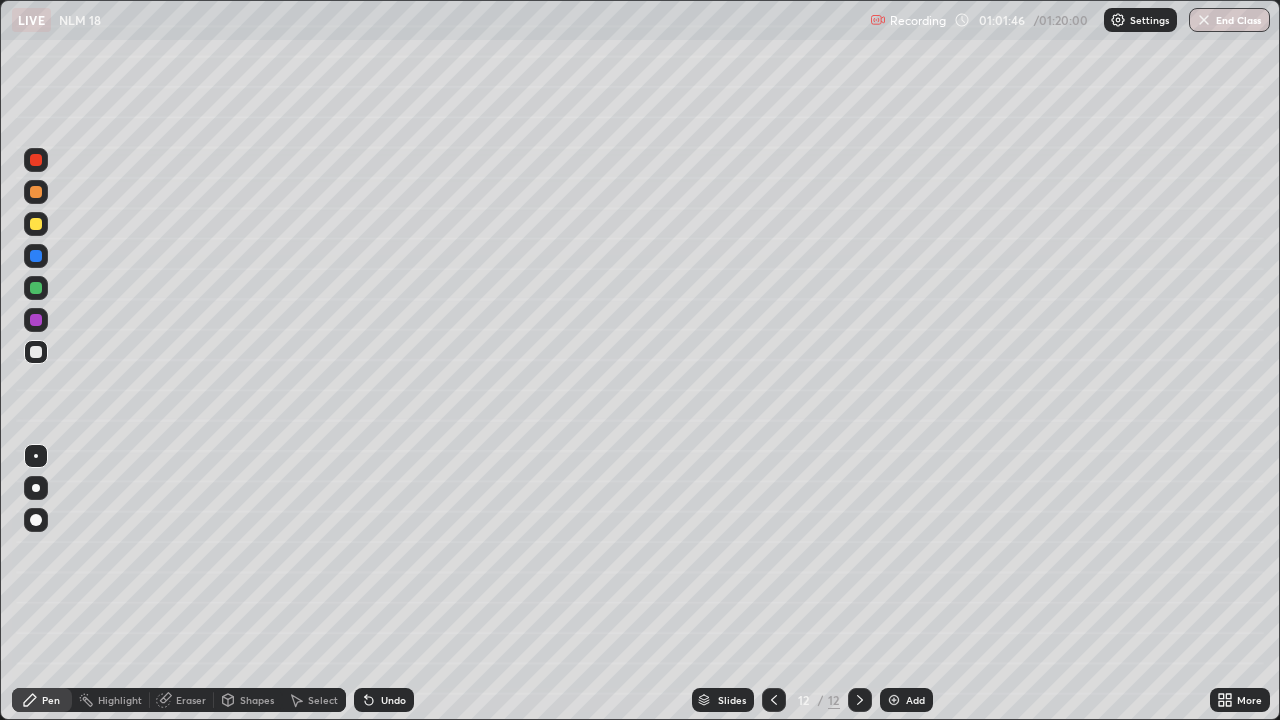 click on "Eraser" at bounding box center (191, 700) 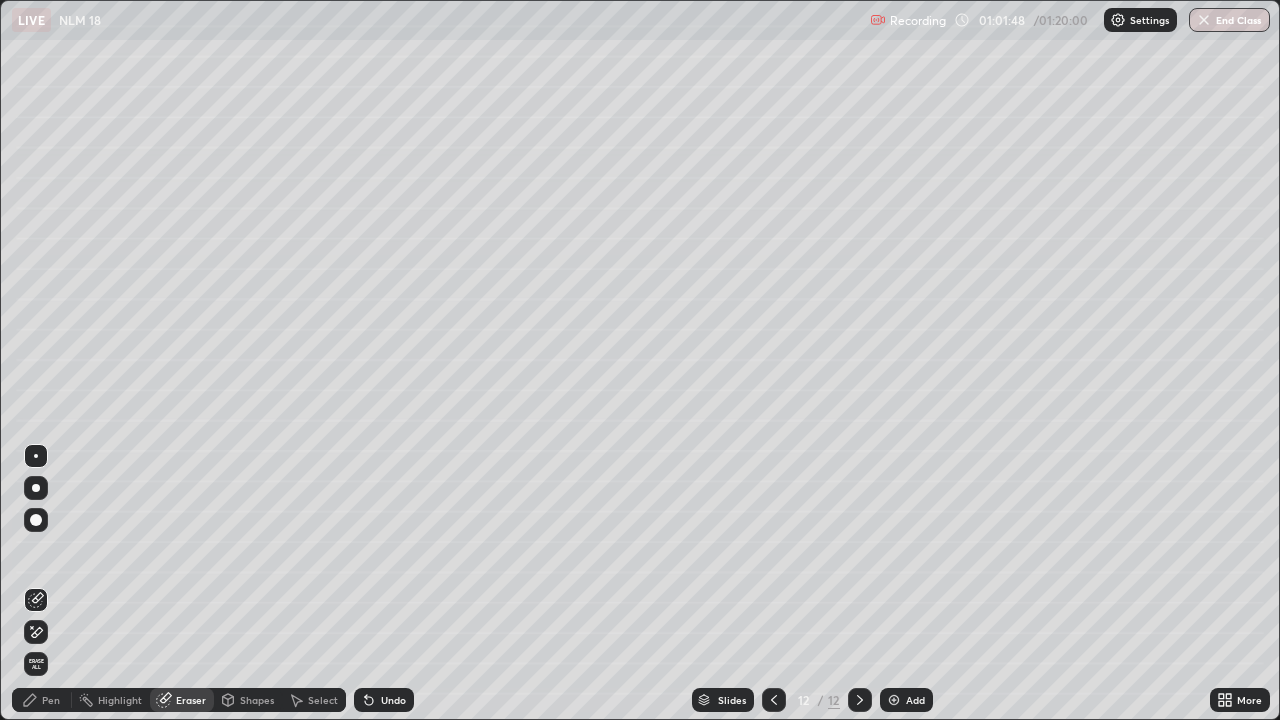 click on "Pen" at bounding box center [51, 700] 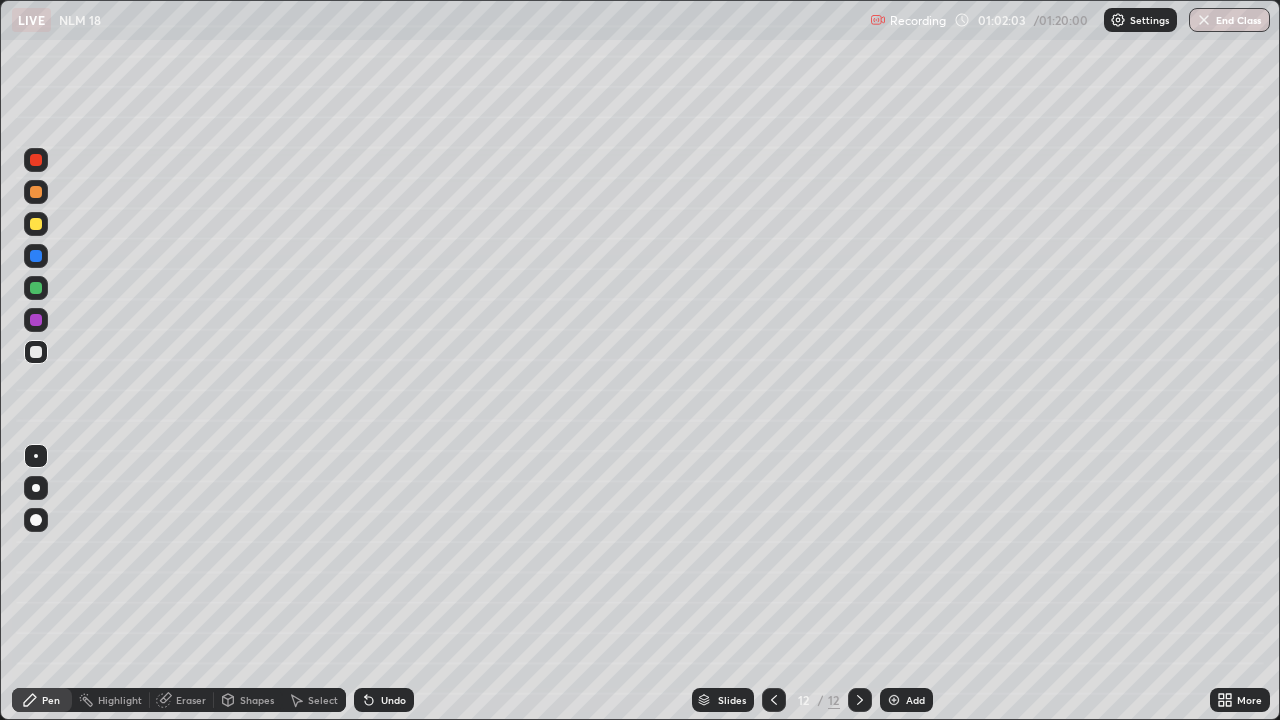 click 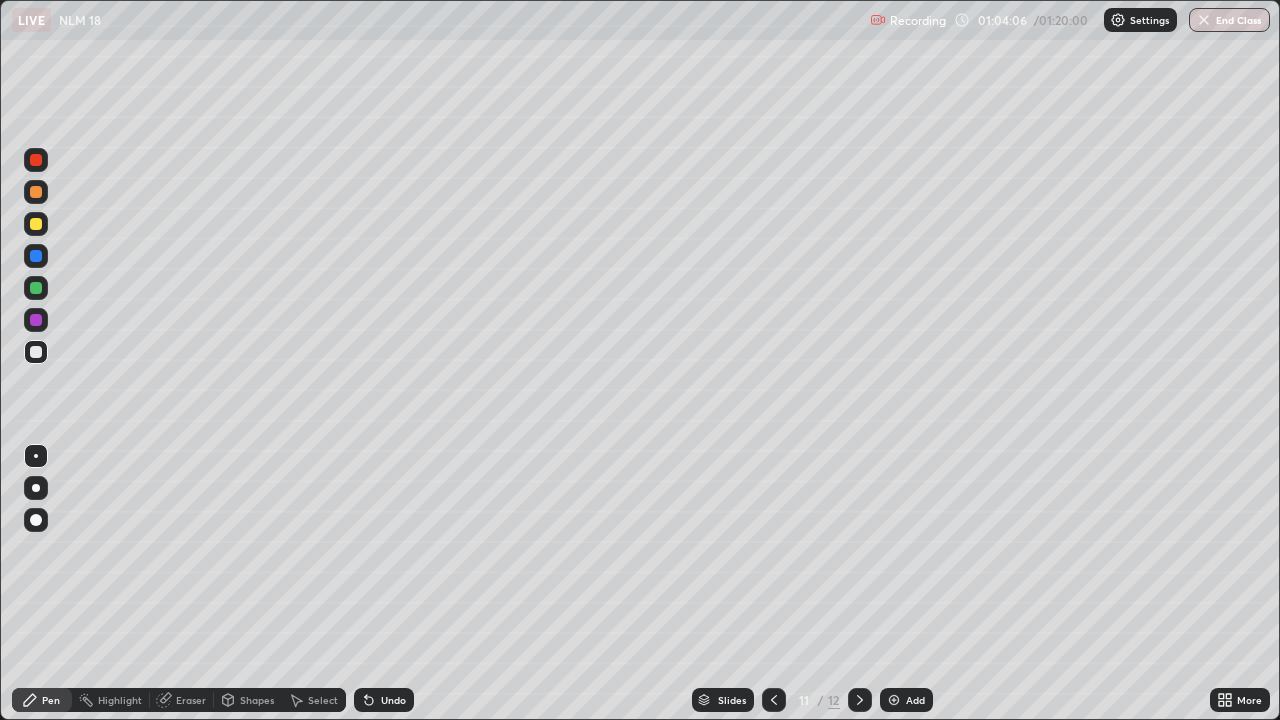 click at bounding box center (36, 352) 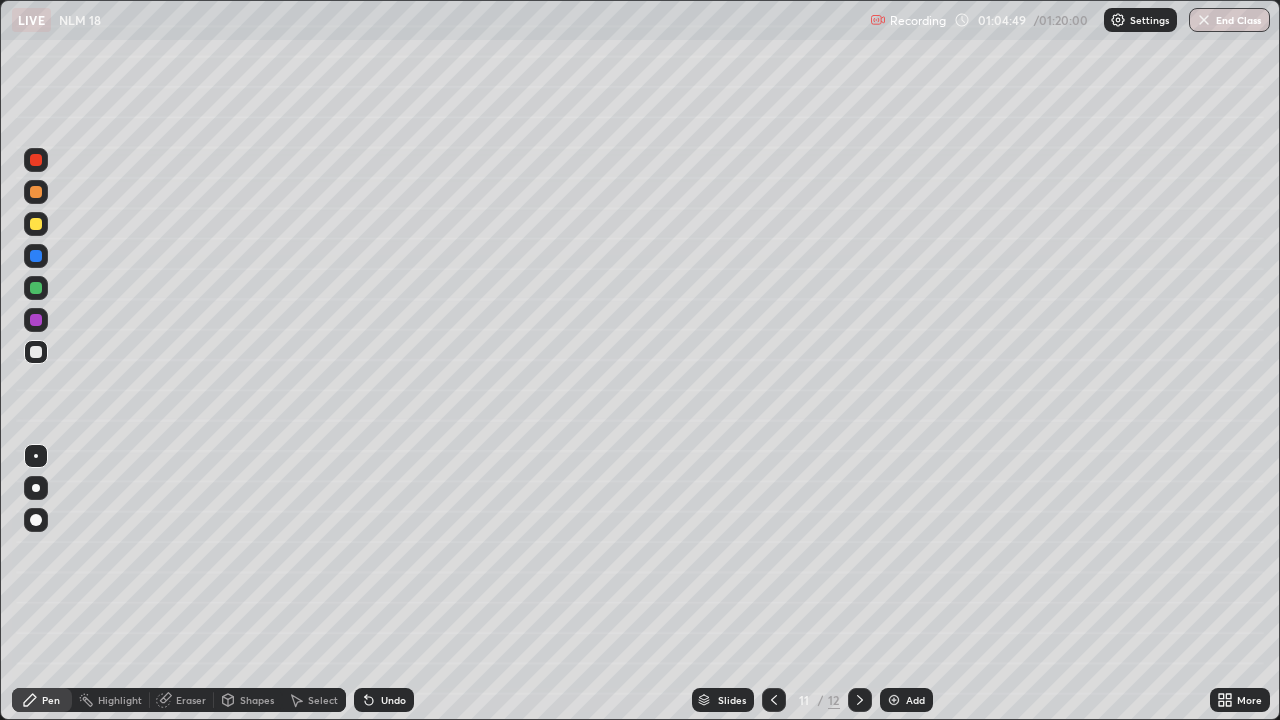 click at bounding box center (860, 700) 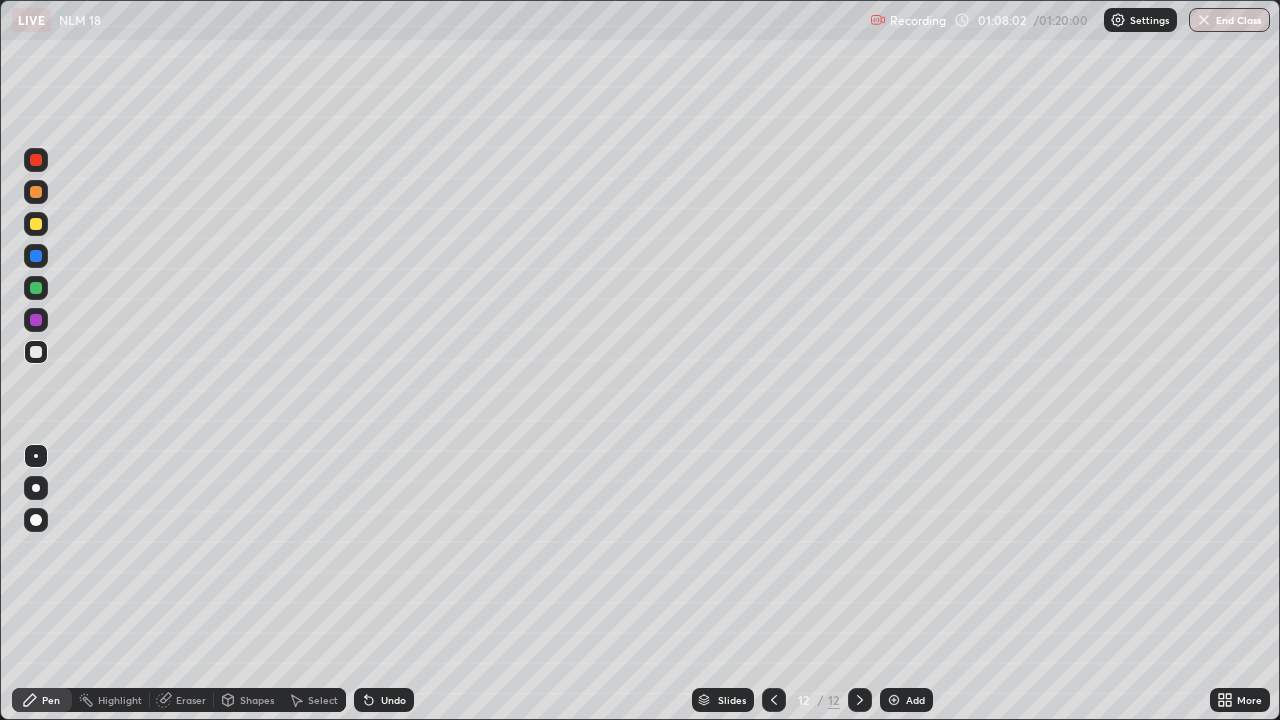click at bounding box center [894, 700] 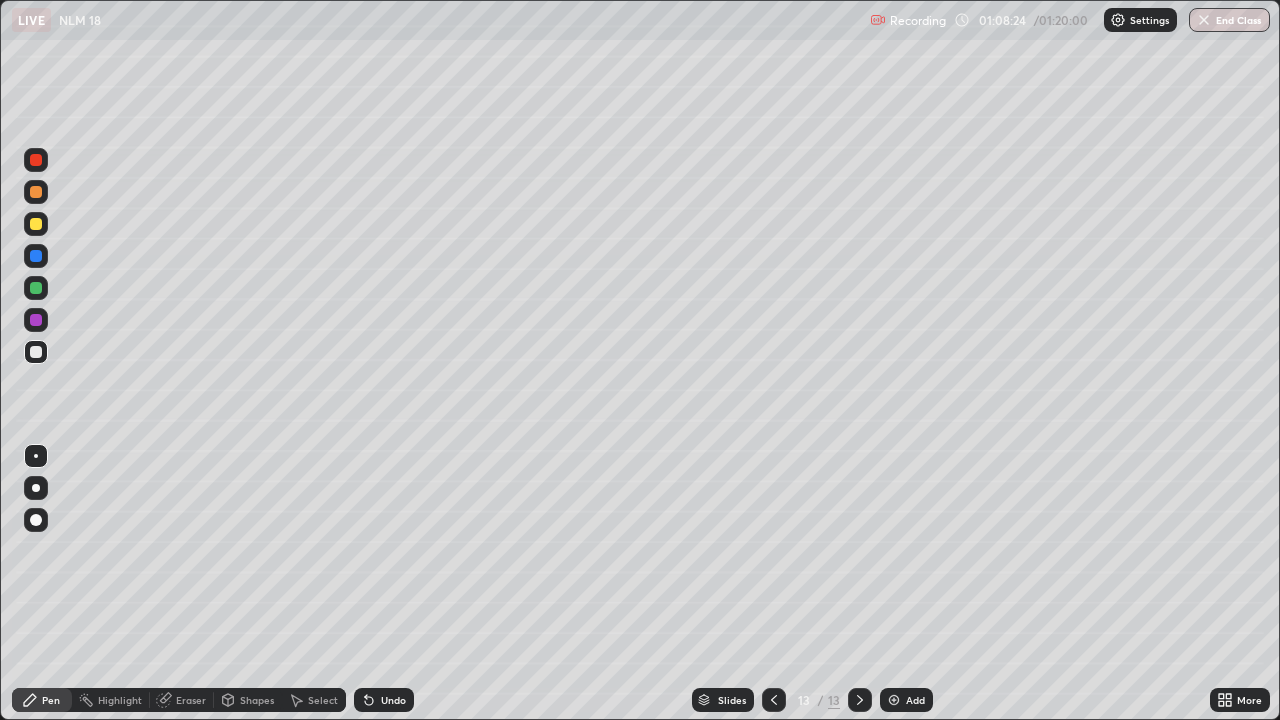 click at bounding box center [36, 288] 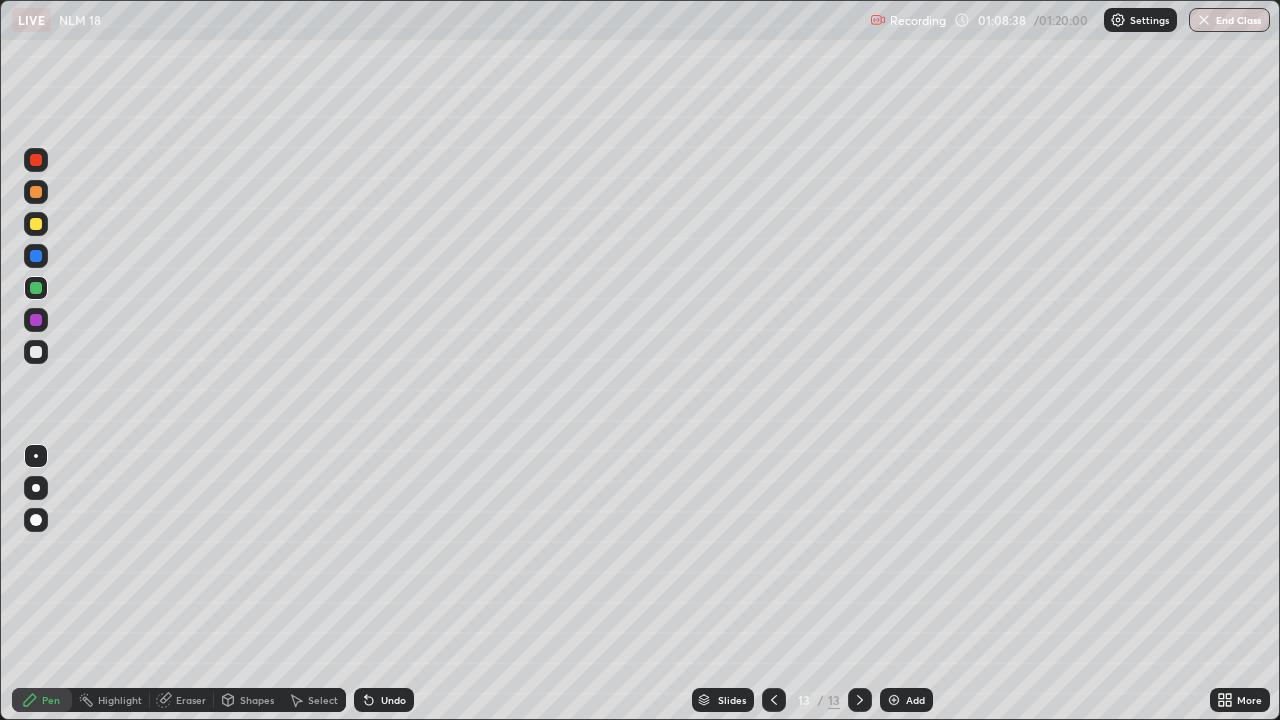 click at bounding box center [36, 256] 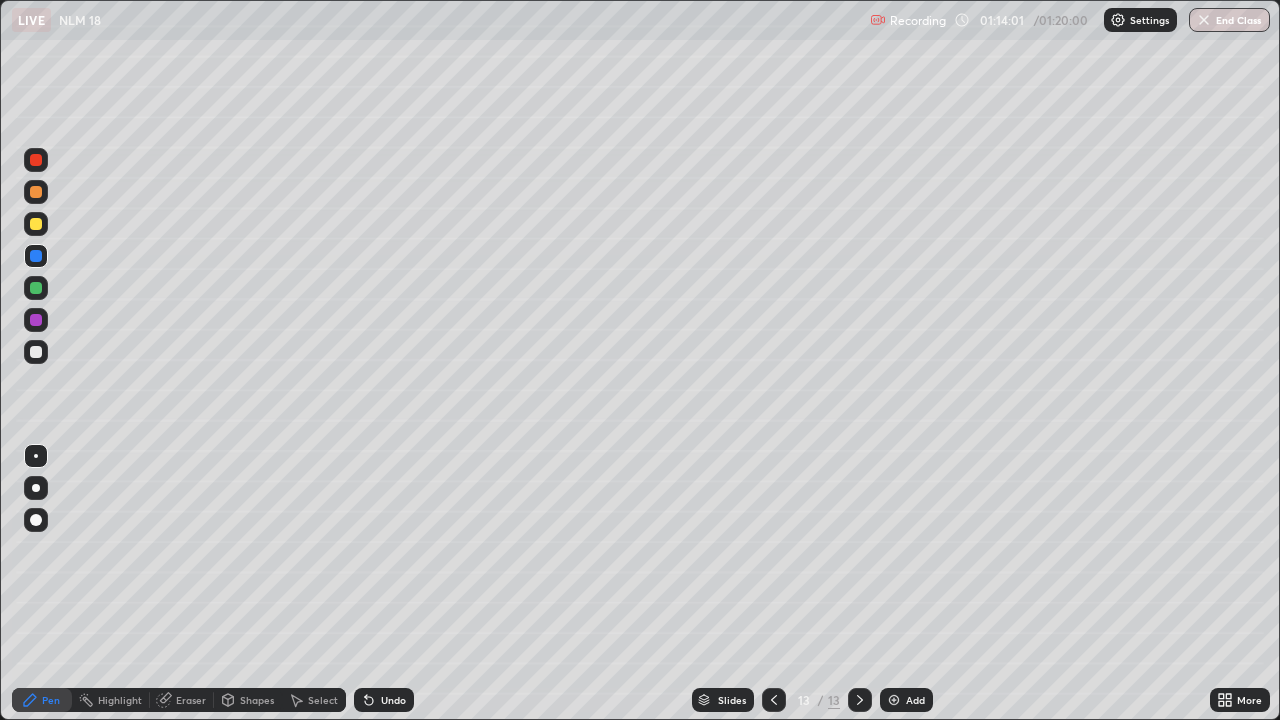 click on "Add" at bounding box center [906, 700] 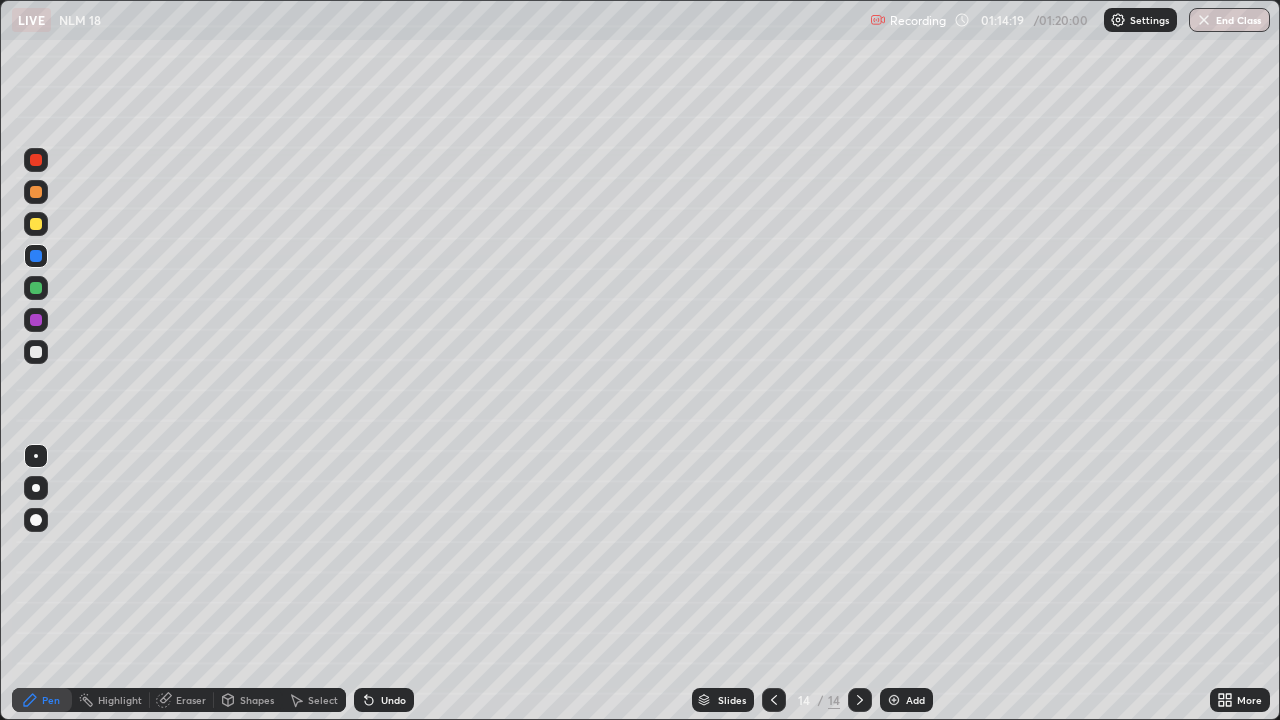 click at bounding box center [36, 224] 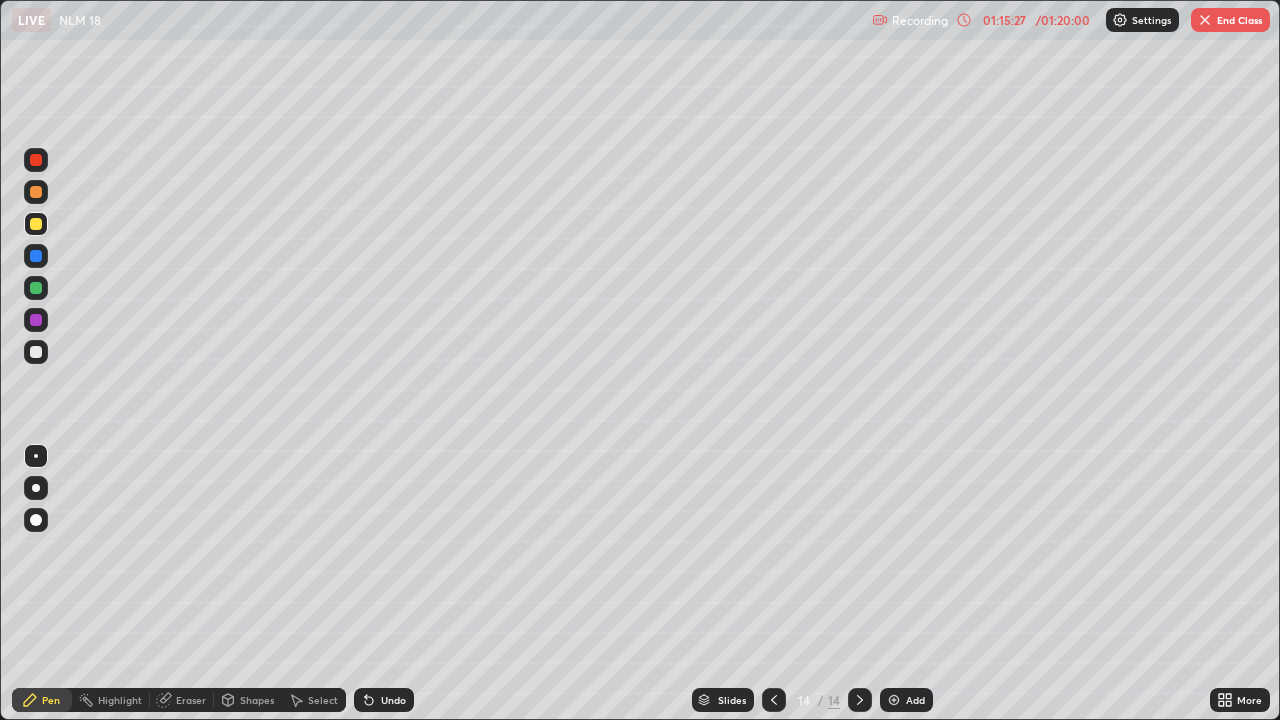 click on "Select" at bounding box center (314, 700) 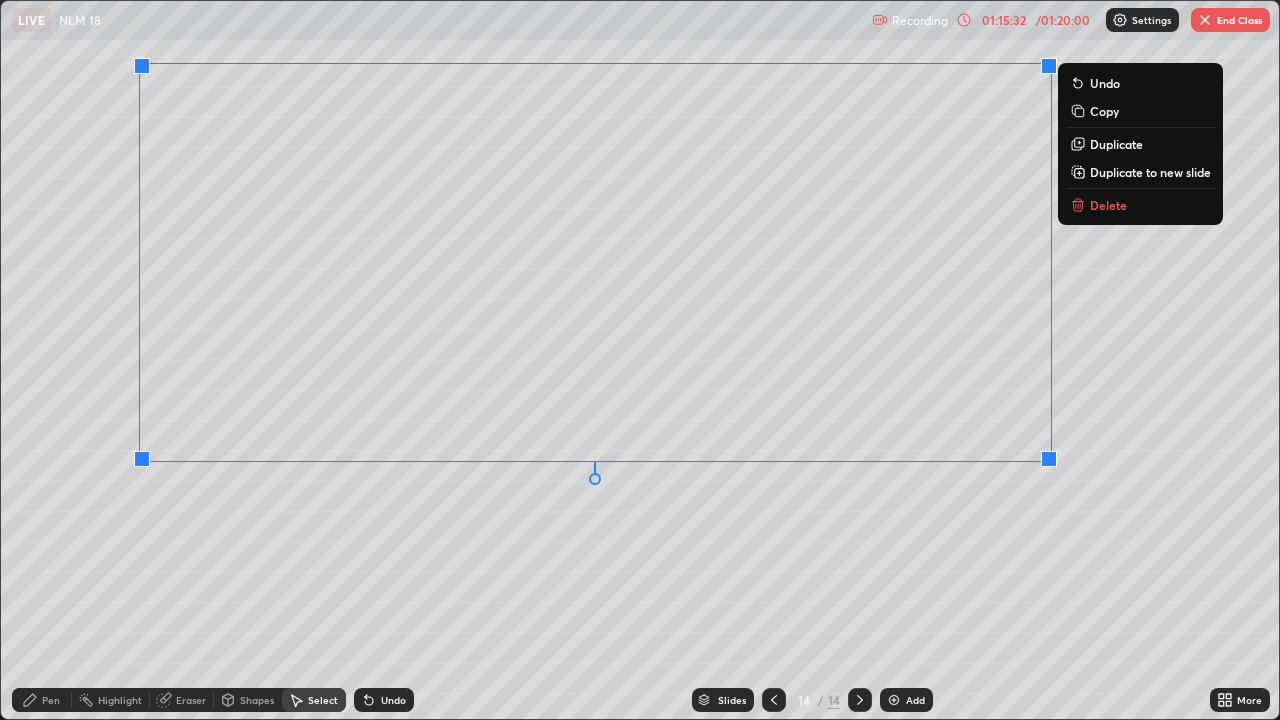 click on "Duplicate to new slide" at bounding box center (1150, 172) 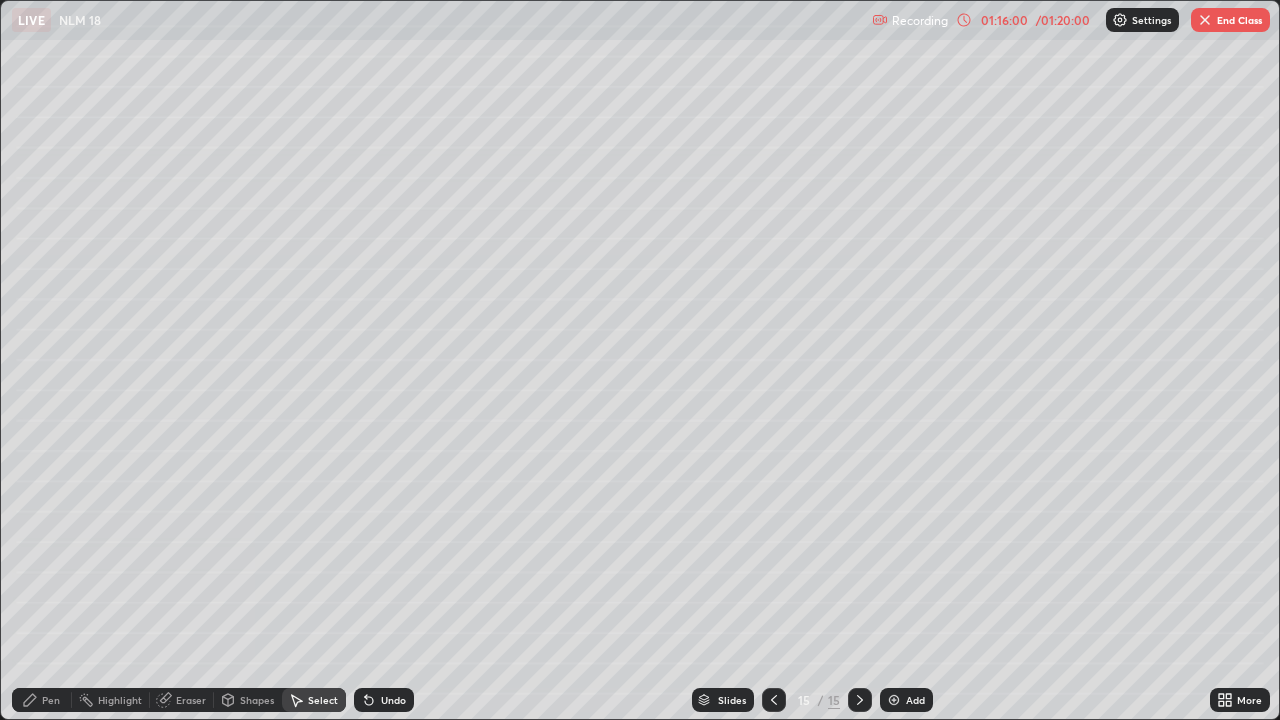 click on "Eraser" at bounding box center (191, 700) 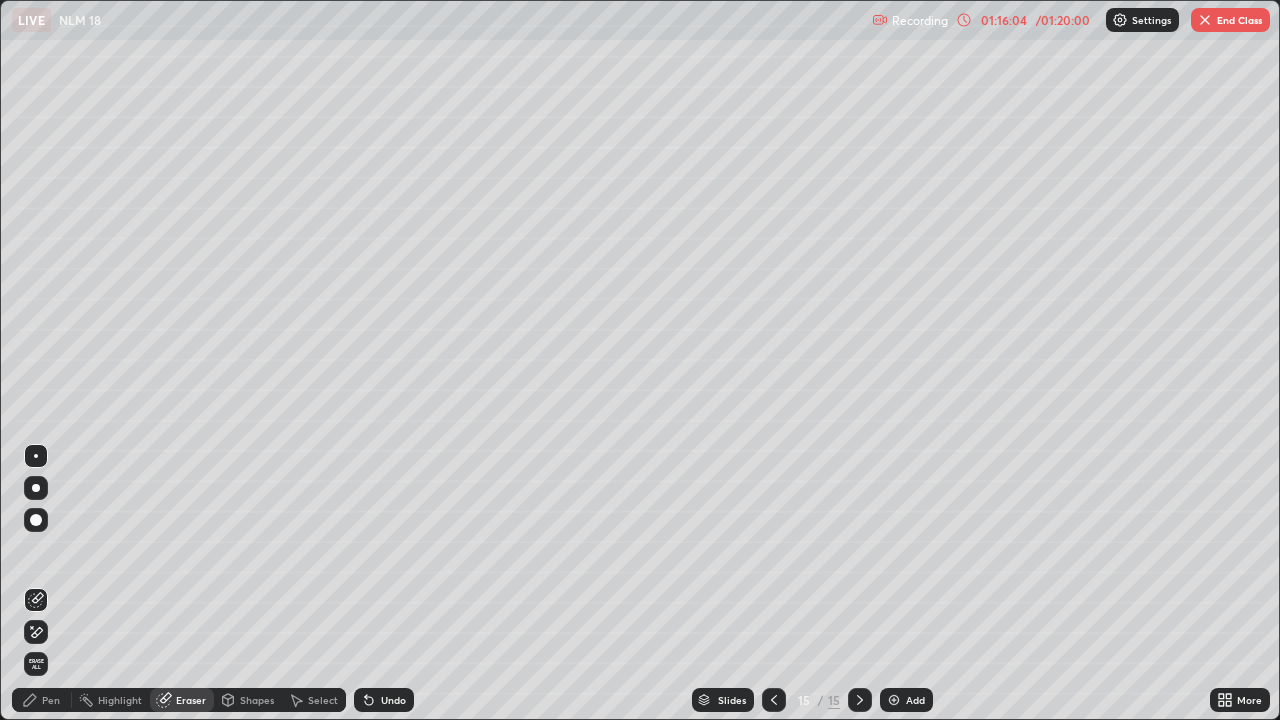 click on "Pen" at bounding box center [51, 700] 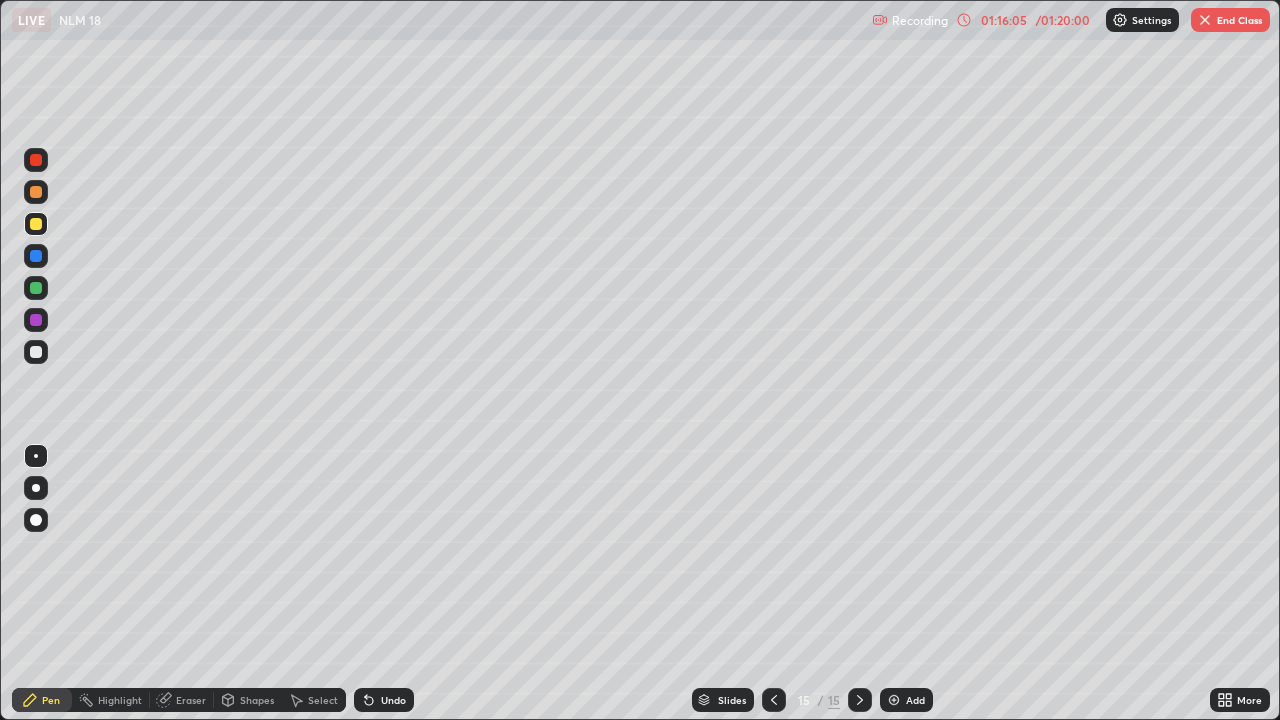 click at bounding box center [36, 352] 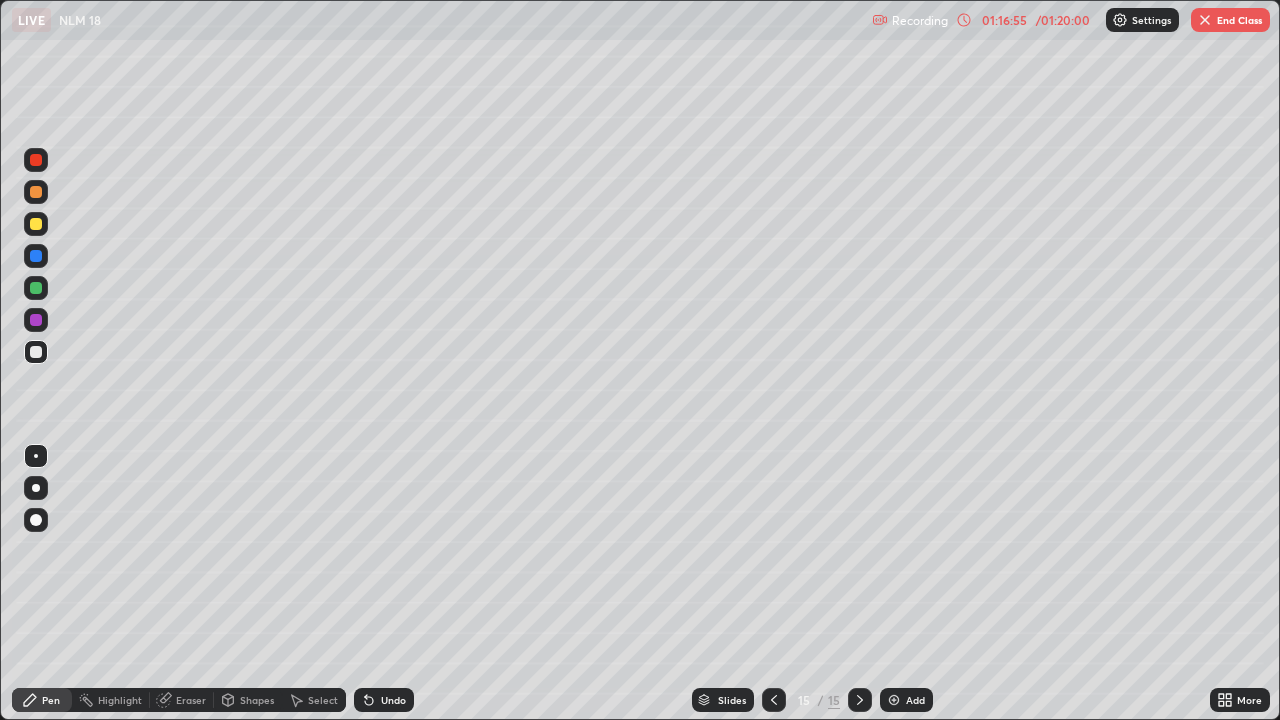 click on "Add" at bounding box center [915, 700] 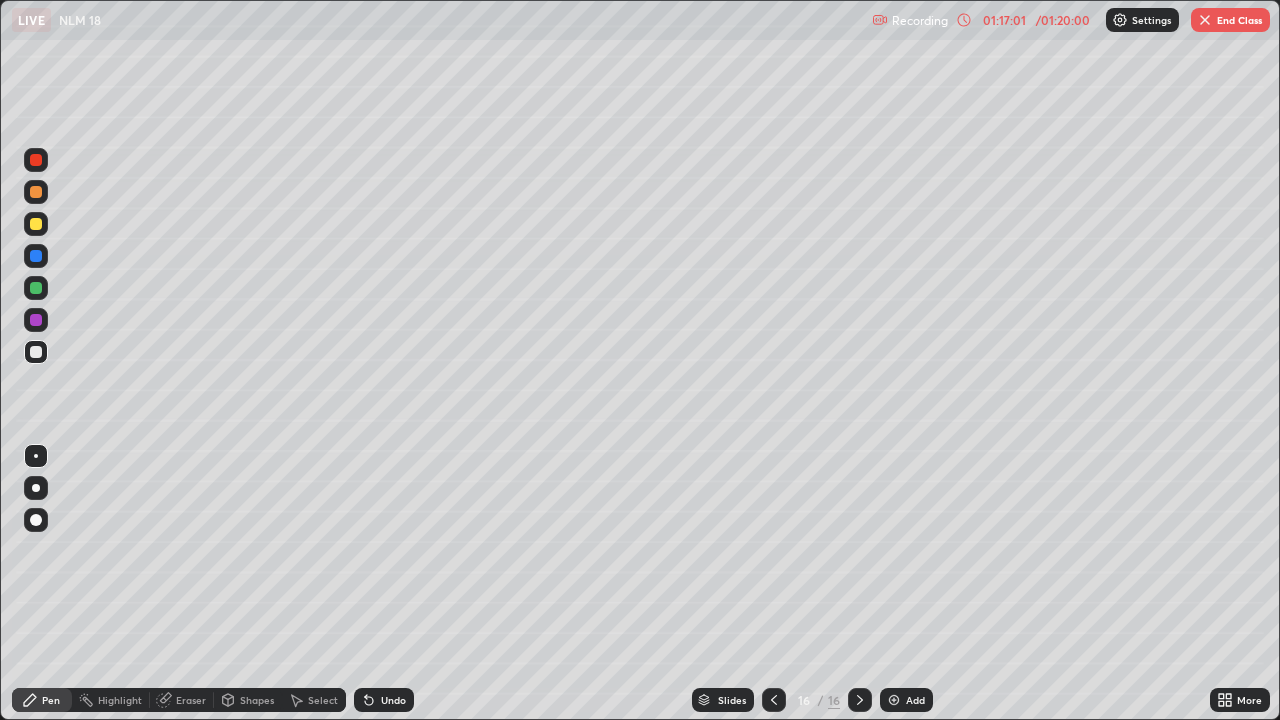 click at bounding box center (36, 224) 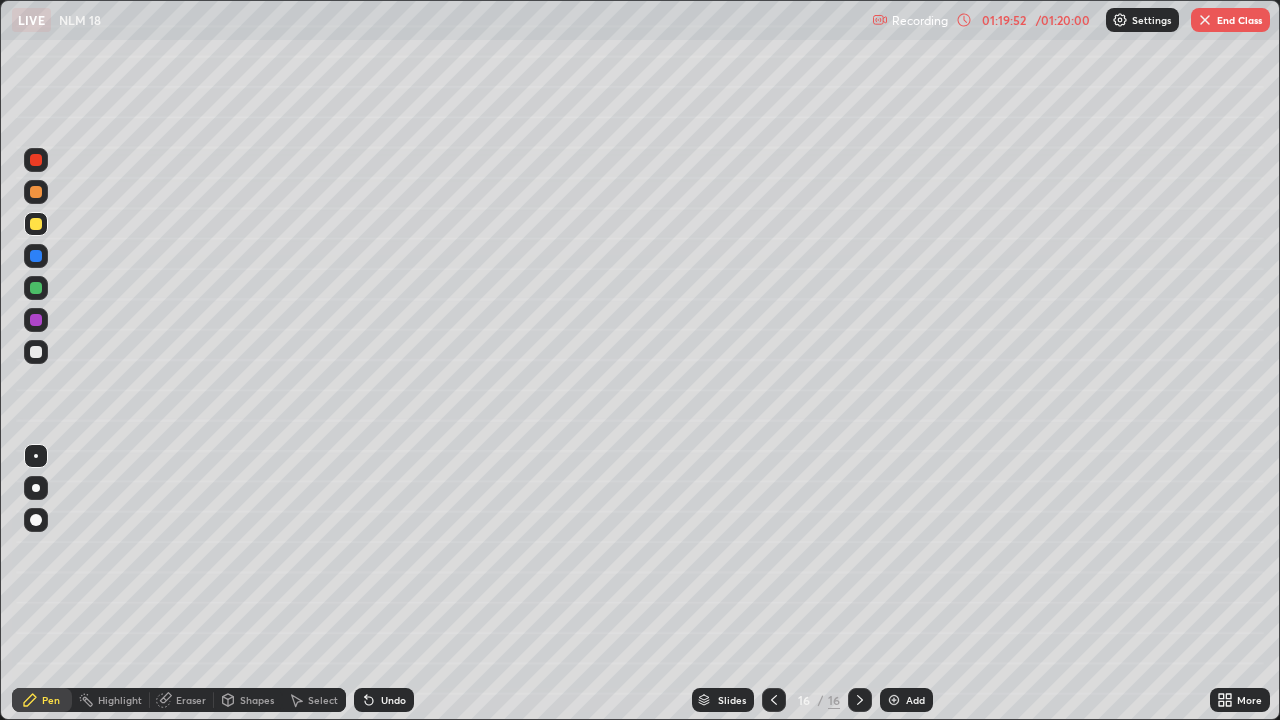 click at bounding box center [36, 352] 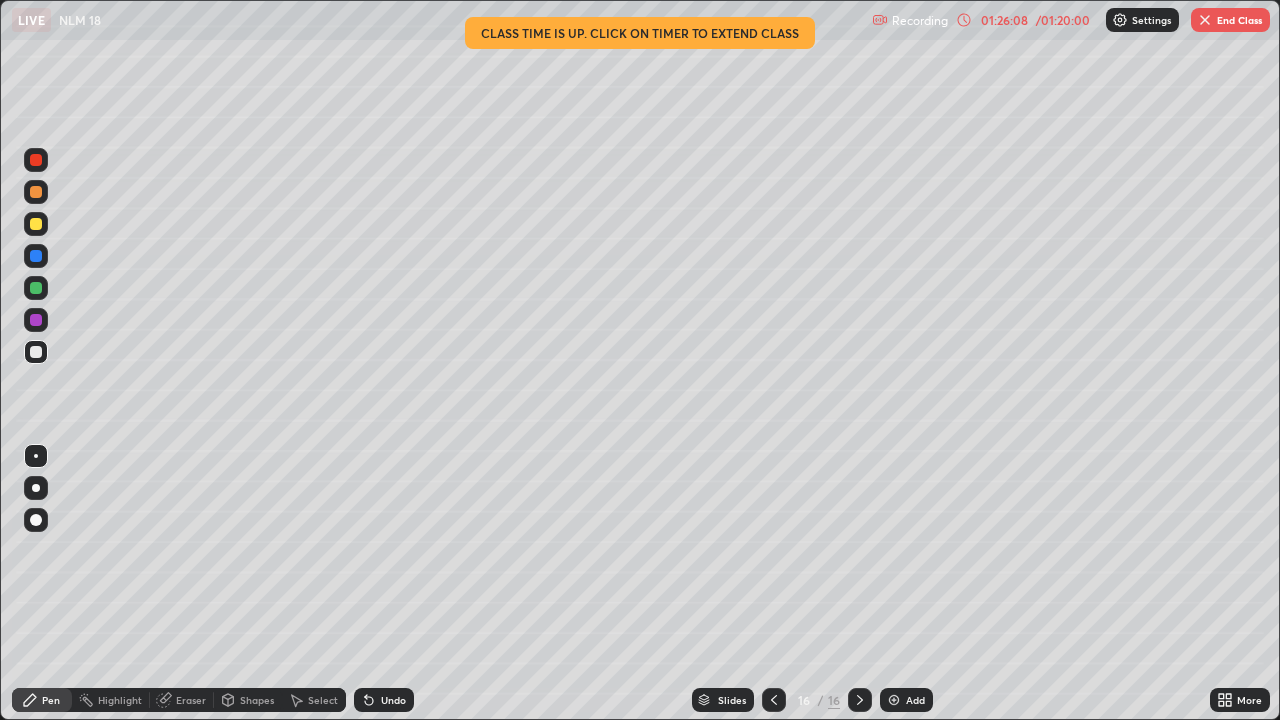click on "Add" at bounding box center (906, 700) 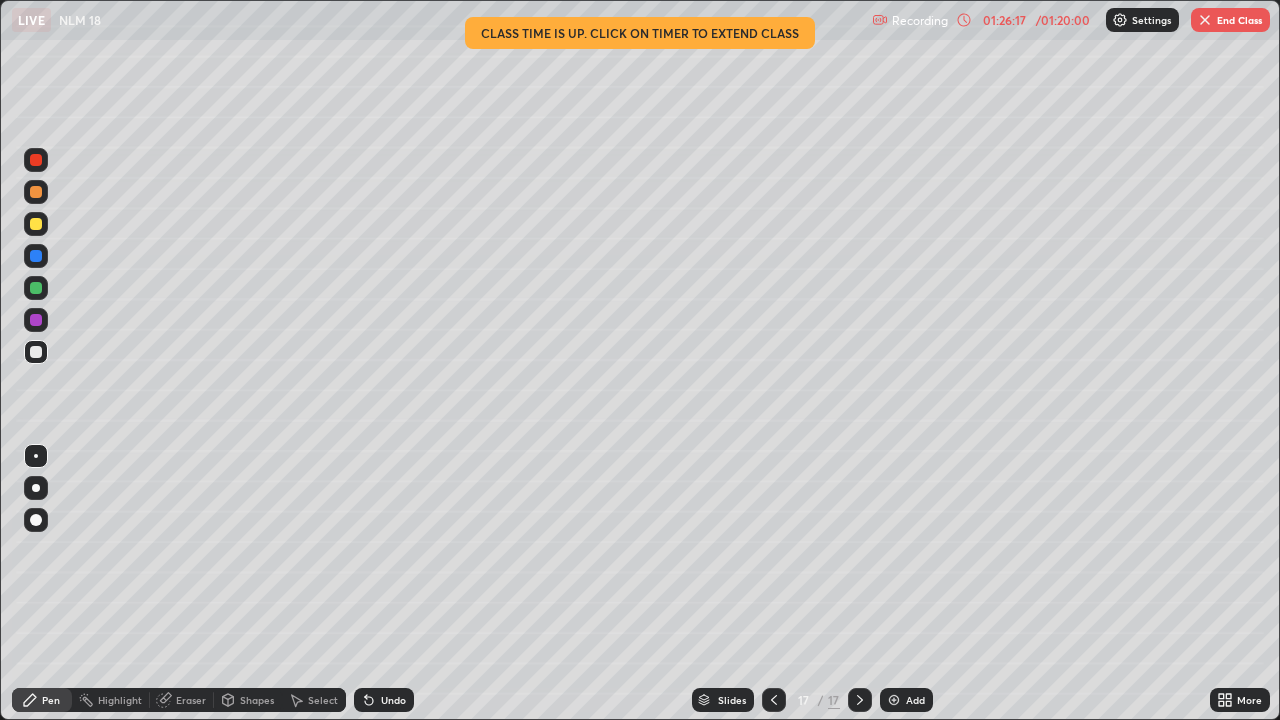 click at bounding box center (36, 224) 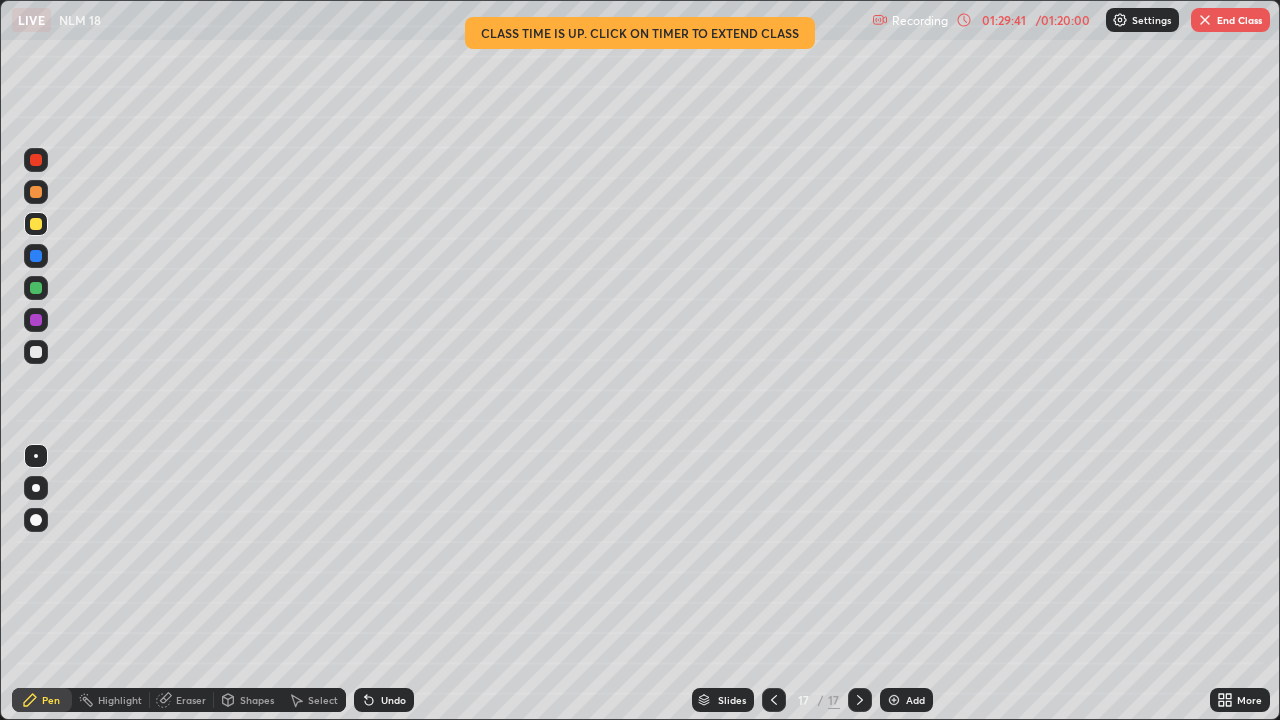 click on "01:29:41" at bounding box center (1004, 20) 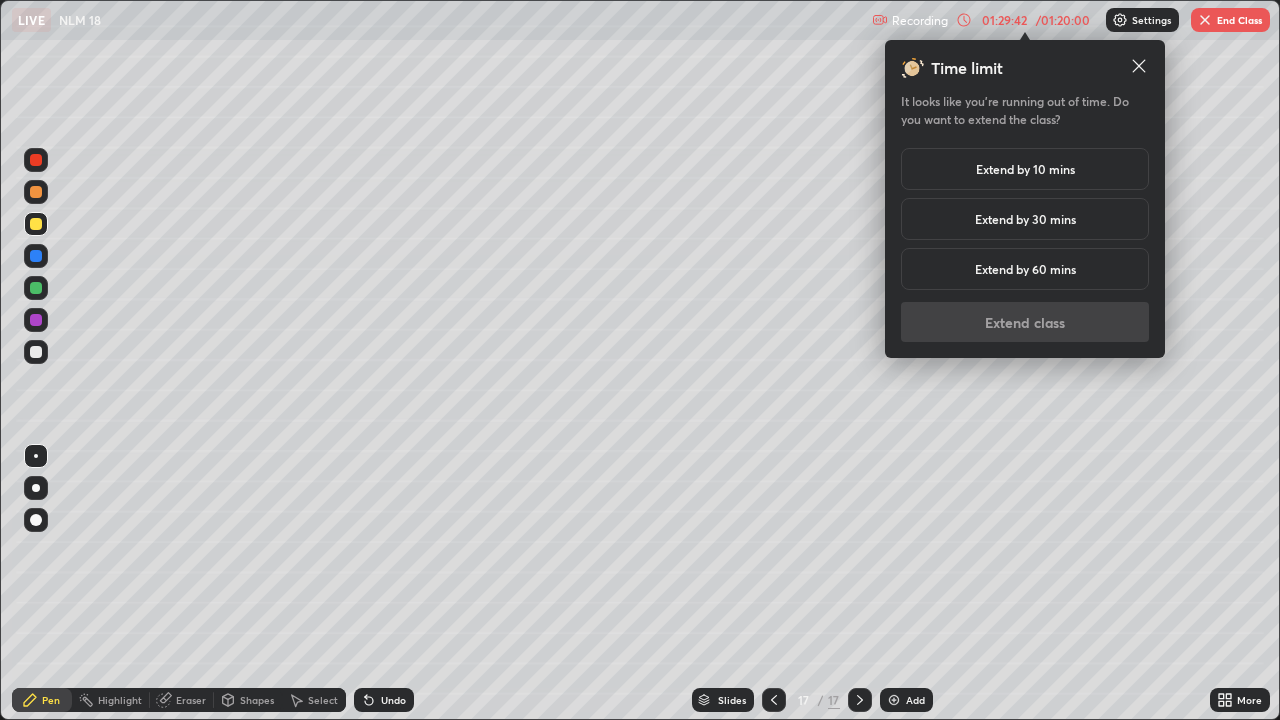 click on "Extend by 10 mins" at bounding box center (1025, 169) 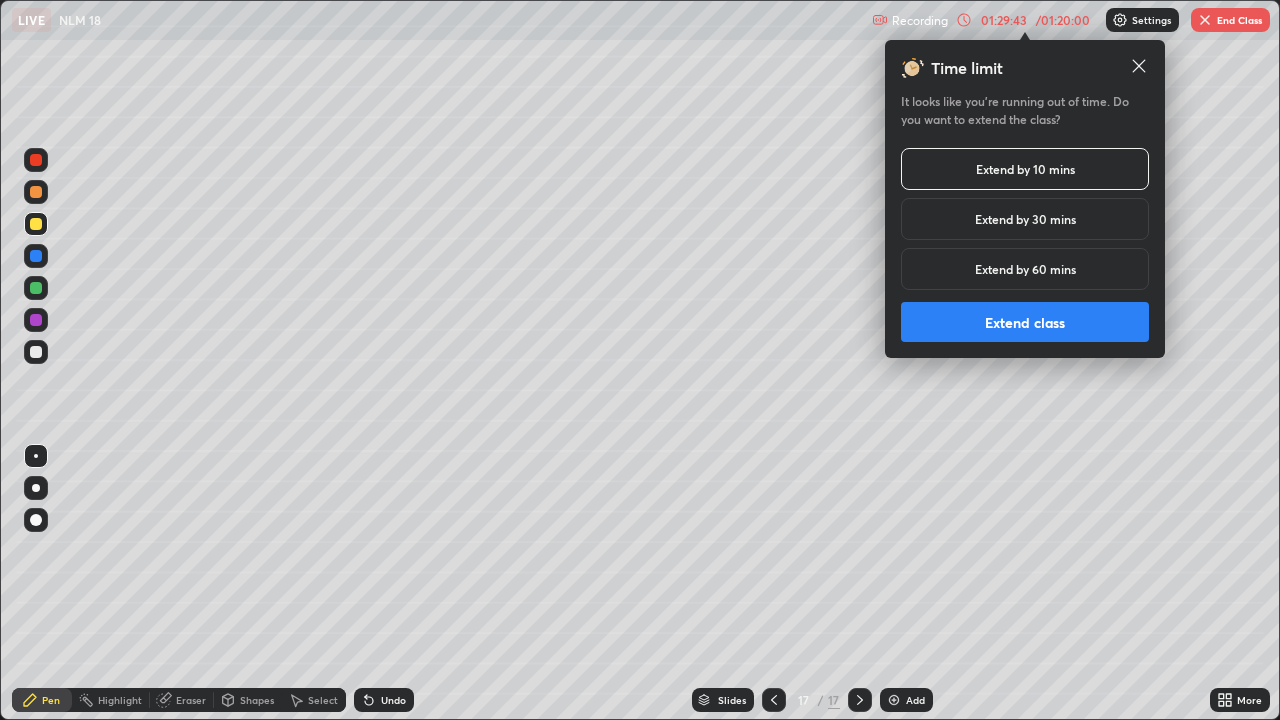 click on "Extend class" at bounding box center [1025, 322] 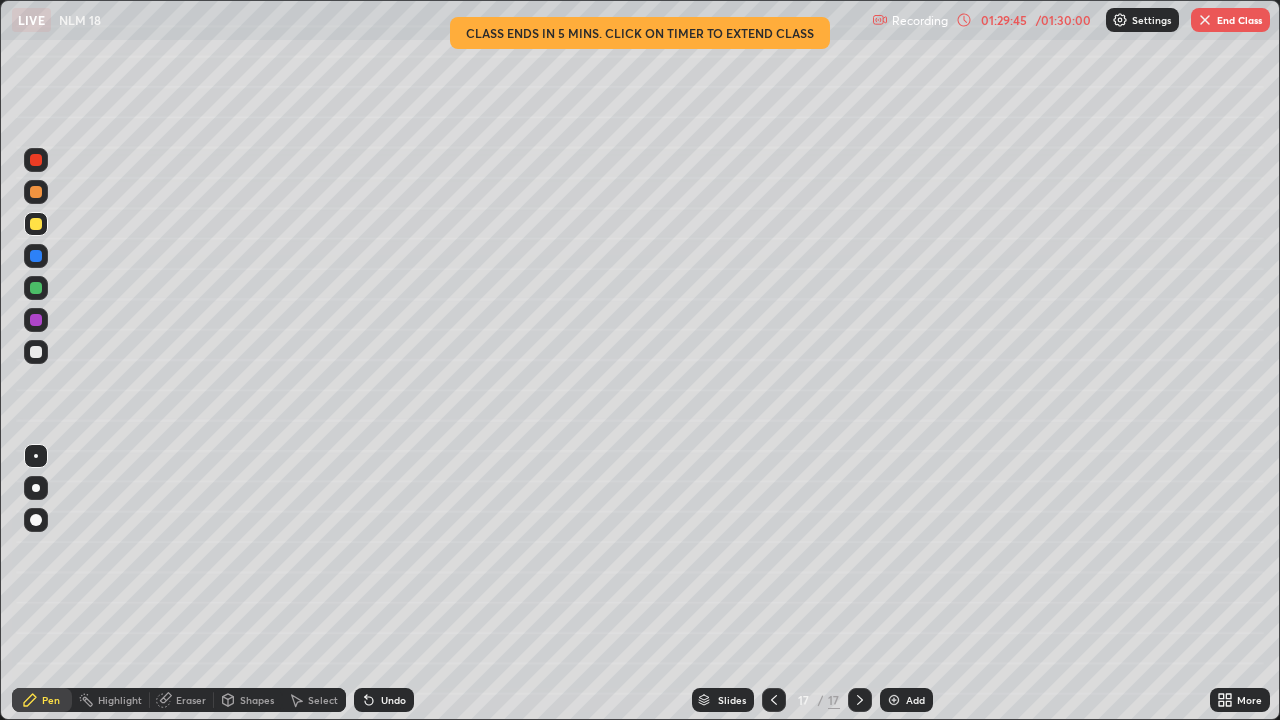 click at bounding box center [1205, 20] 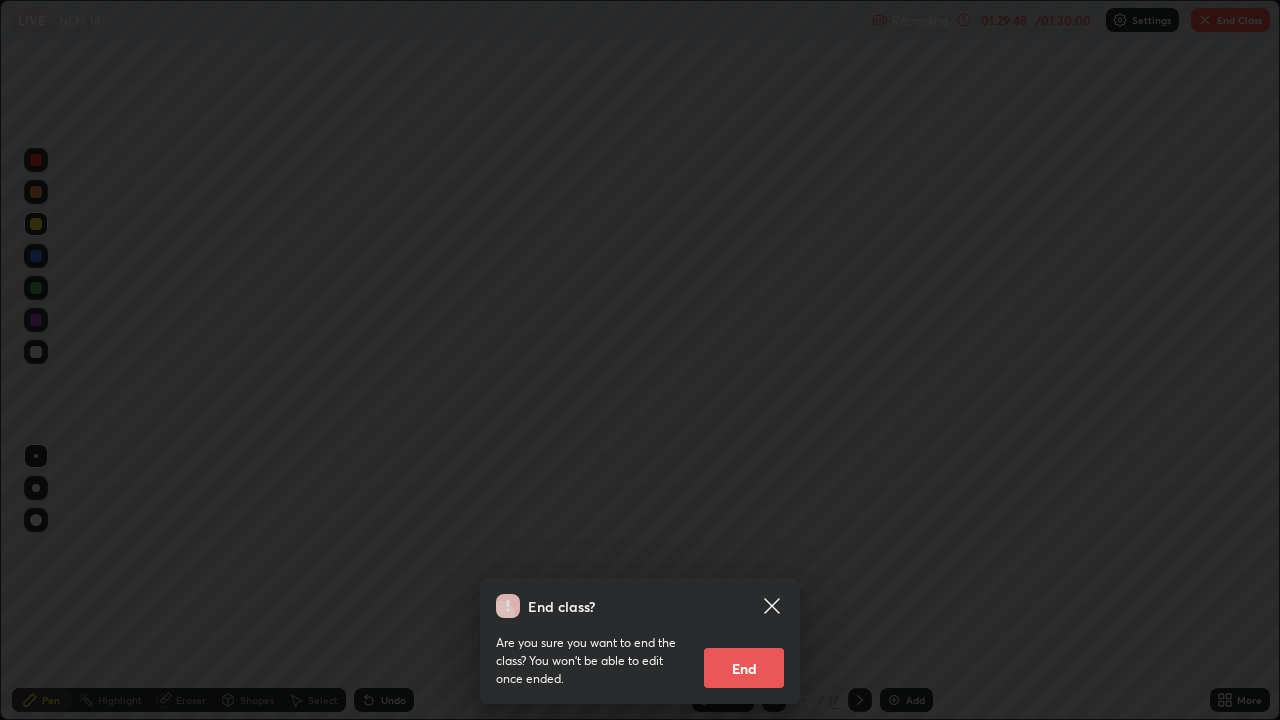click on "End" at bounding box center [744, 668] 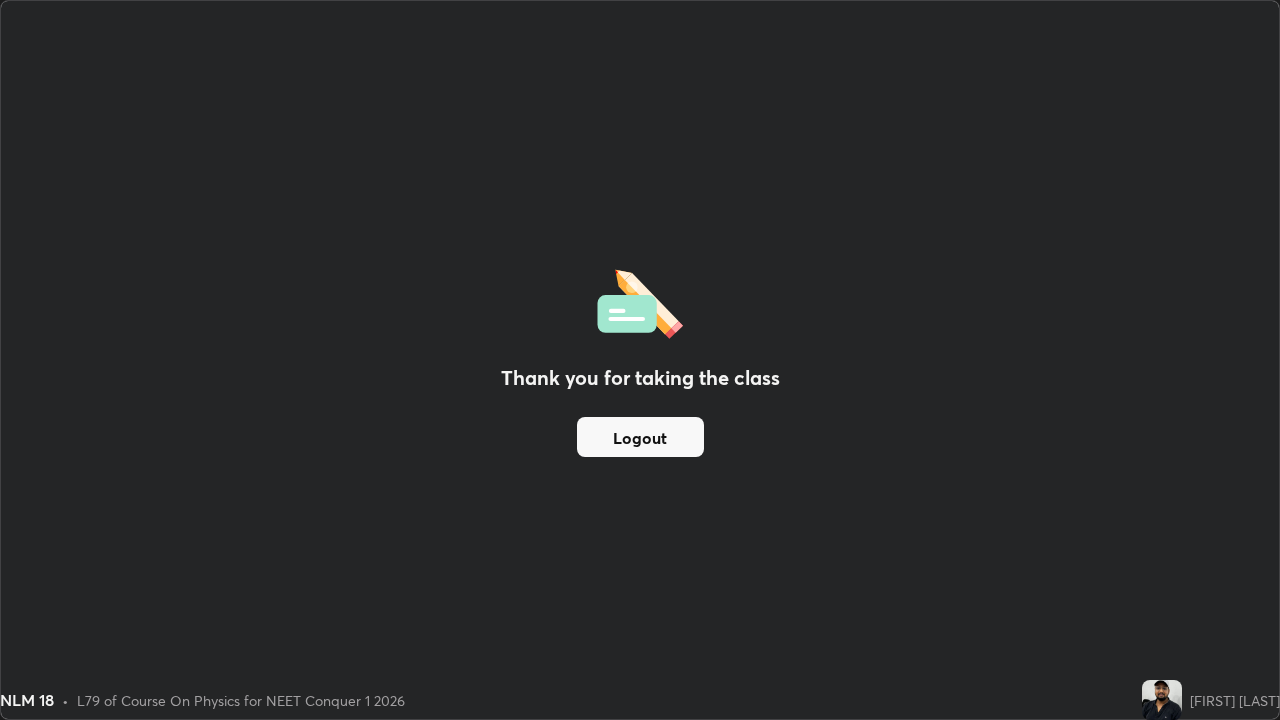 click on "Logout" at bounding box center (640, 437) 